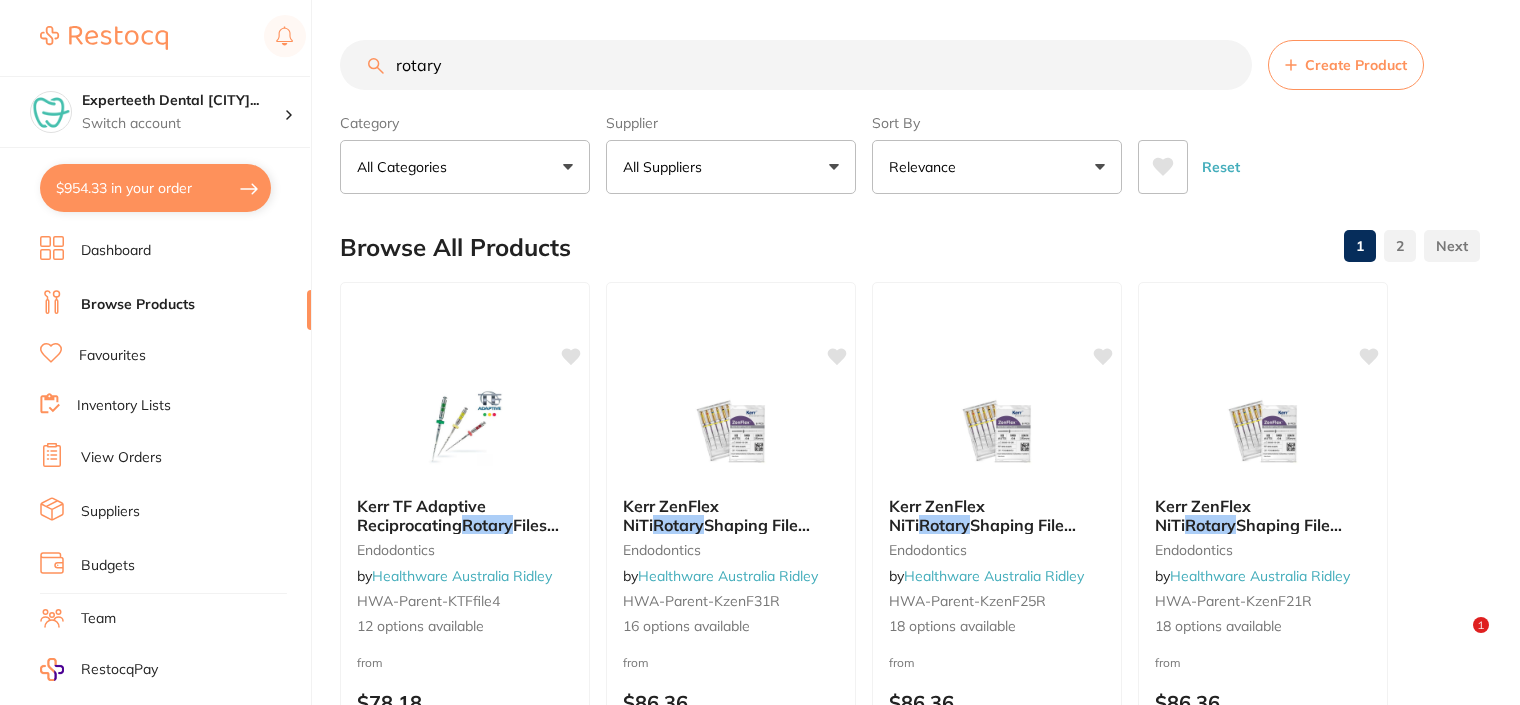 scroll, scrollTop: 0, scrollLeft: 0, axis: both 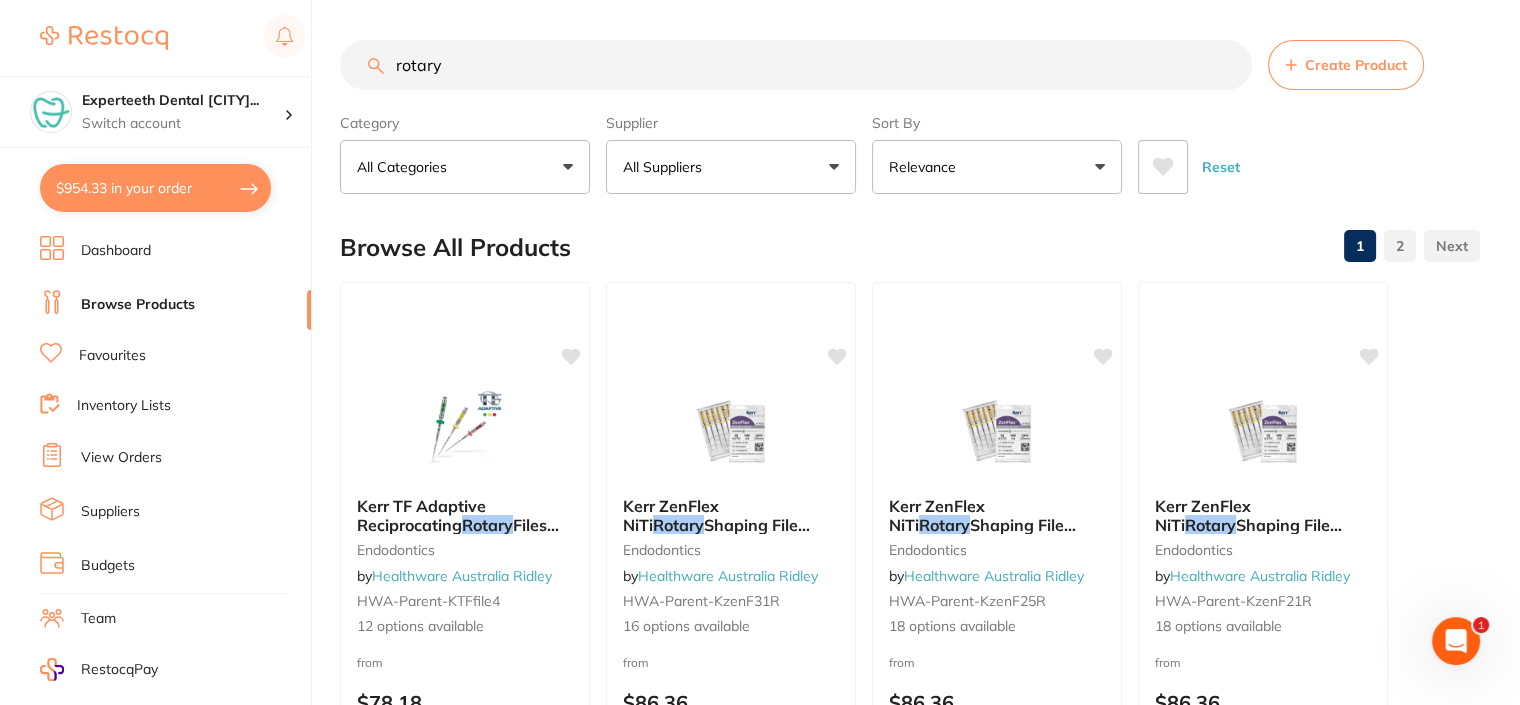drag, startPoint x: 505, startPoint y: 74, endPoint x: 286, endPoint y: 71, distance: 219.02055 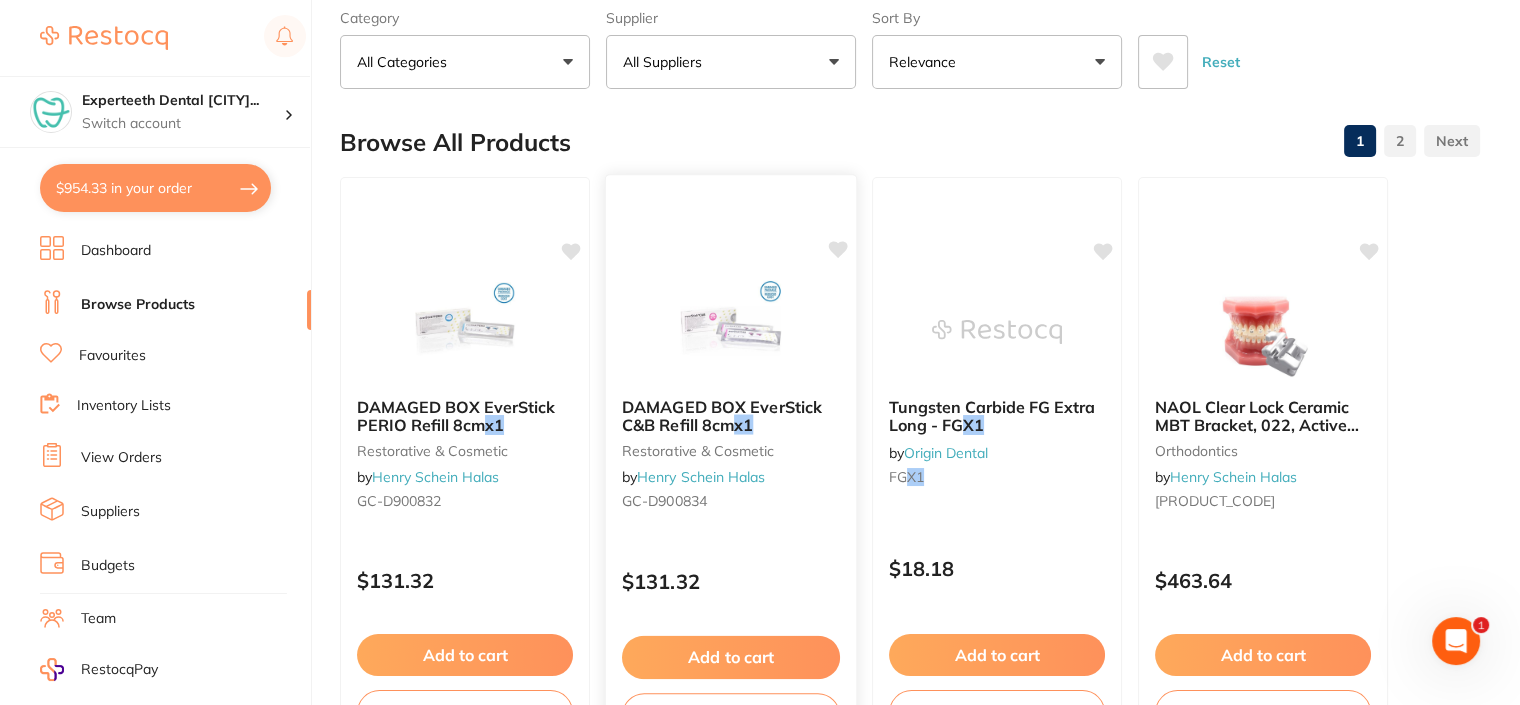 scroll, scrollTop: 0, scrollLeft: 0, axis: both 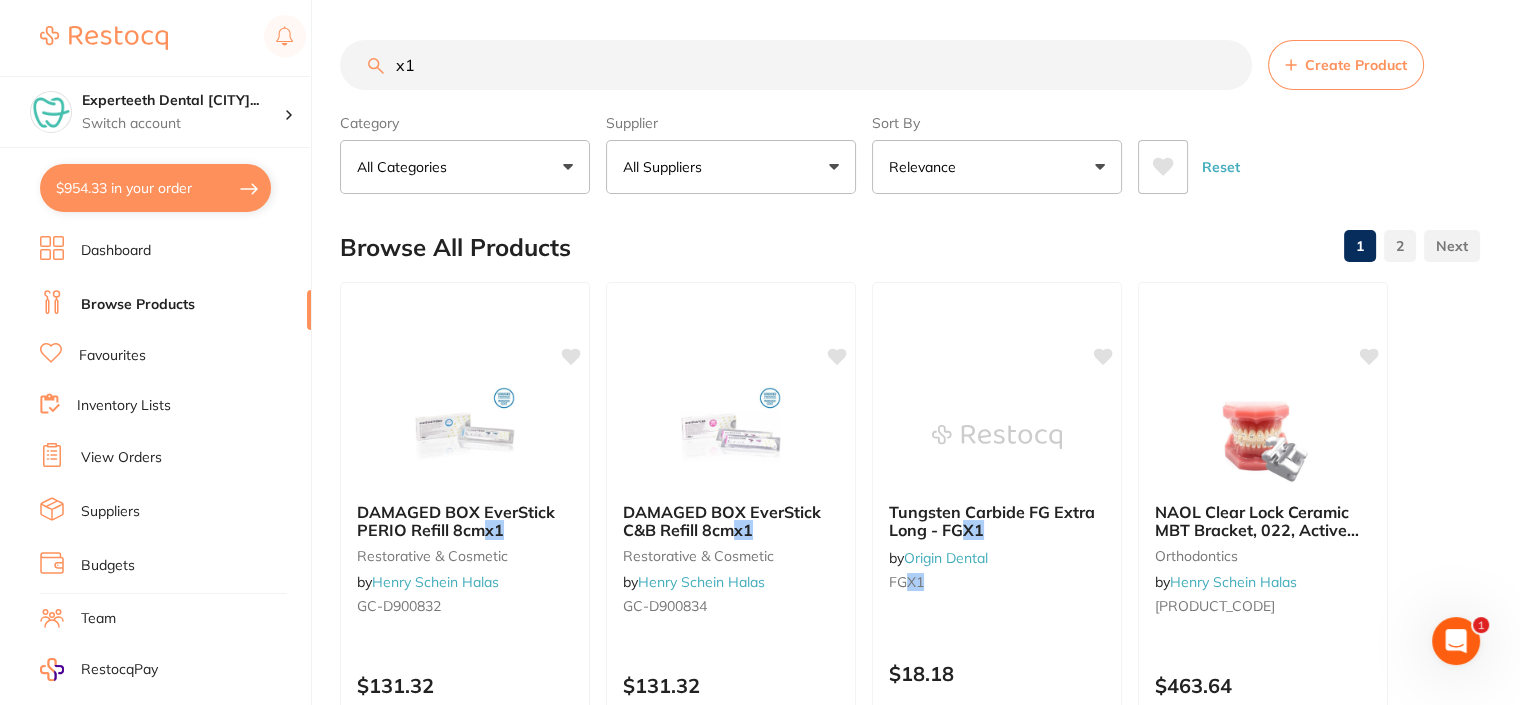 drag, startPoint x: 428, startPoint y: 64, endPoint x: 369, endPoint y: 77, distance: 60.41523 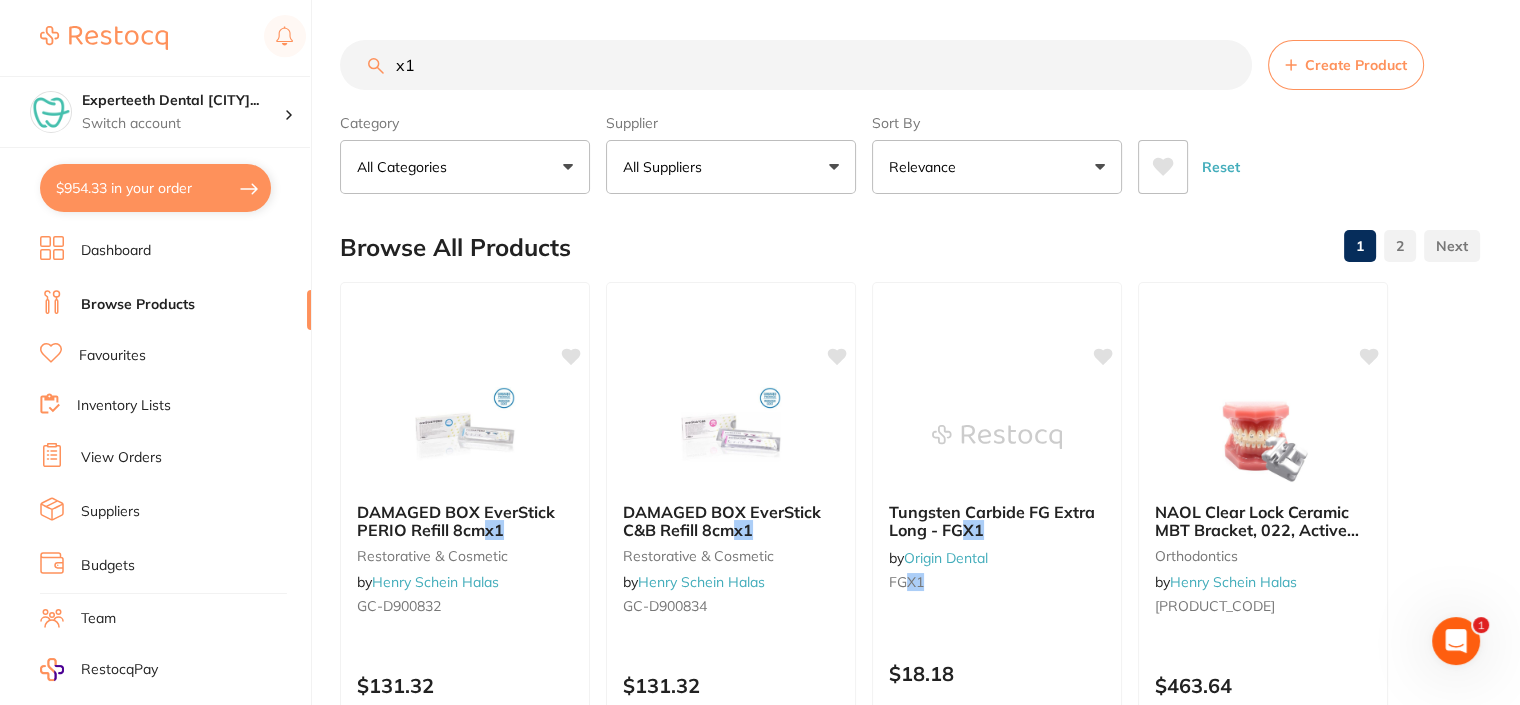 click on "All Categories" at bounding box center [406, 167] 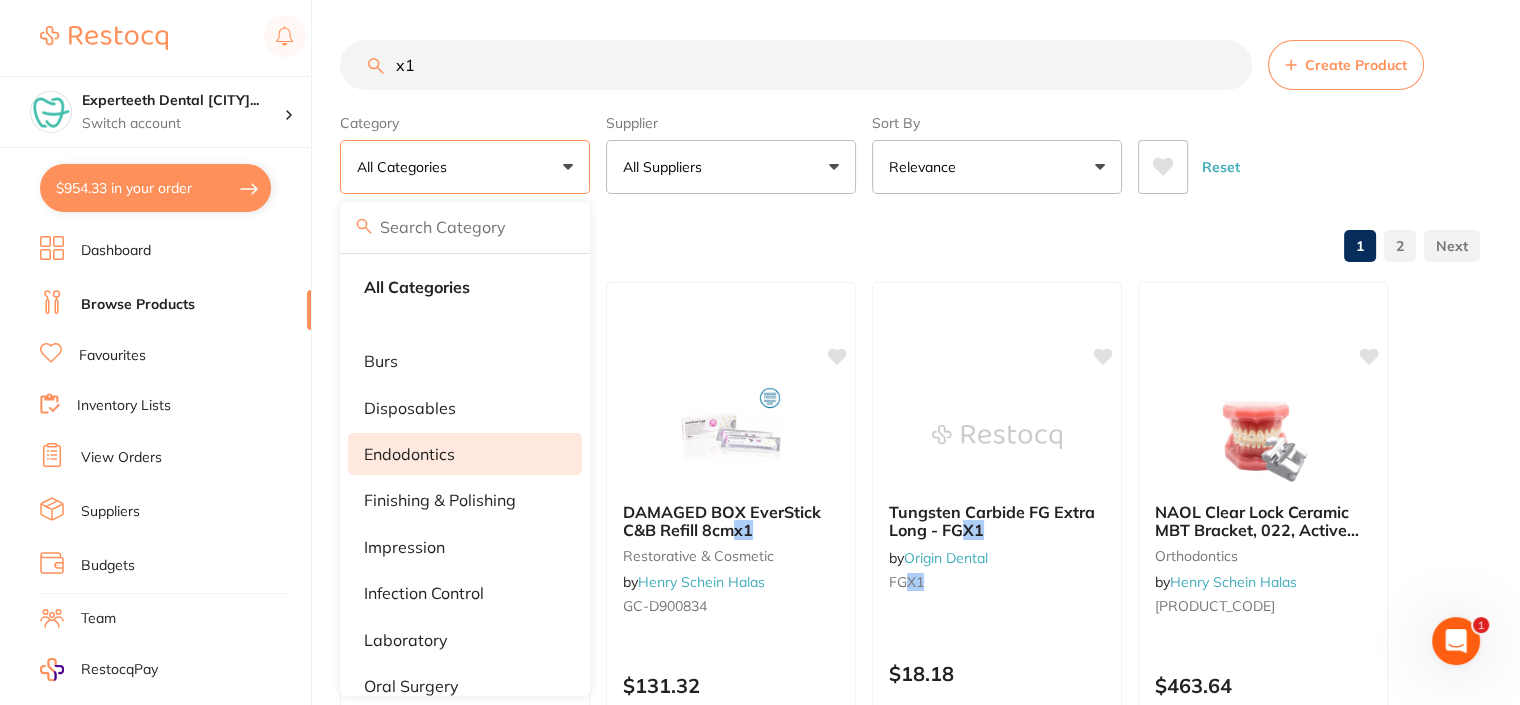 click on "endodontics" at bounding box center [409, 454] 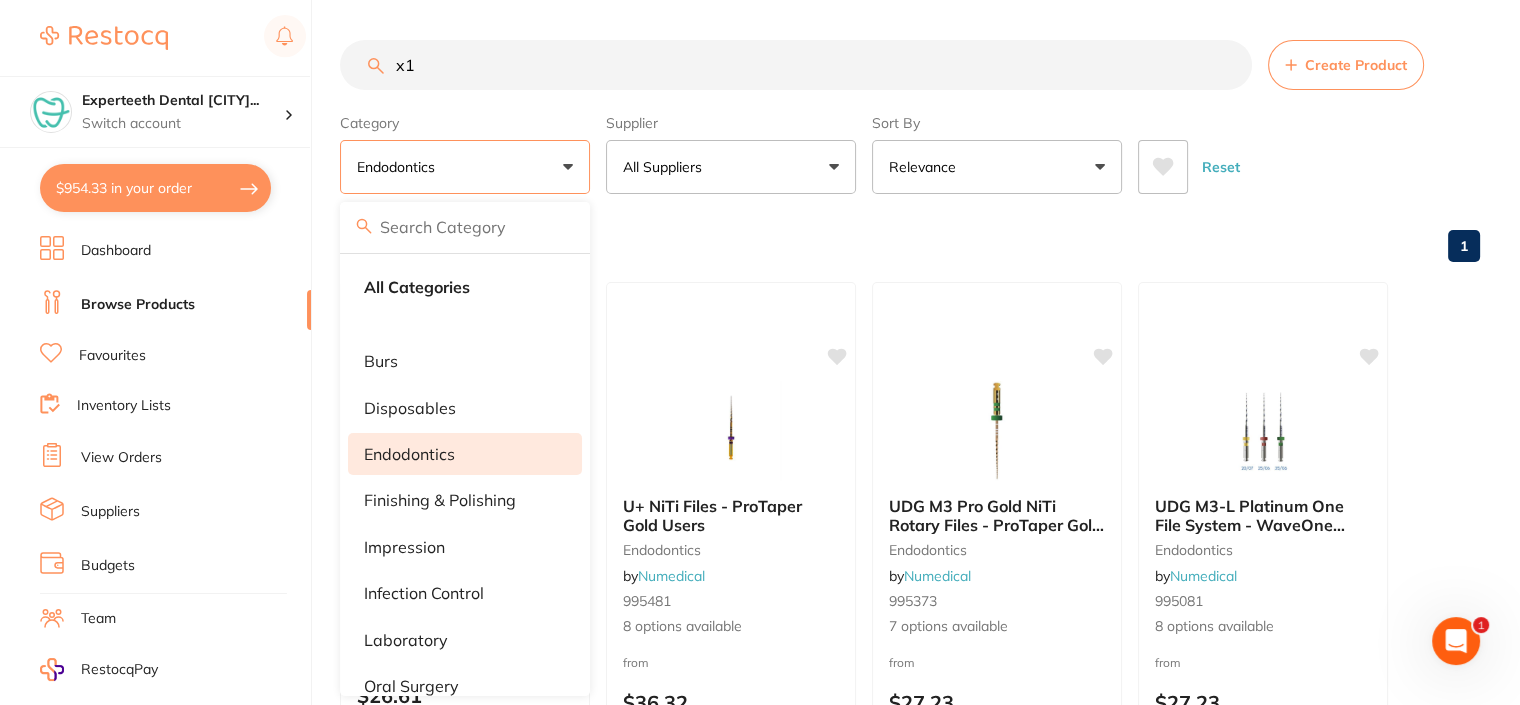 scroll, scrollTop: 0, scrollLeft: 0, axis: both 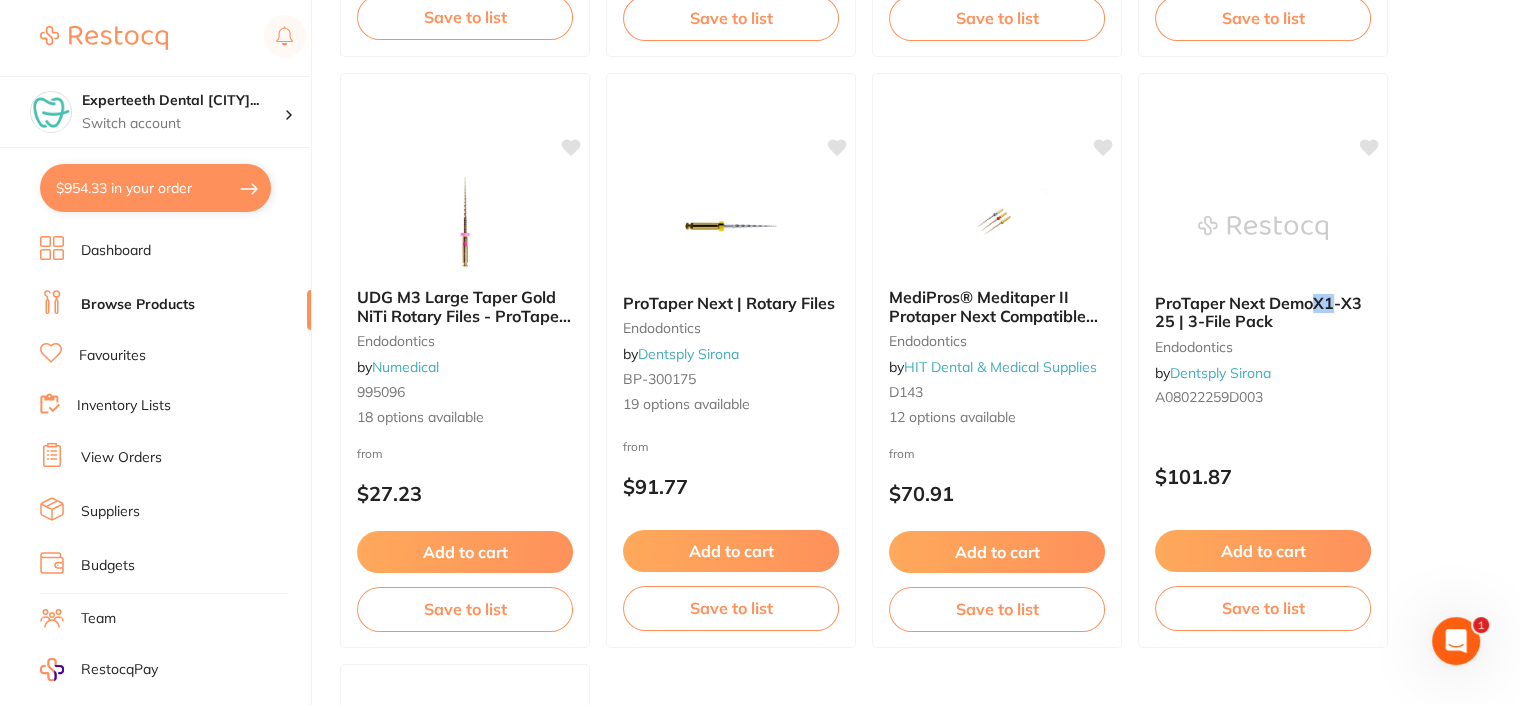 drag, startPoint x: 718, startPoint y: 296, endPoint x: 1411, endPoint y: 368, distance: 696.7302 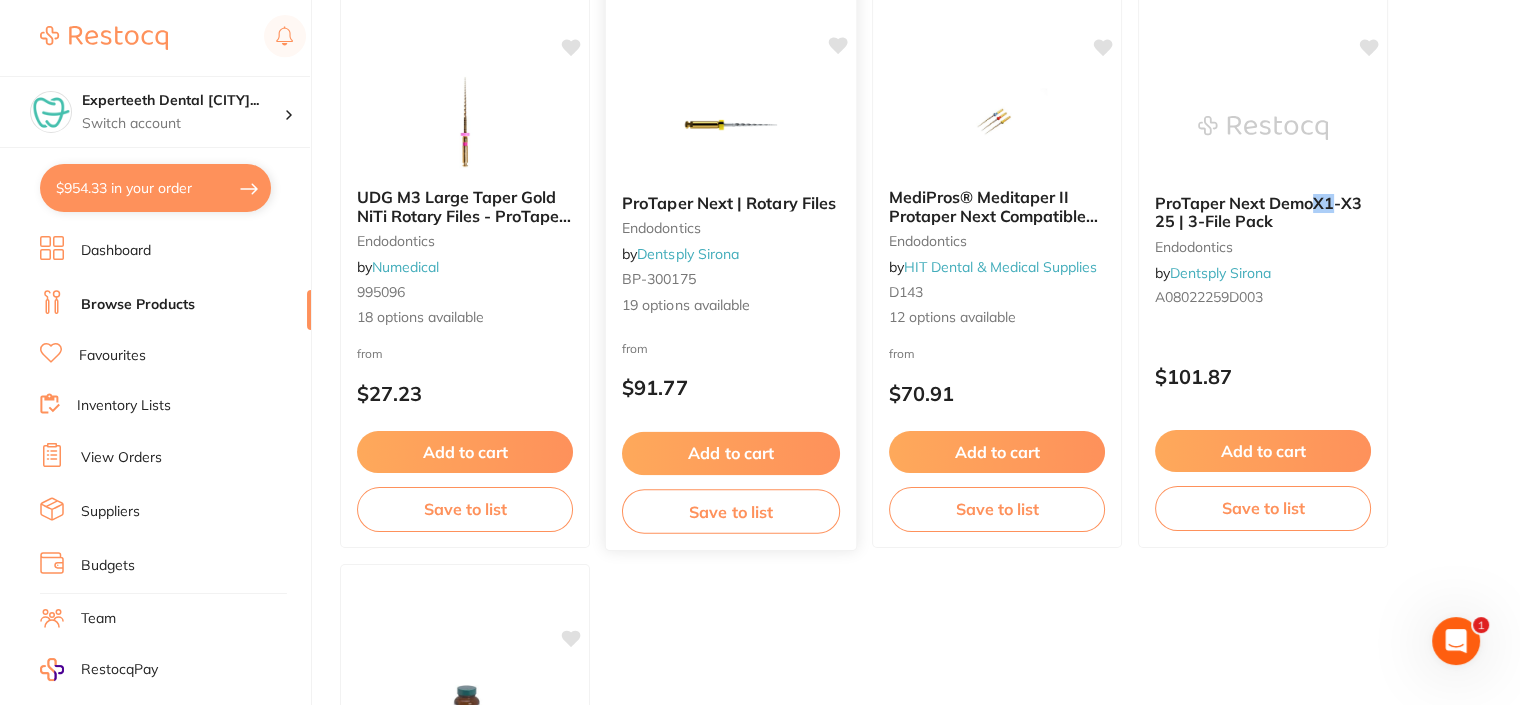 scroll, scrollTop: 800, scrollLeft: 0, axis: vertical 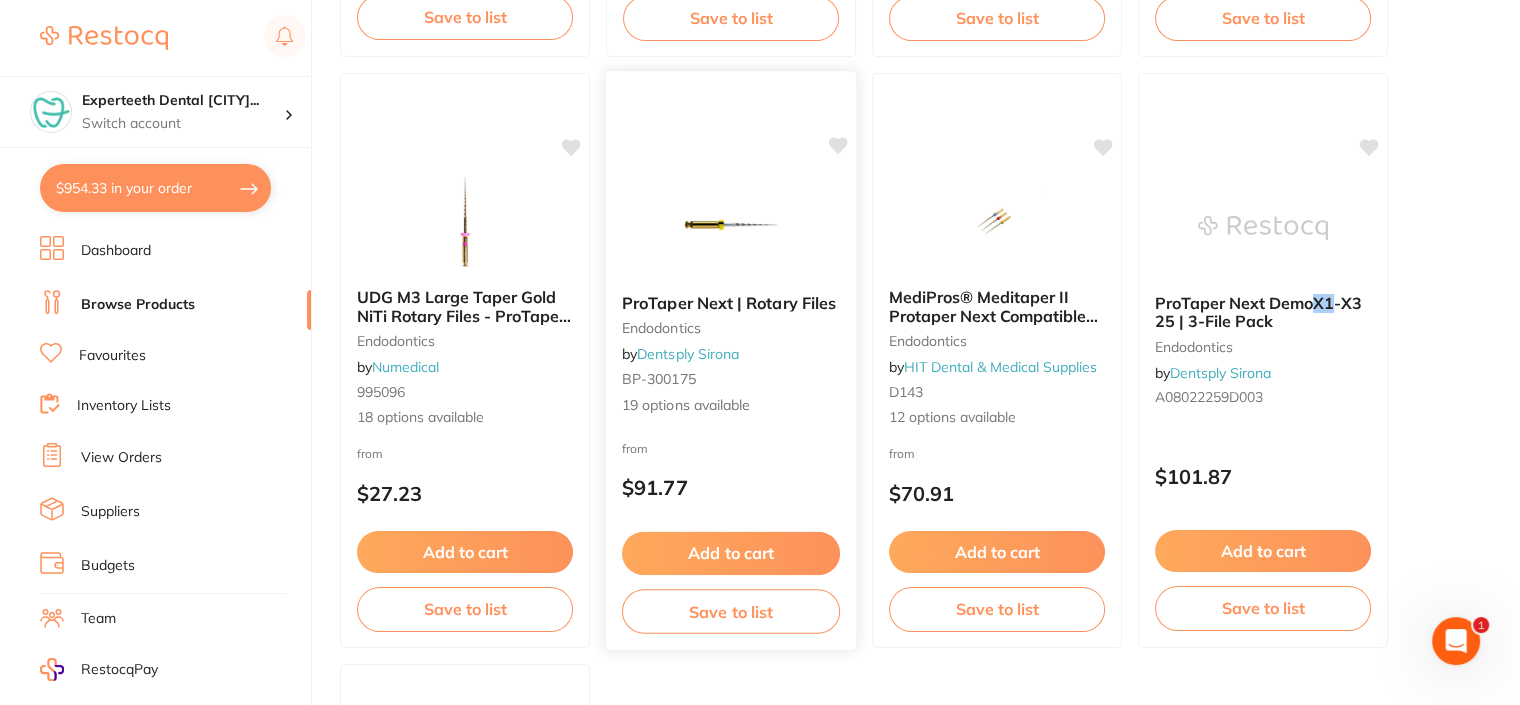 click on "ProTaper Next | Rotary Files   endodontics by  Dentsply Sirona BP-300175   19 options available" at bounding box center [731, 354] 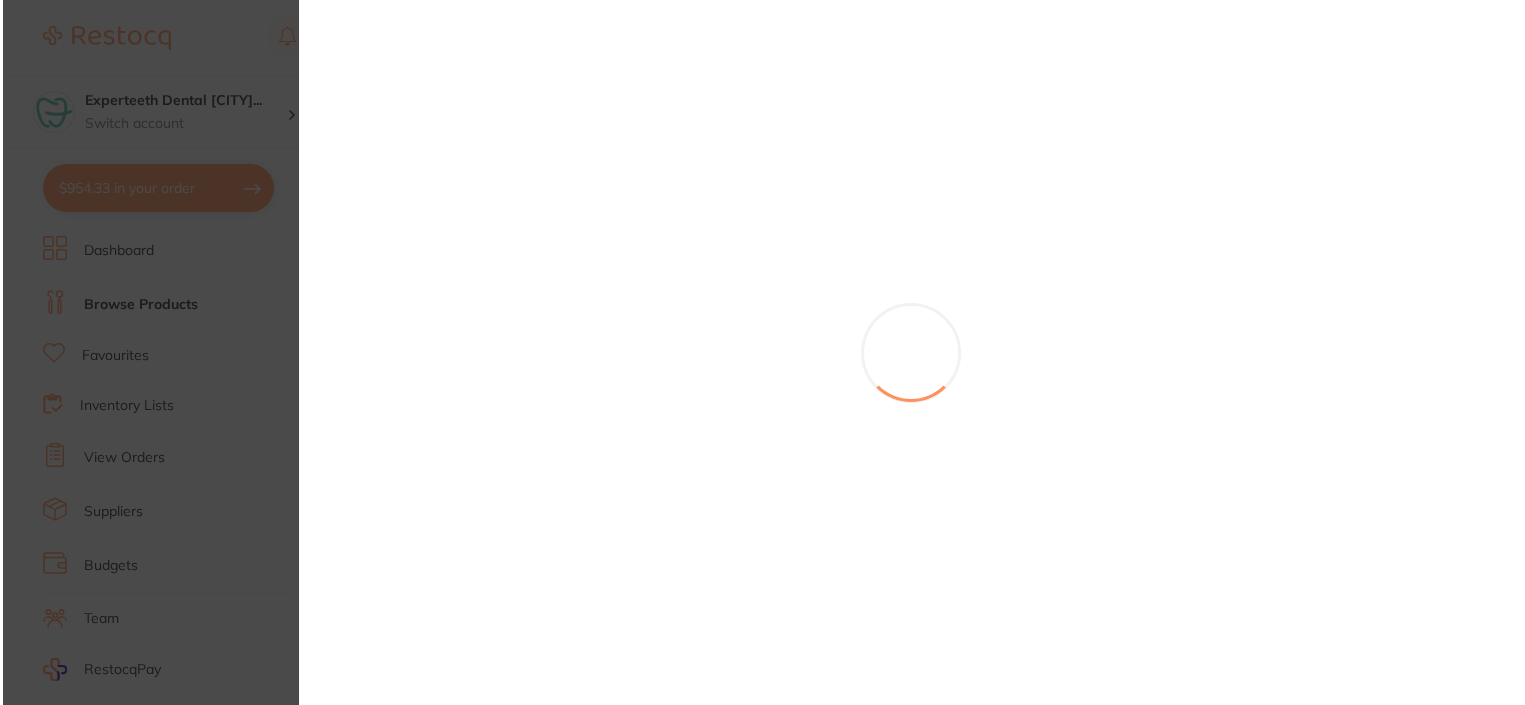 scroll, scrollTop: 0, scrollLeft: 0, axis: both 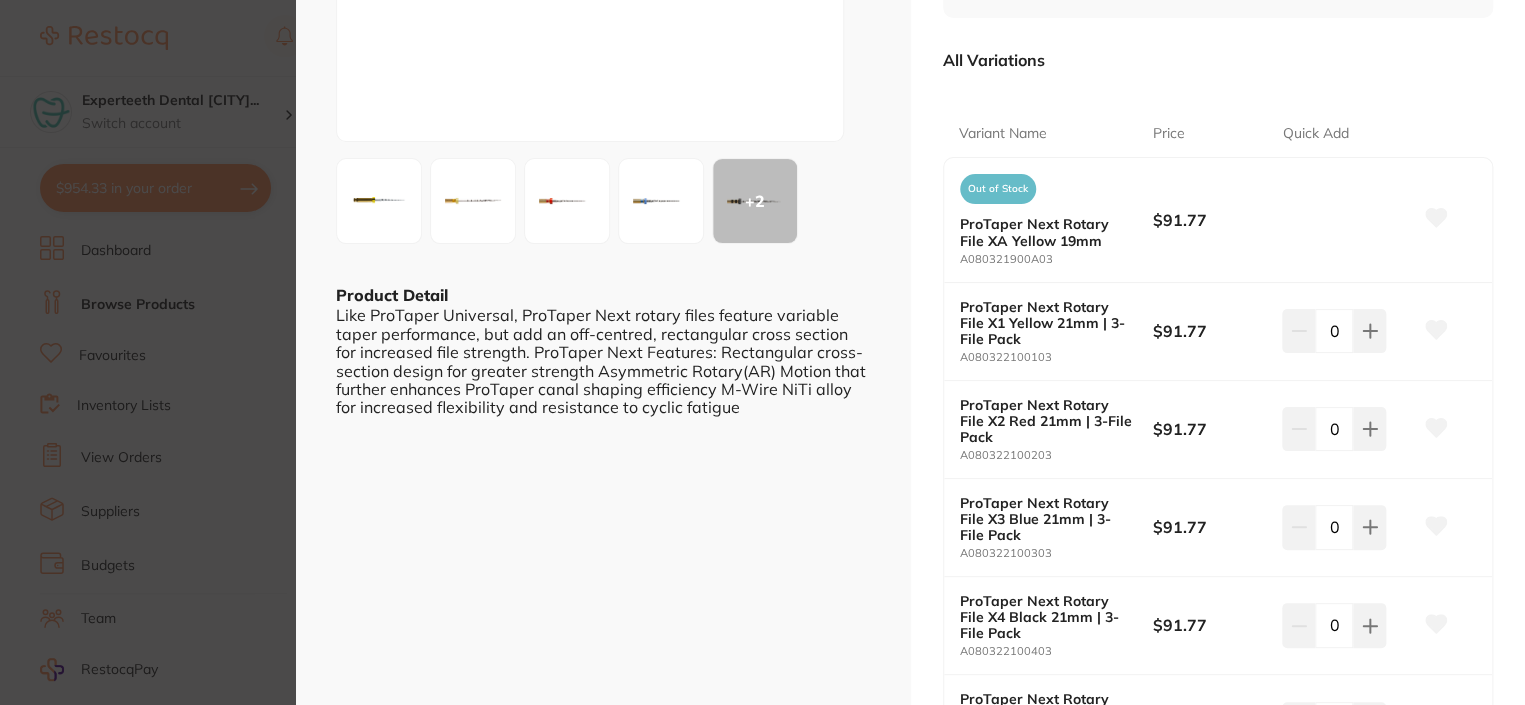 click on "ProTaper Next | Rotary Files endodontics by   Dentsply Sirona Product Code:  BP-300175 ESC         + 2 Product Detail Like ProTaper Universal, ProTaper Next rotary files feature variable taper performance, but add an off-centred, rectangular cross section for increased file strength. ProTaper Next Features: Rectangular cross-section design for greater strength Asymmetric Rotary(AR) Motion that further enhances ProTaper canal shaping efficiency M-Wire NiTi alloy for increased flexibility and resistance to cyclic fatigue ProTaper Next | Rotary Files endodontics by   Dentsply Sirona Product Code:  BP-300175 from $91.77     excl. GST Enter Contract Price i All Variations Variant   Name Price Quick Add Out of Stock ProTaper Next Rotary File XA Yellow 19mm A080321900A03 $91.77 ProTaper Next Rotary File X1 Yellow 21mm | 3-File Pack A080322100103 $91.77     0         ProTaper Next Rotary File X2 Red 21mm | 3-File Pack A080322100203 $91.77     0         ProTaper Next Rotary File X3 Blue 21mm | 3-File Pack $91.77     0" at bounding box center [762, 352] 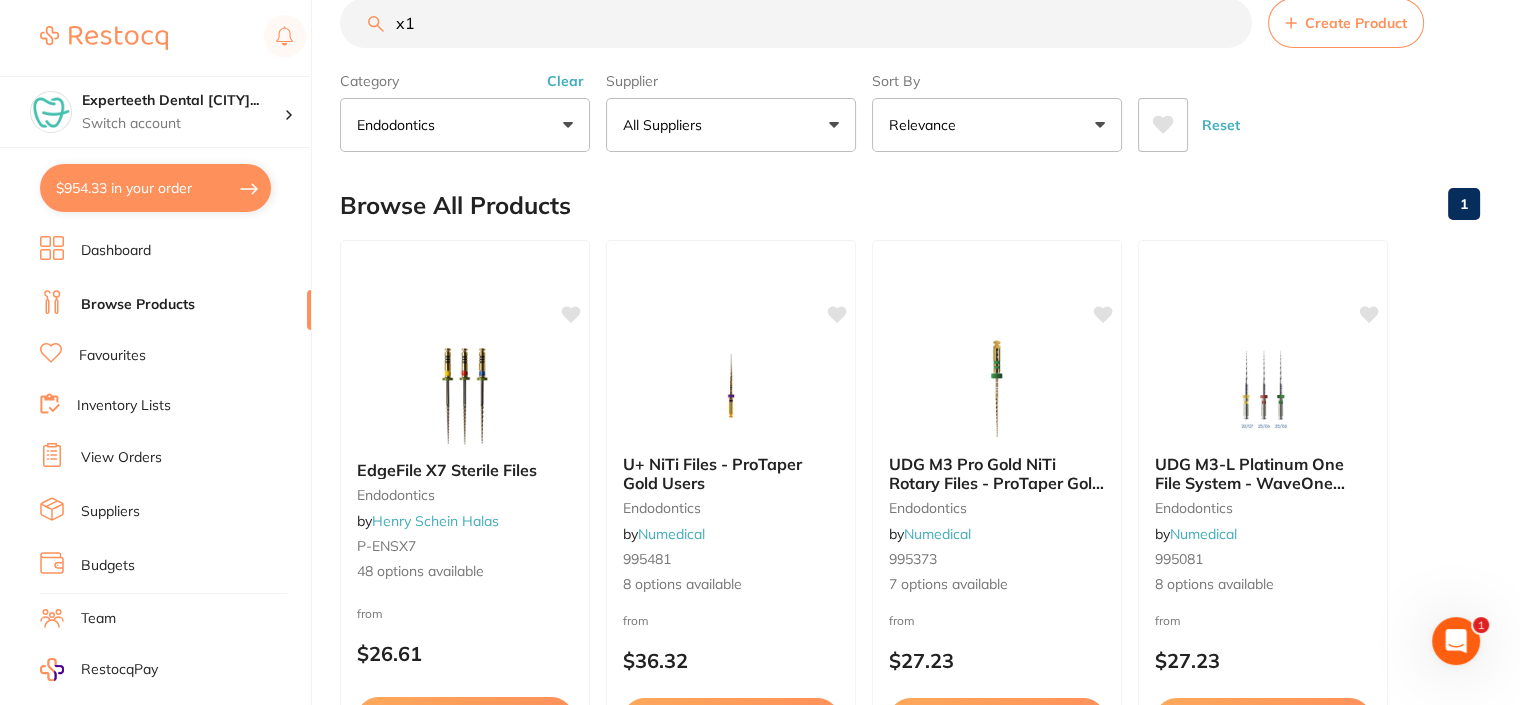 scroll, scrollTop: 0, scrollLeft: 0, axis: both 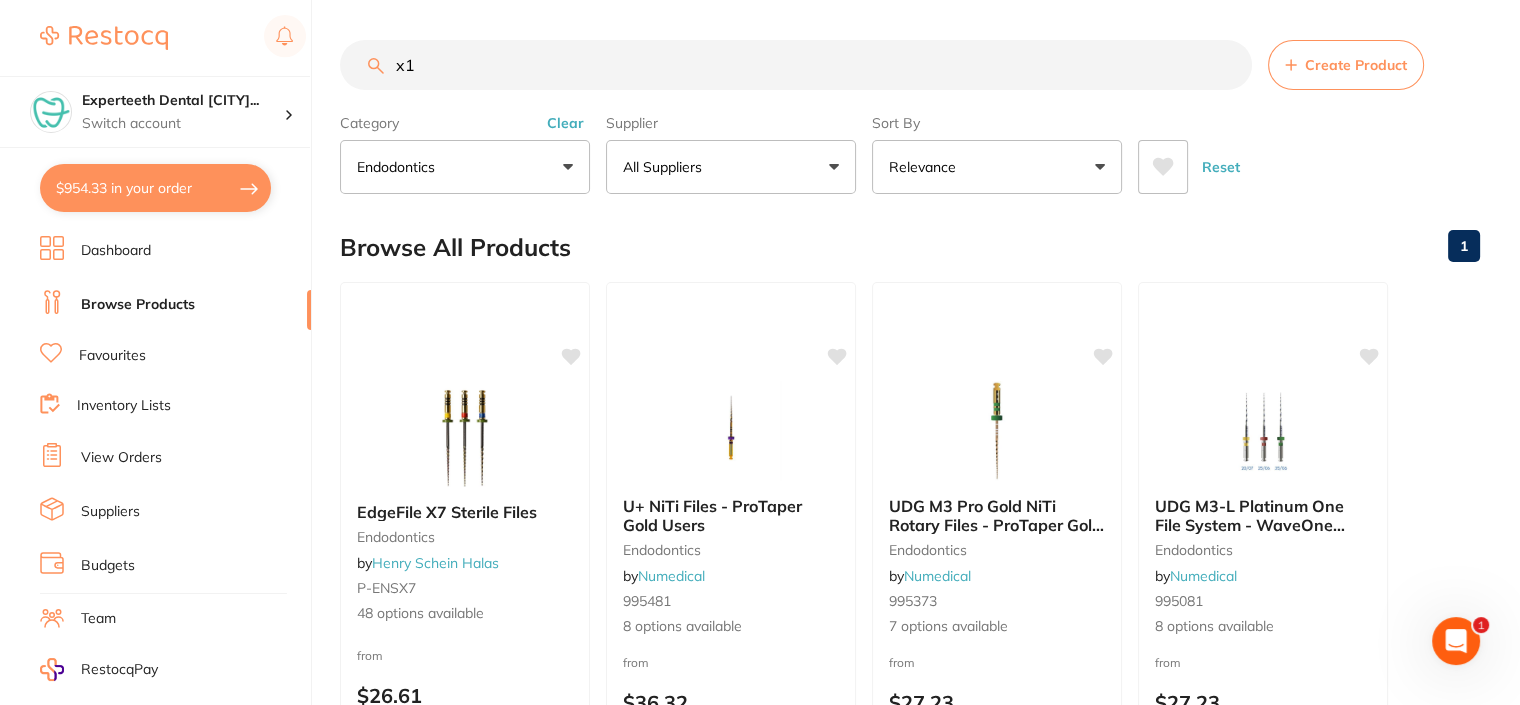 drag, startPoint x: 495, startPoint y: 71, endPoint x: 383, endPoint y: 71, distance: 112 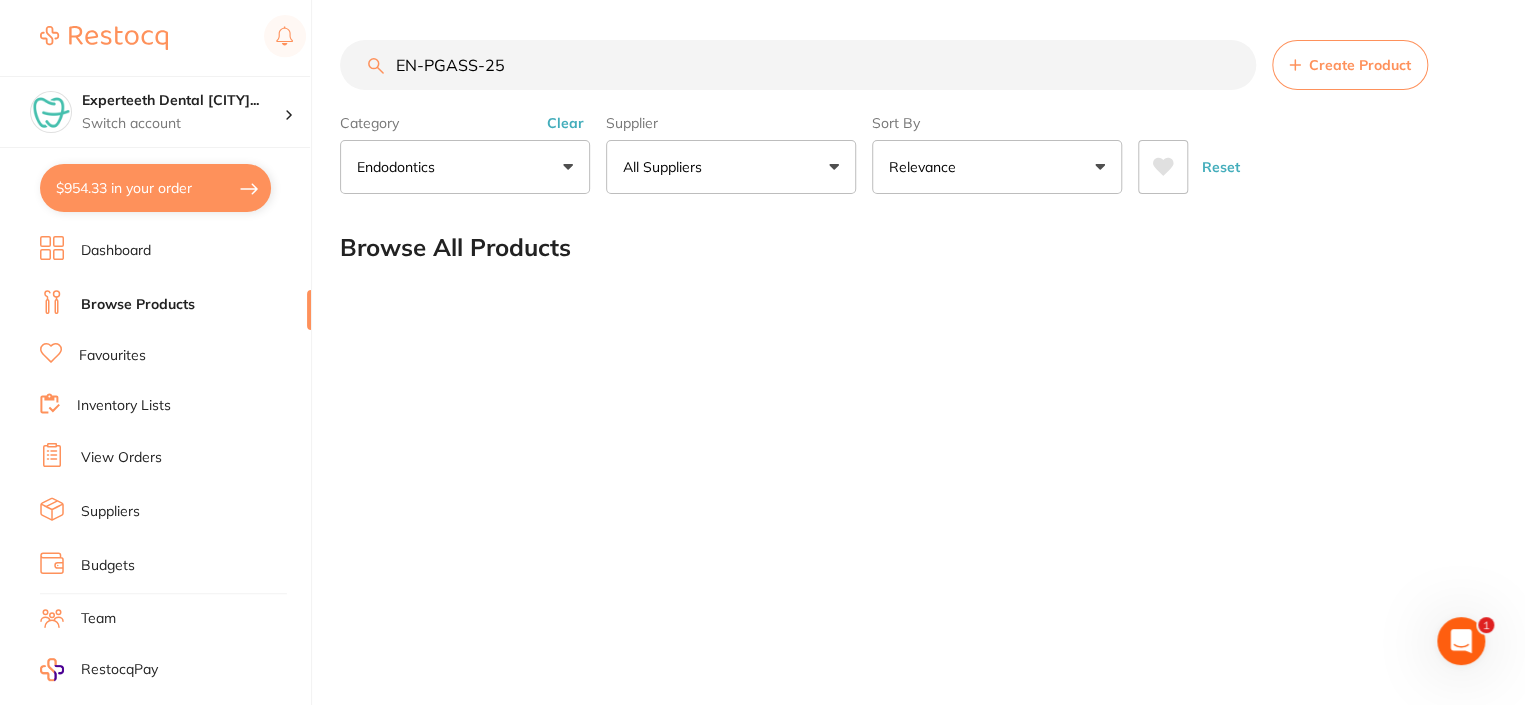 click on "Browse Products" at bounding box center [138, 305] 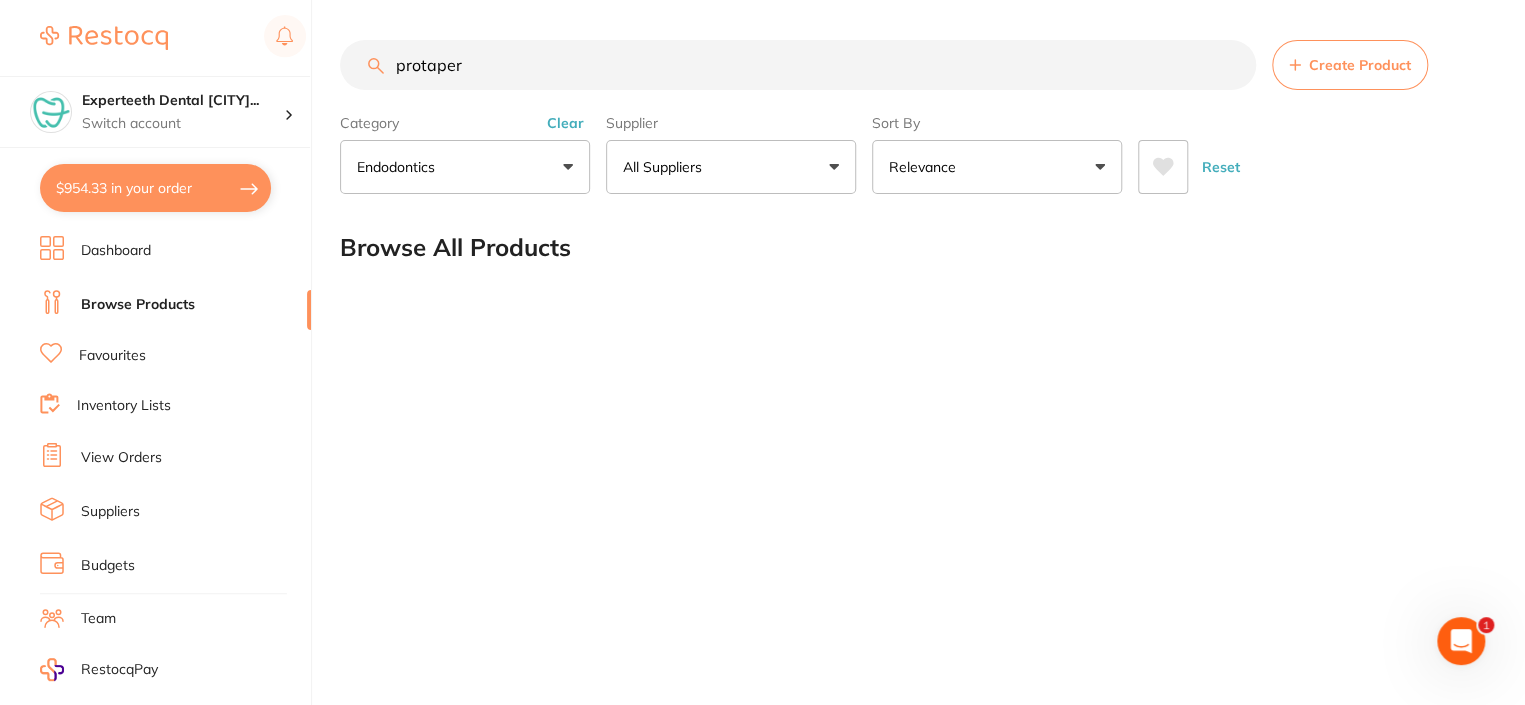 type on "protaper" 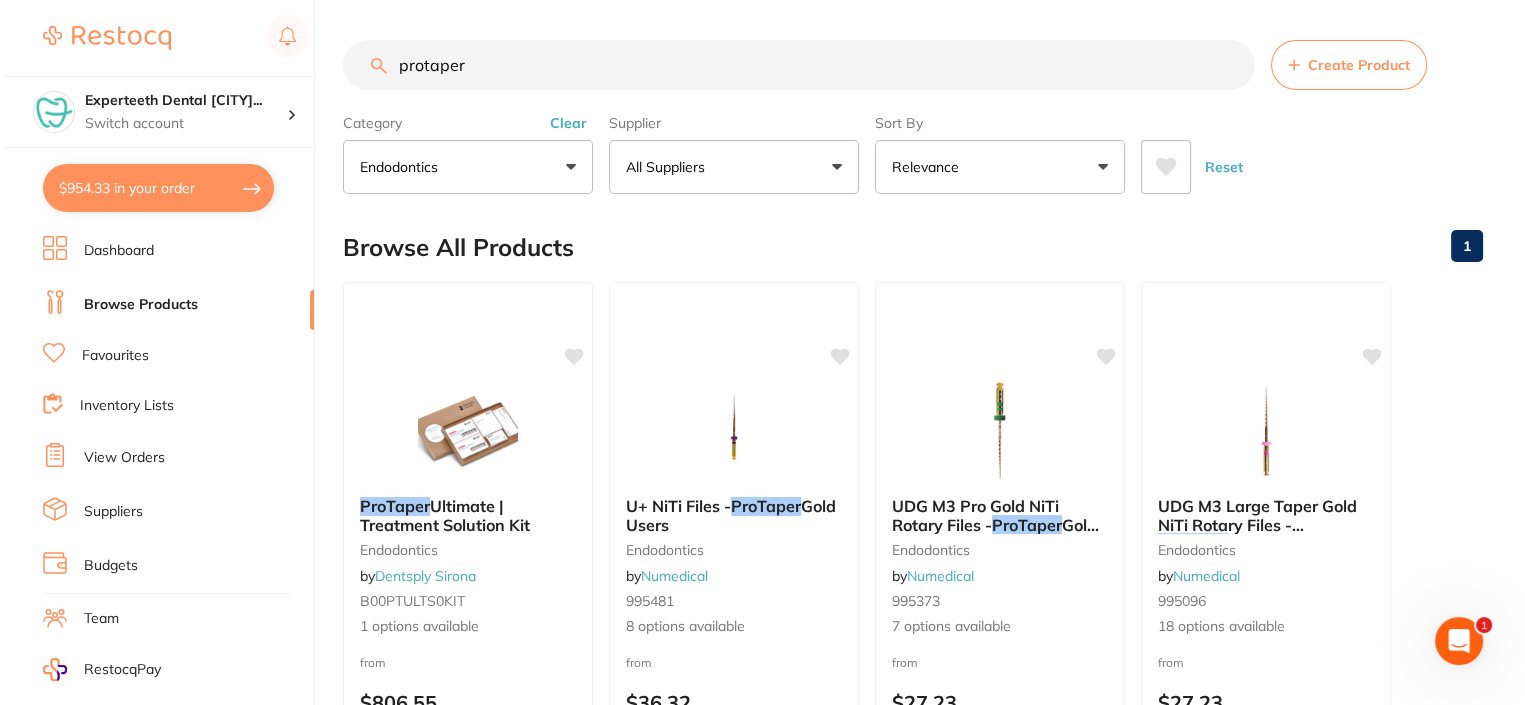 scroll, scrollTop: 0, scrollLeft: 0, axis: both 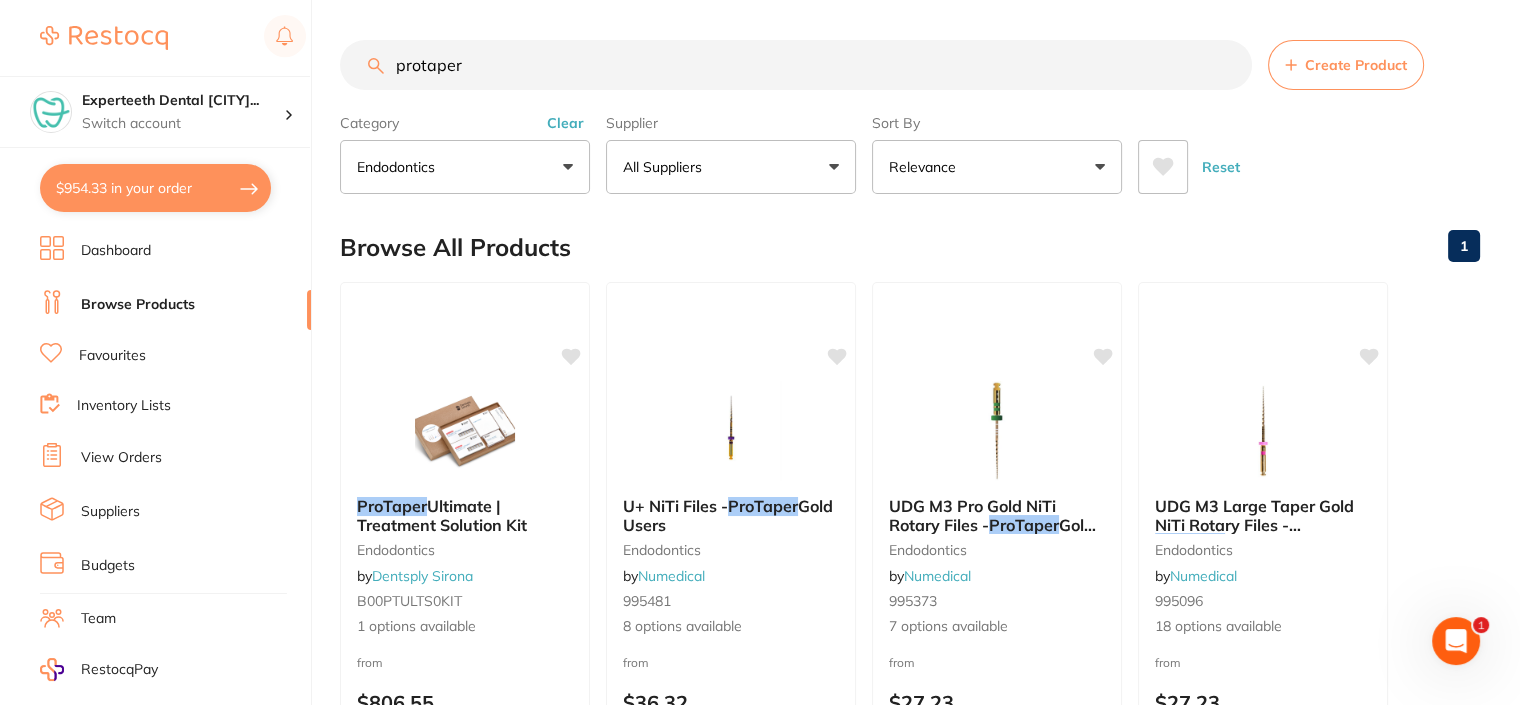 click on "$954.33   in your order" at bounding box center (155, 188) 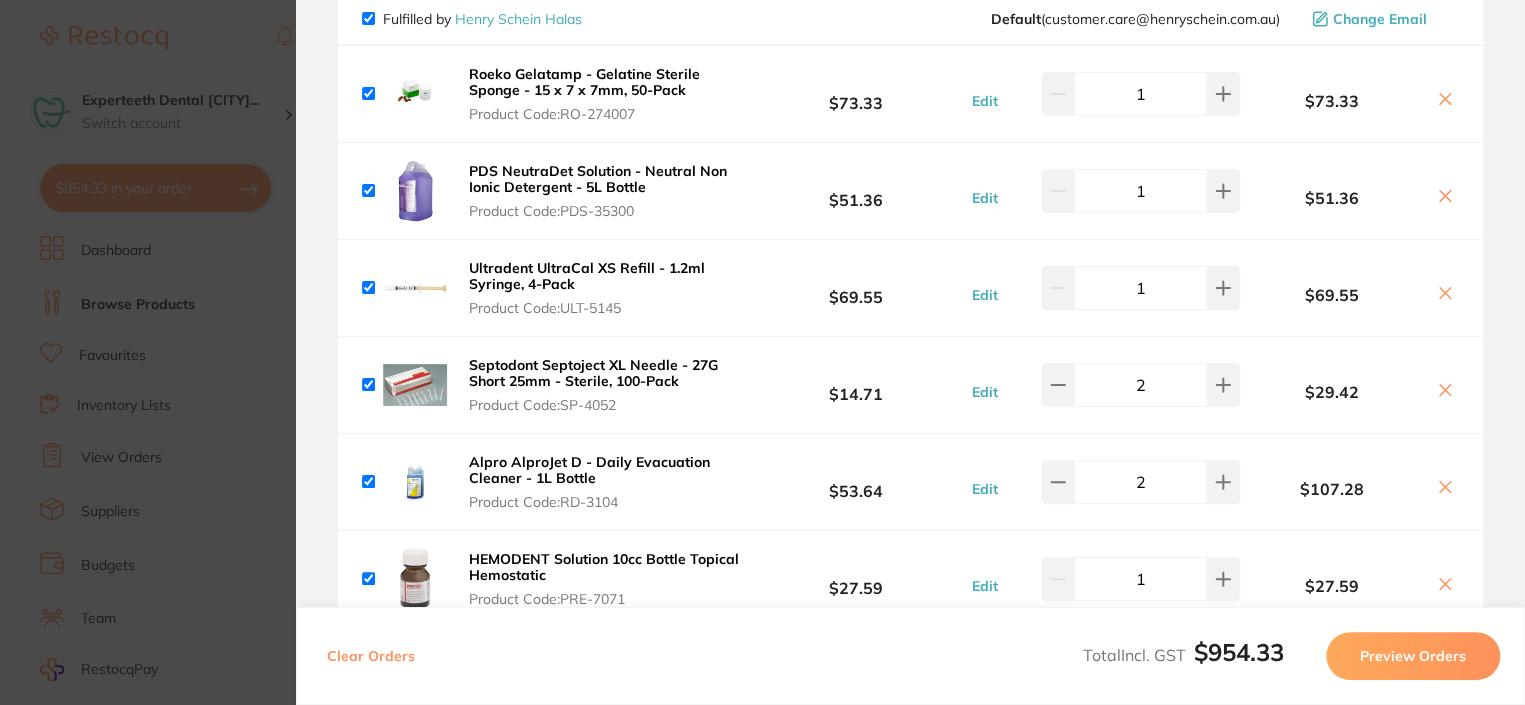 scroll, scrollTop: 0, scrollLeft: 0, axis: both 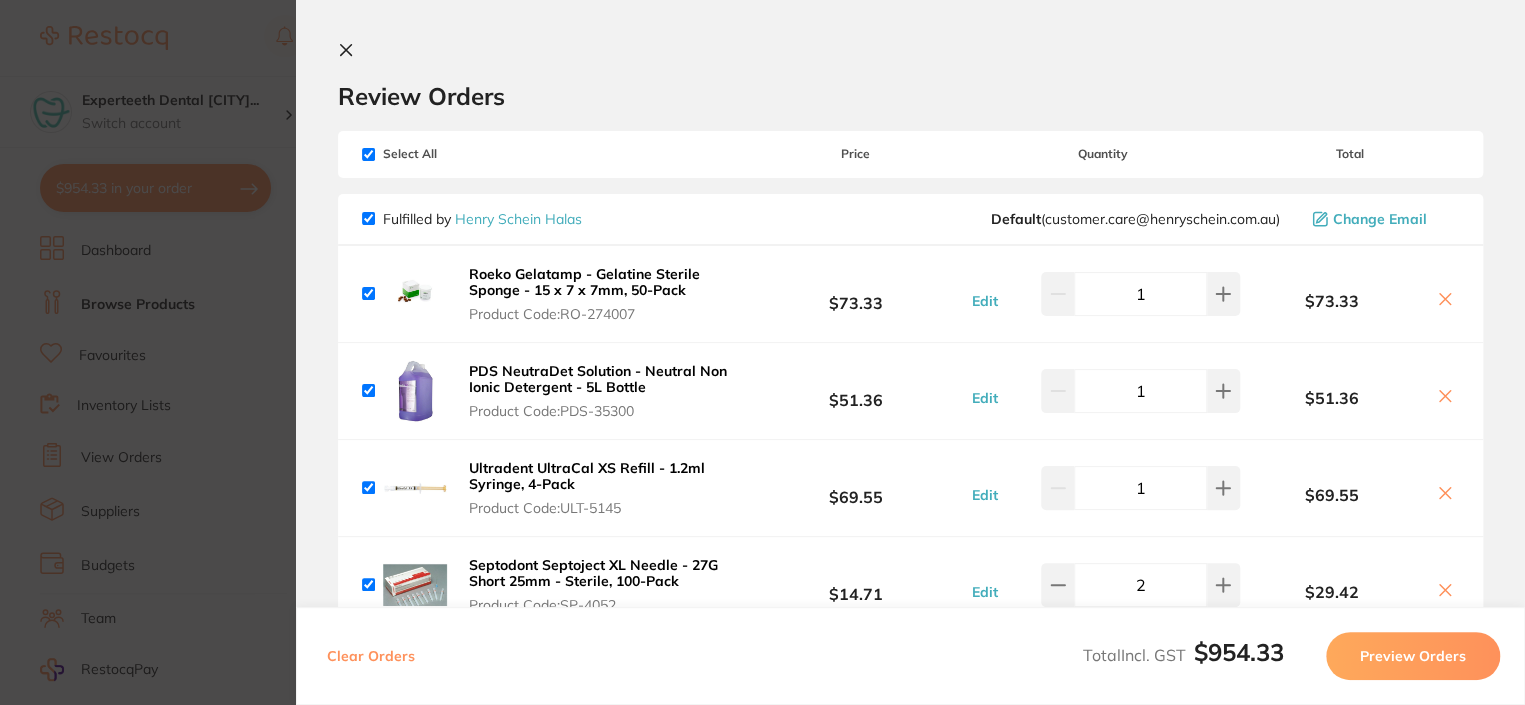 click 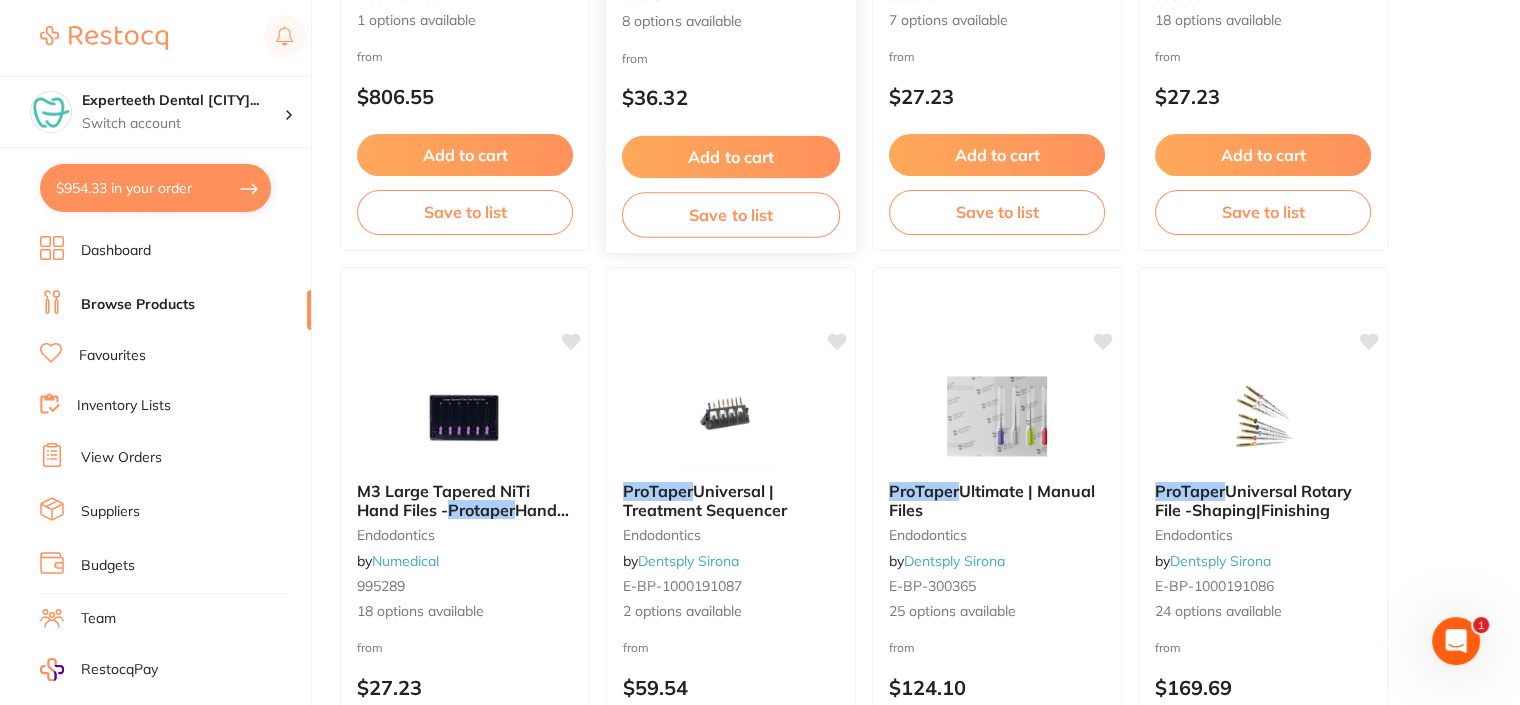 scroll, scrollTop: 206, scrollLeft: 0, axis: vertical 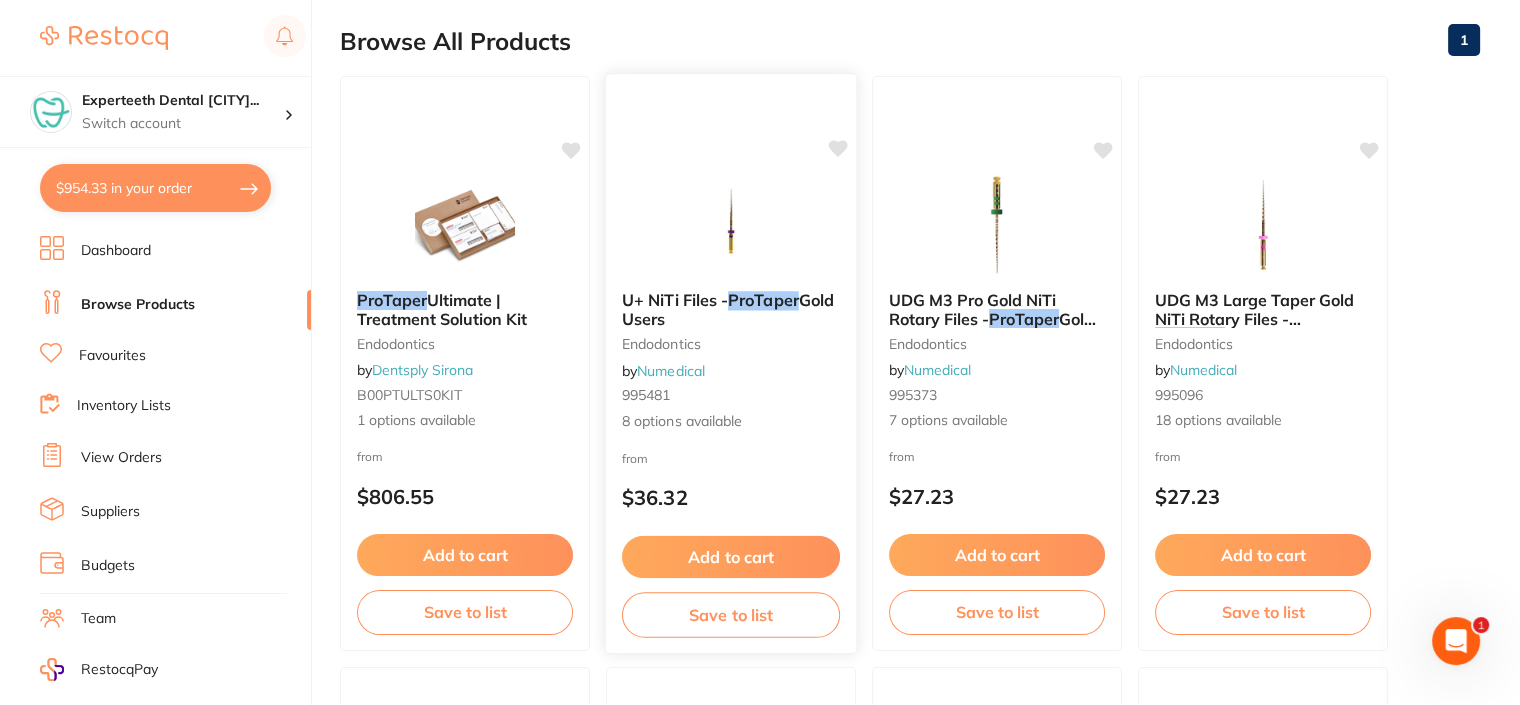 click on "U+ NiTi Files -  ProTaper  Gold Users" at bounding box center (731, 309) 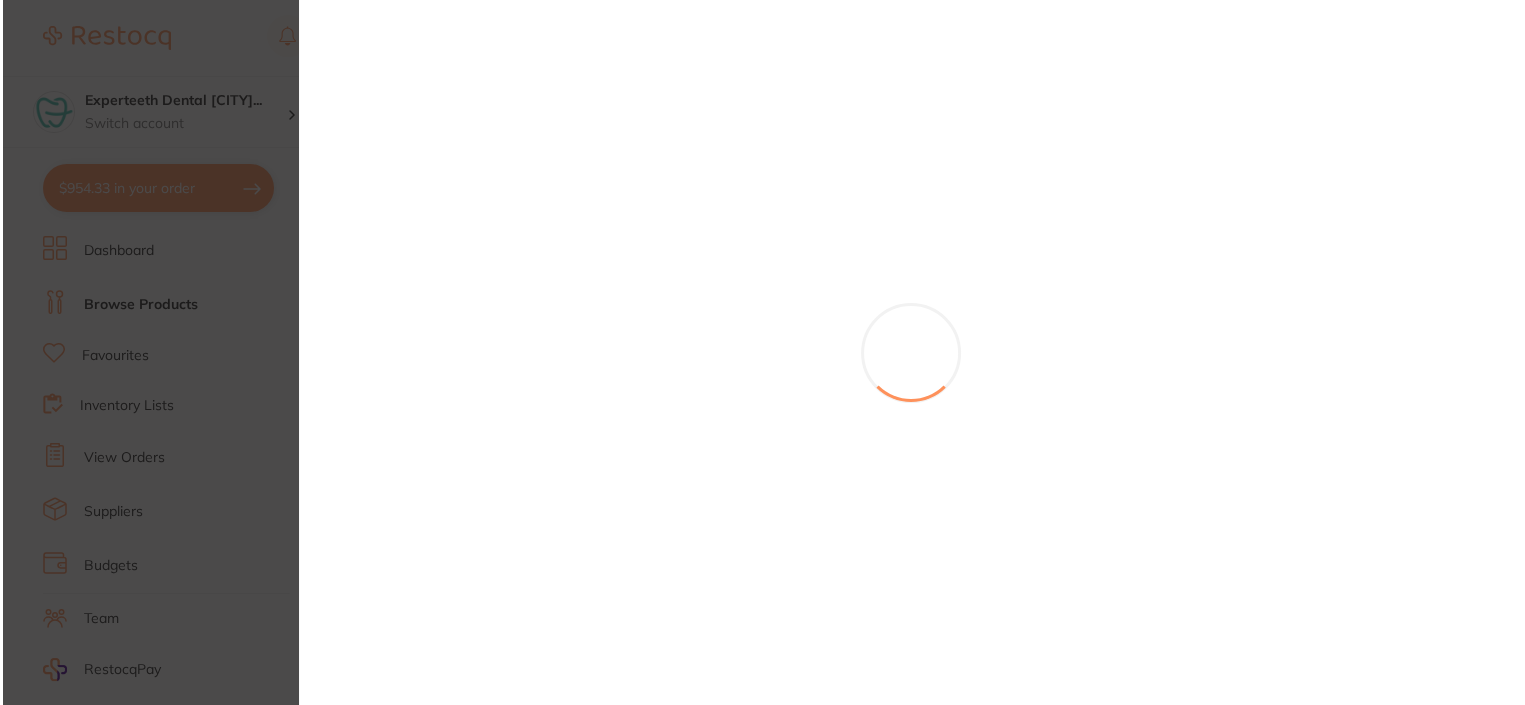 scroll, scrollTop: 0, scrollLeft: 0, axis: both 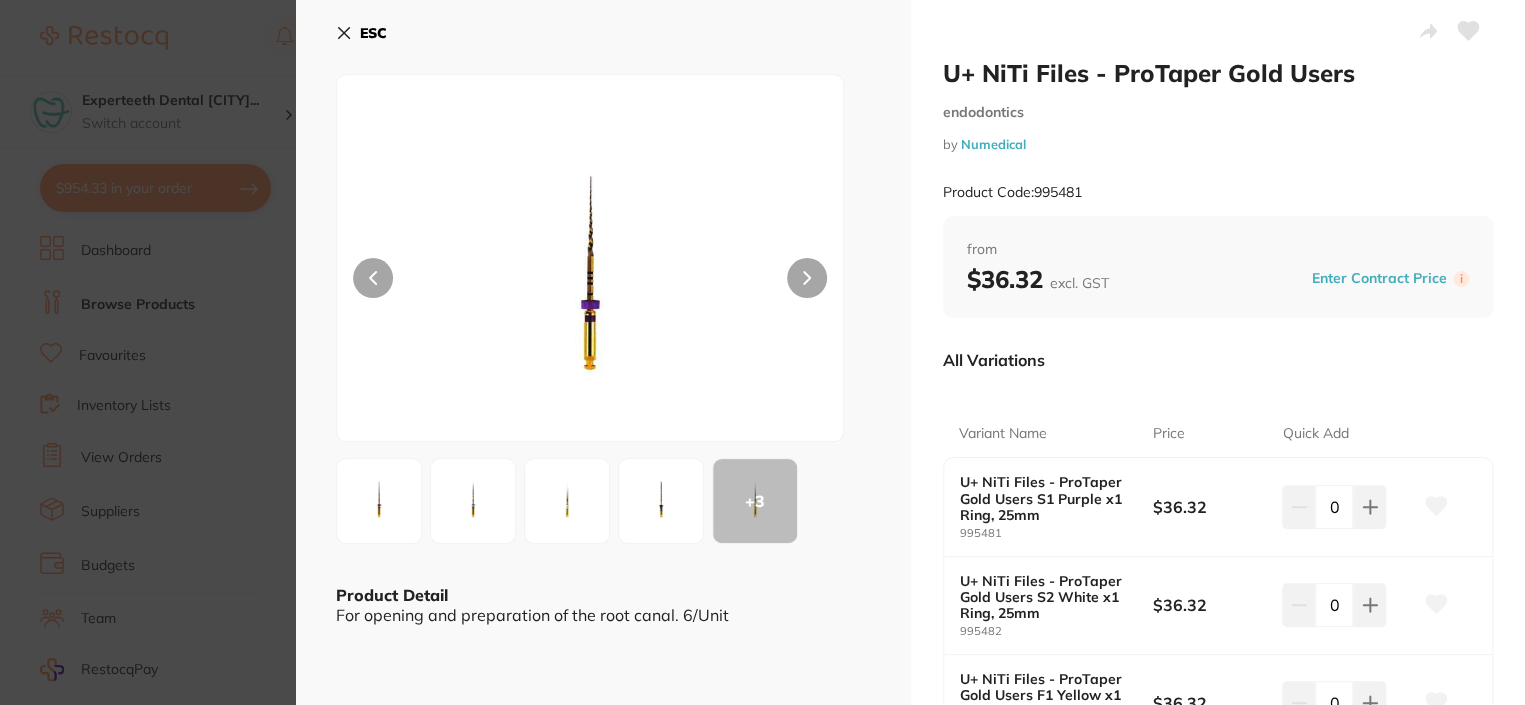 click at bounding box center [379, 501] 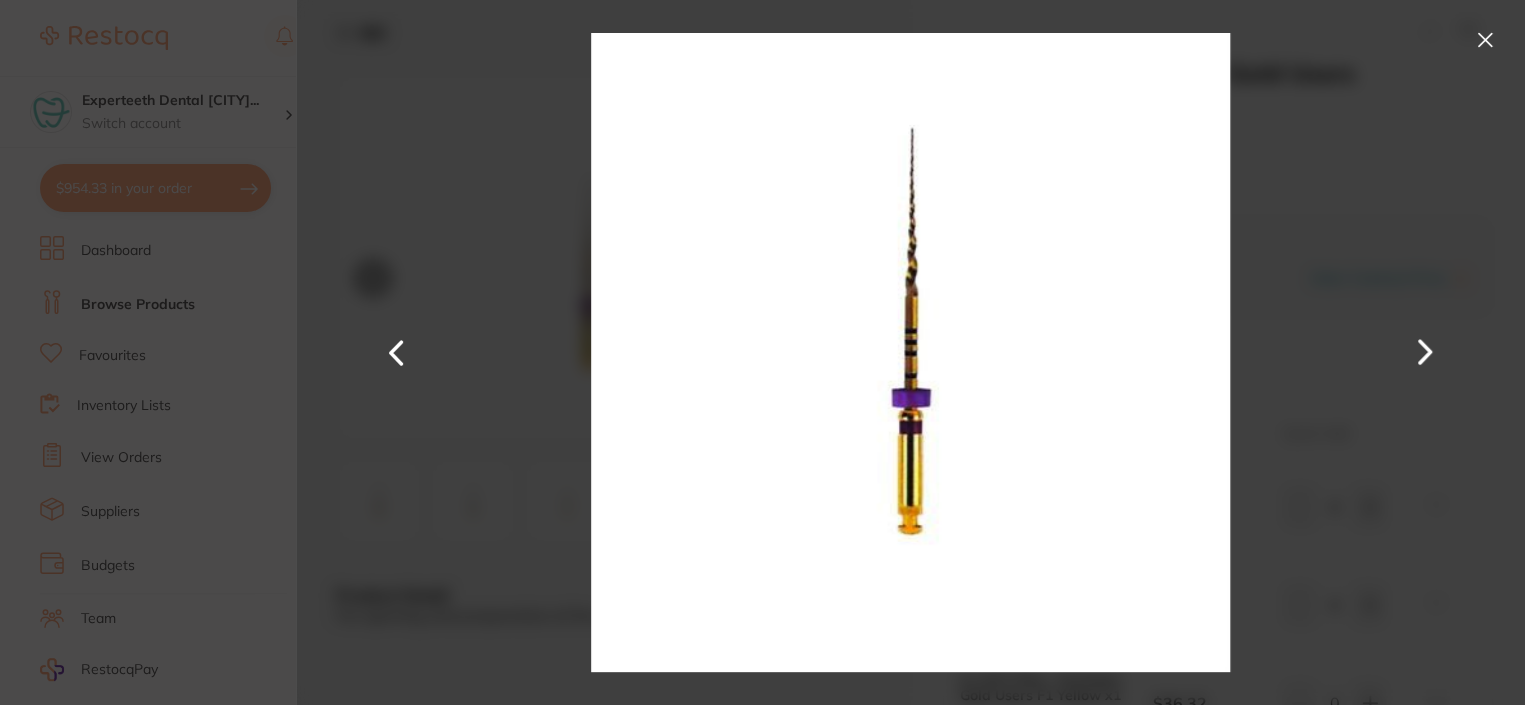 scroll, scrollTop: 0, scrollLeft: 0, axis: both 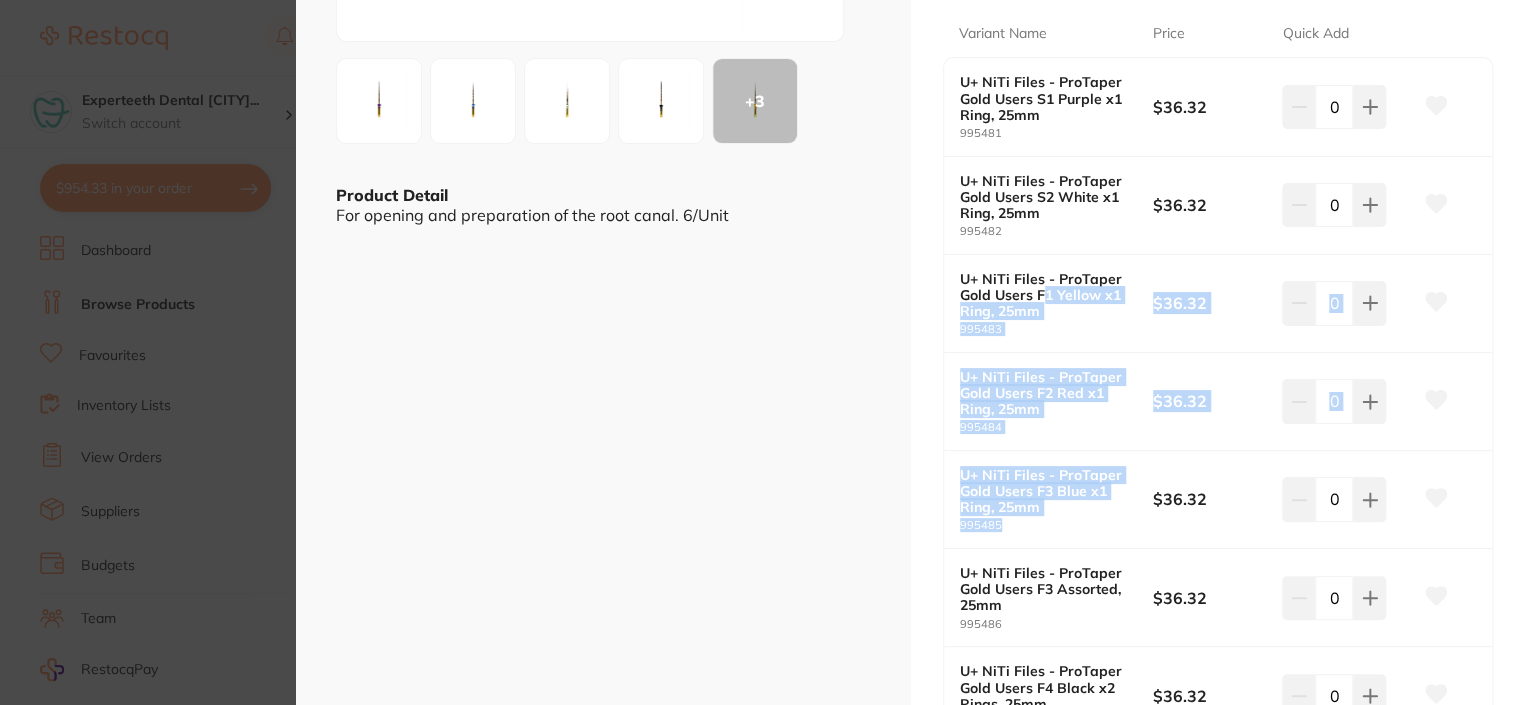 drag, startPoint x: 1042, startPoint y: 300, endPoint x: 1065, endPoint y: 530, distance: 231.14714 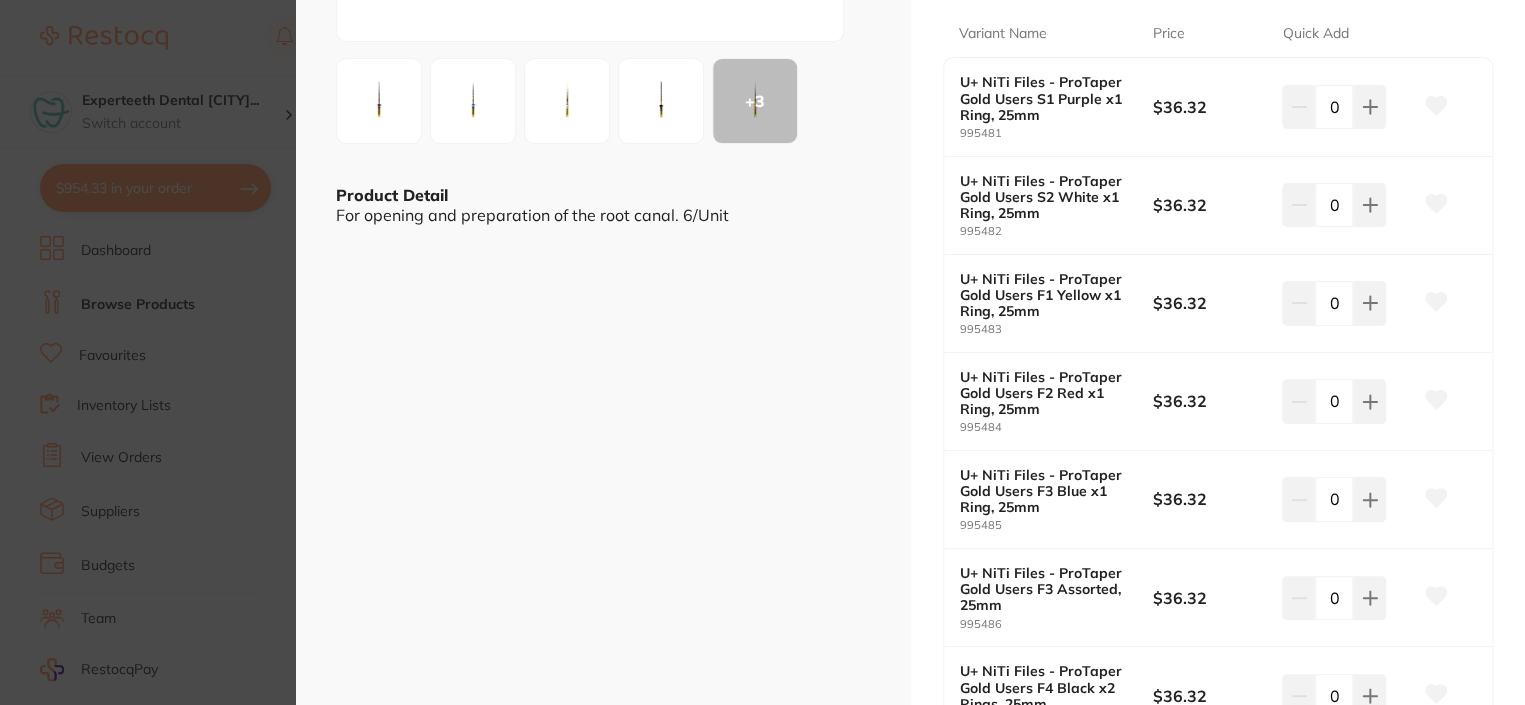 click on "U+ NiTi Files - ProTaper Gold Users S1 Purple x1 Ring, 25mm" at bounding box center (1047, 98) 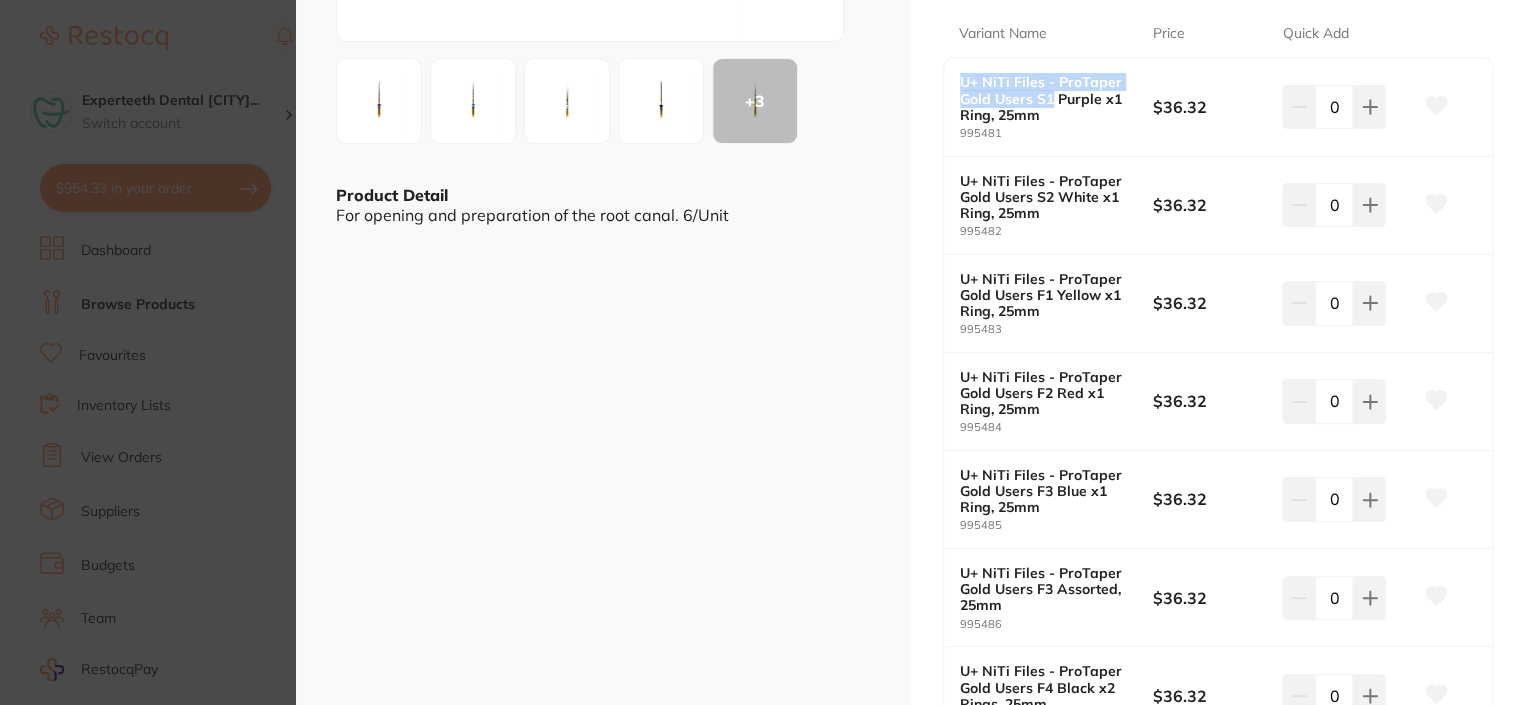 drag, startPoint x: 1048, startPoint y: 99, endPoint x: 937, endPoint y: 59, distance: 117.98729 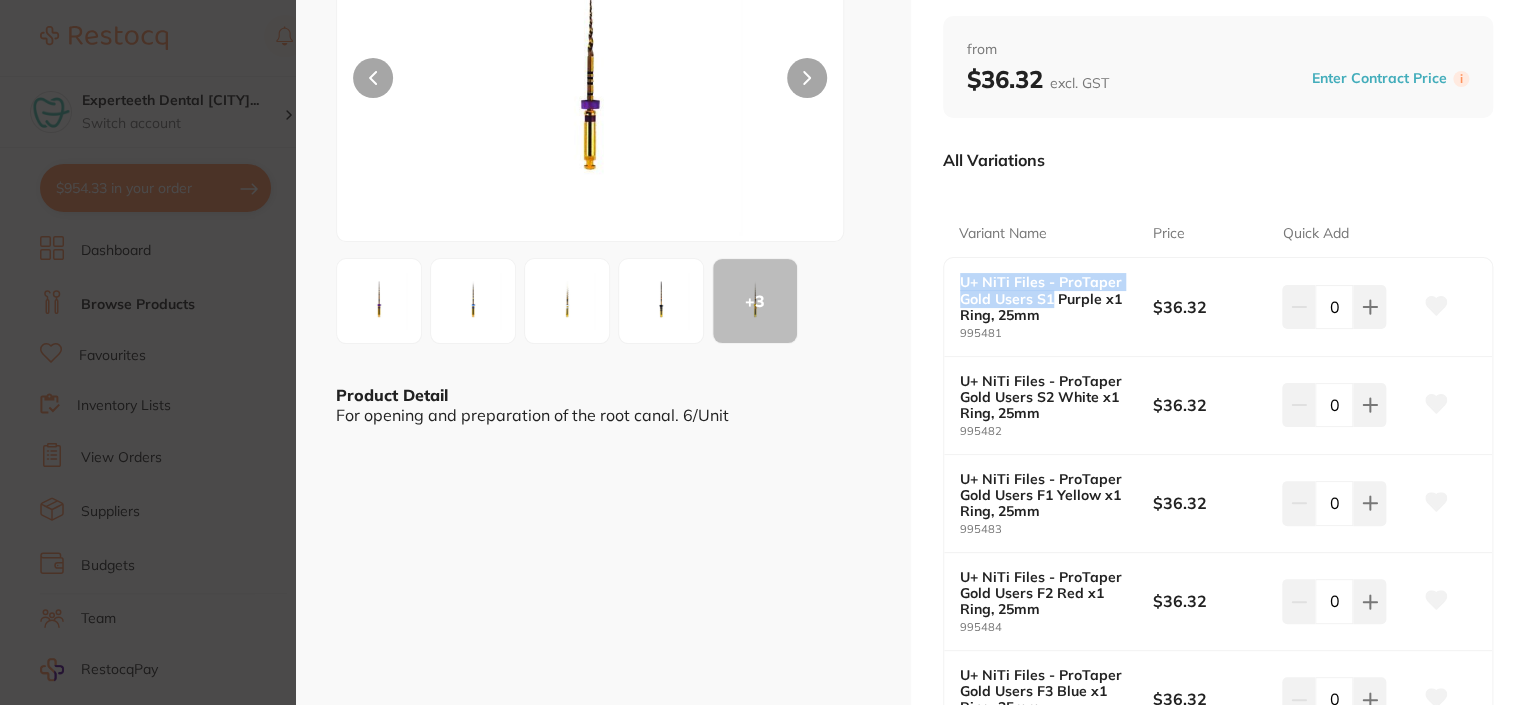 scroll, scrollTop: 300, scrollLeft: 0, axis: vertical 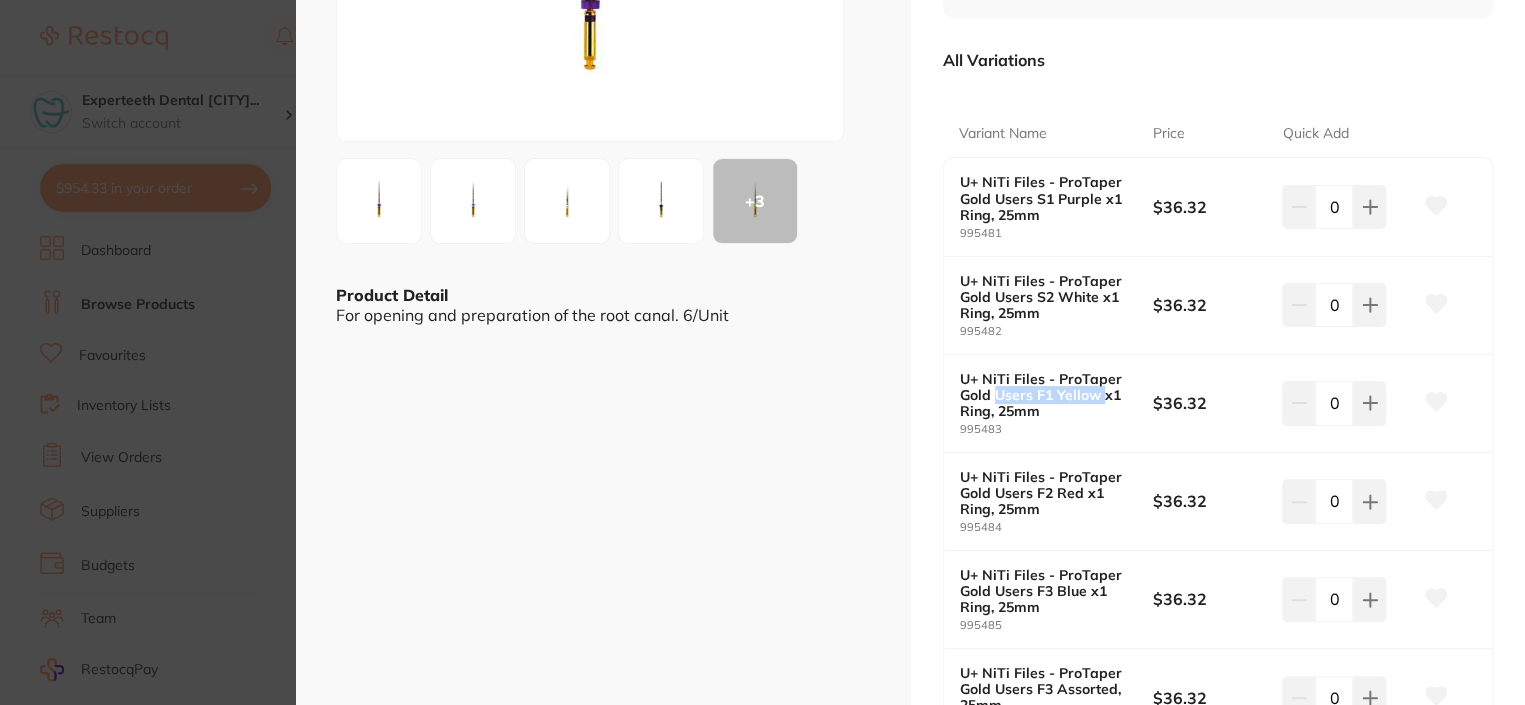 drag, startPoint x: 1102, startPoint y: 392, endPoint x: 995, endPoint y: 390, distance: 107.01869 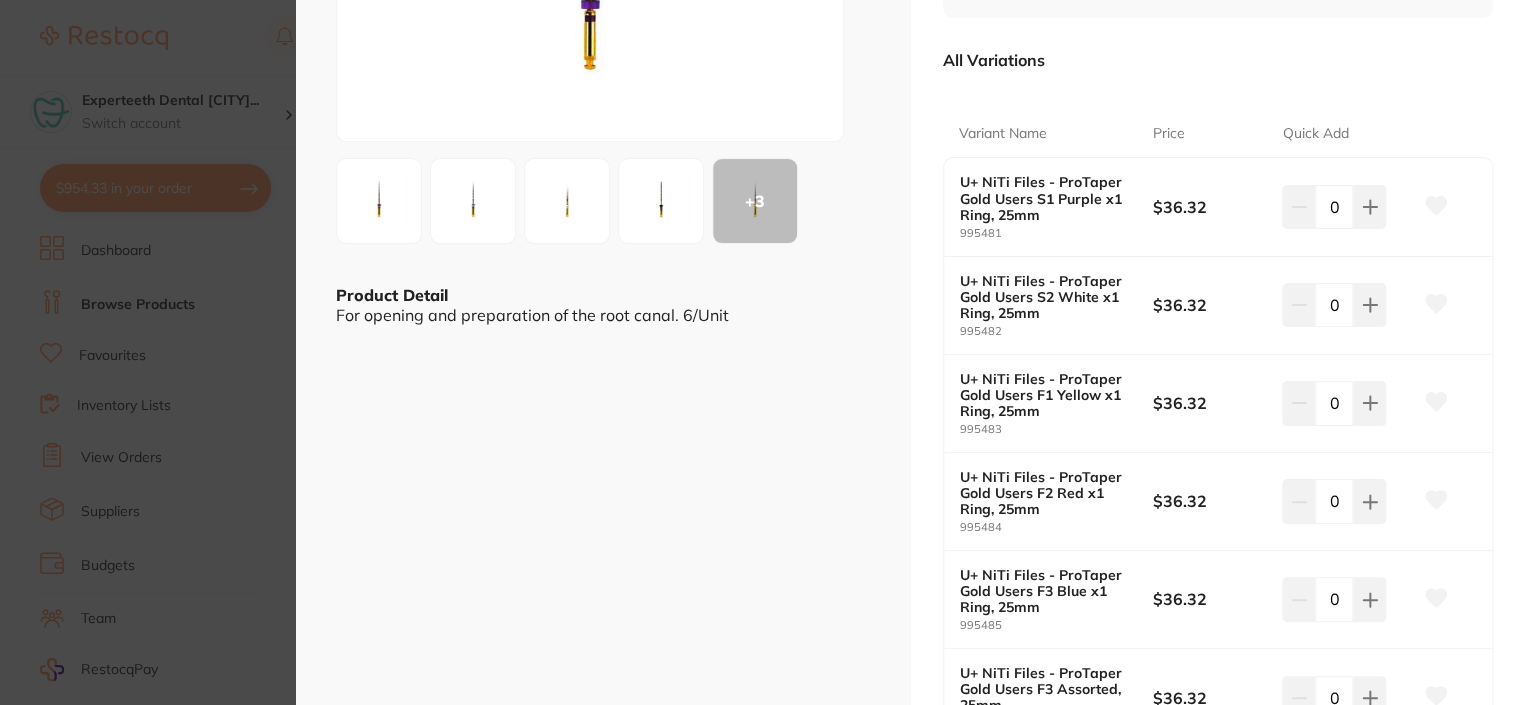 click on "995483" at bounding box center [1057, 429] 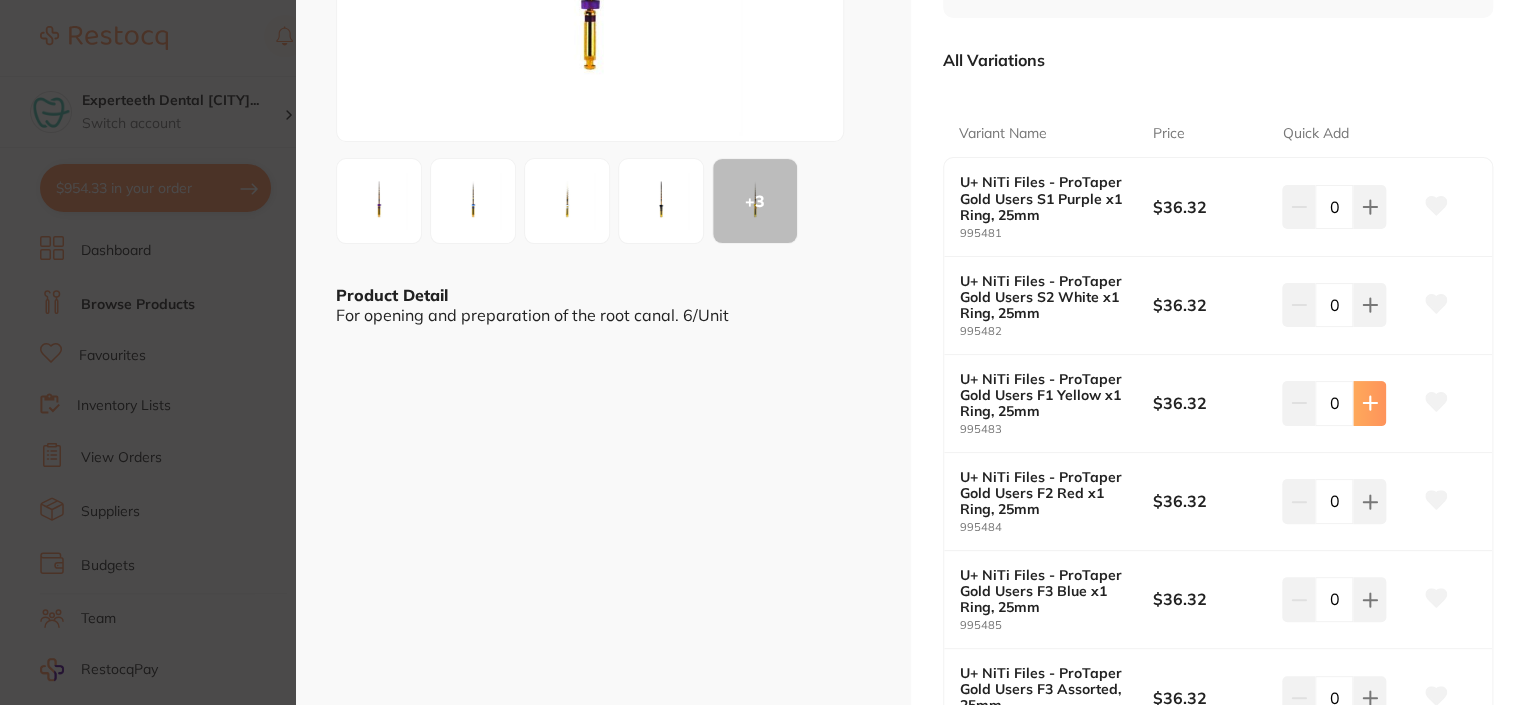 click 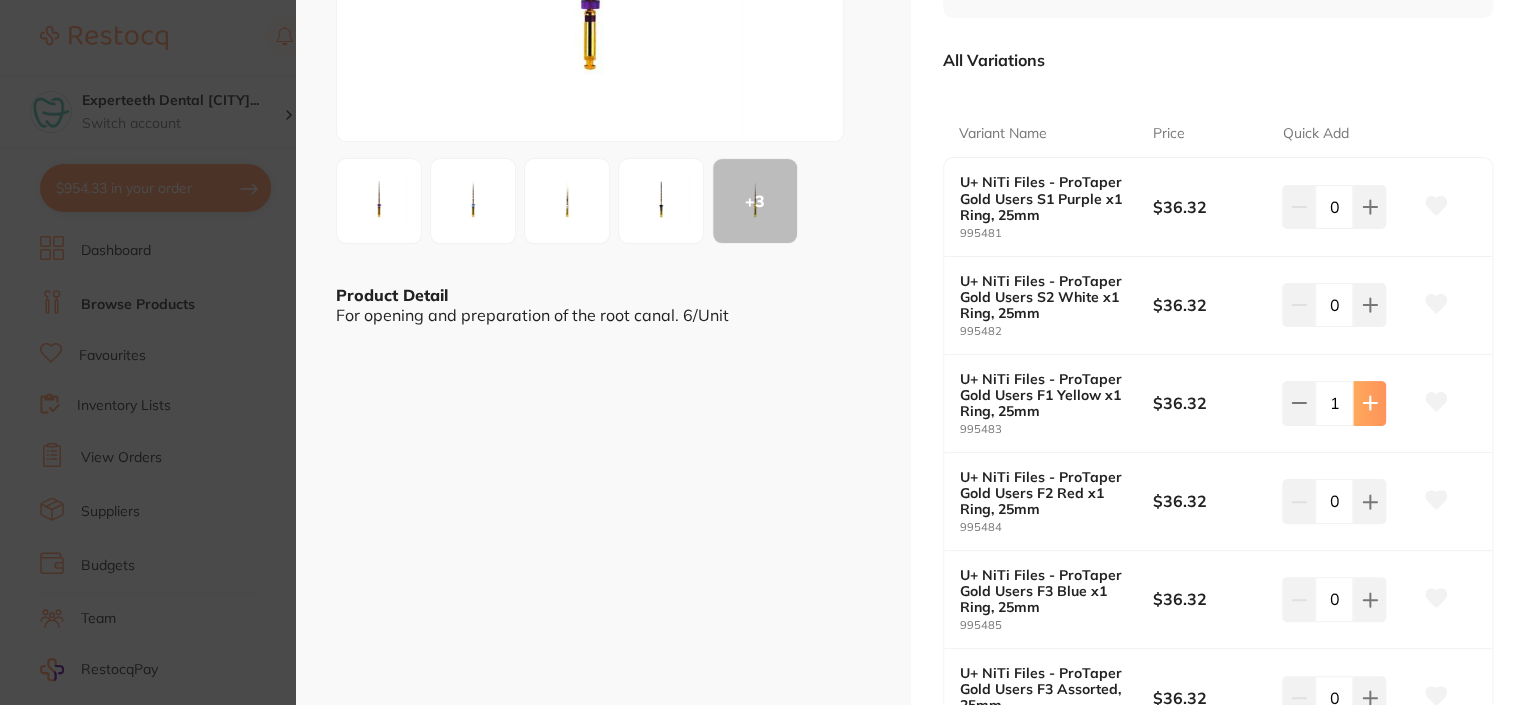 click 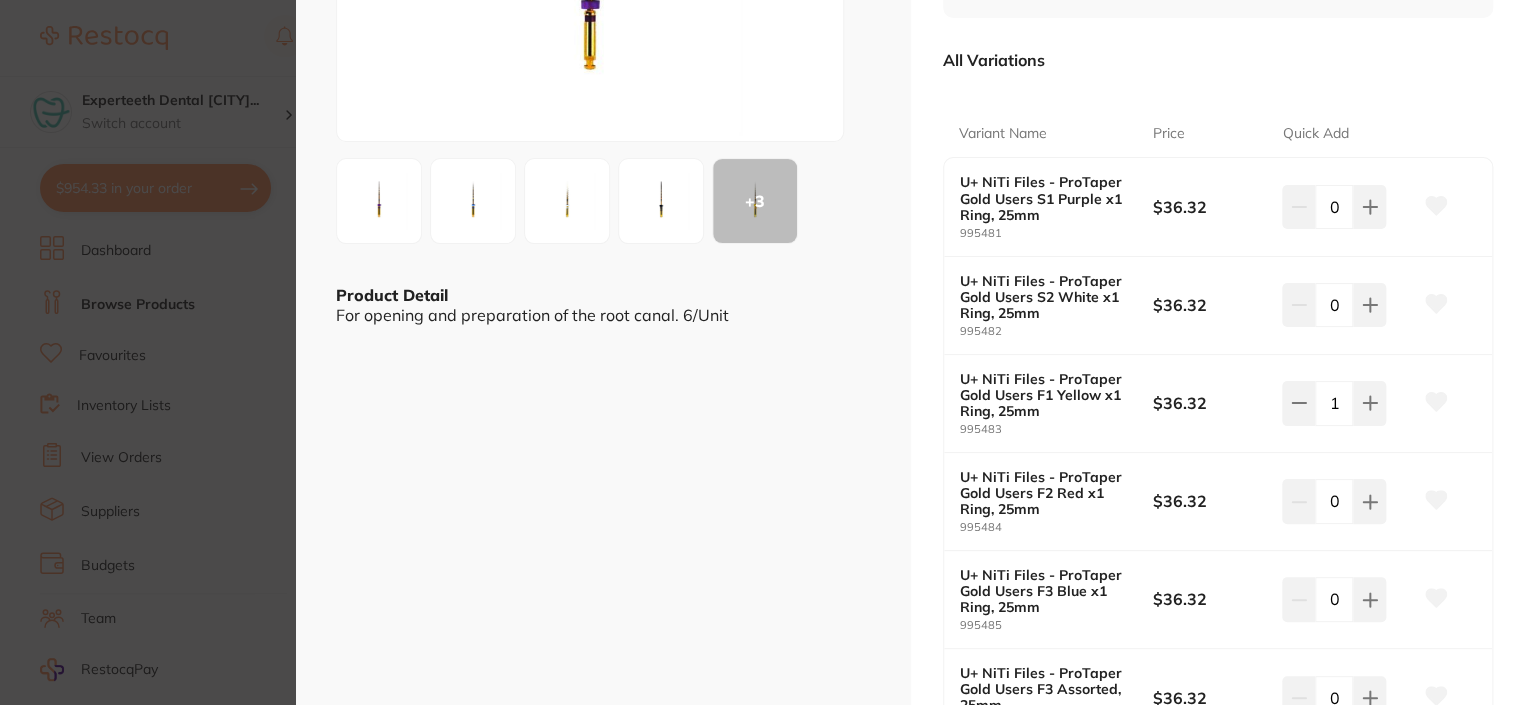 type on "2" 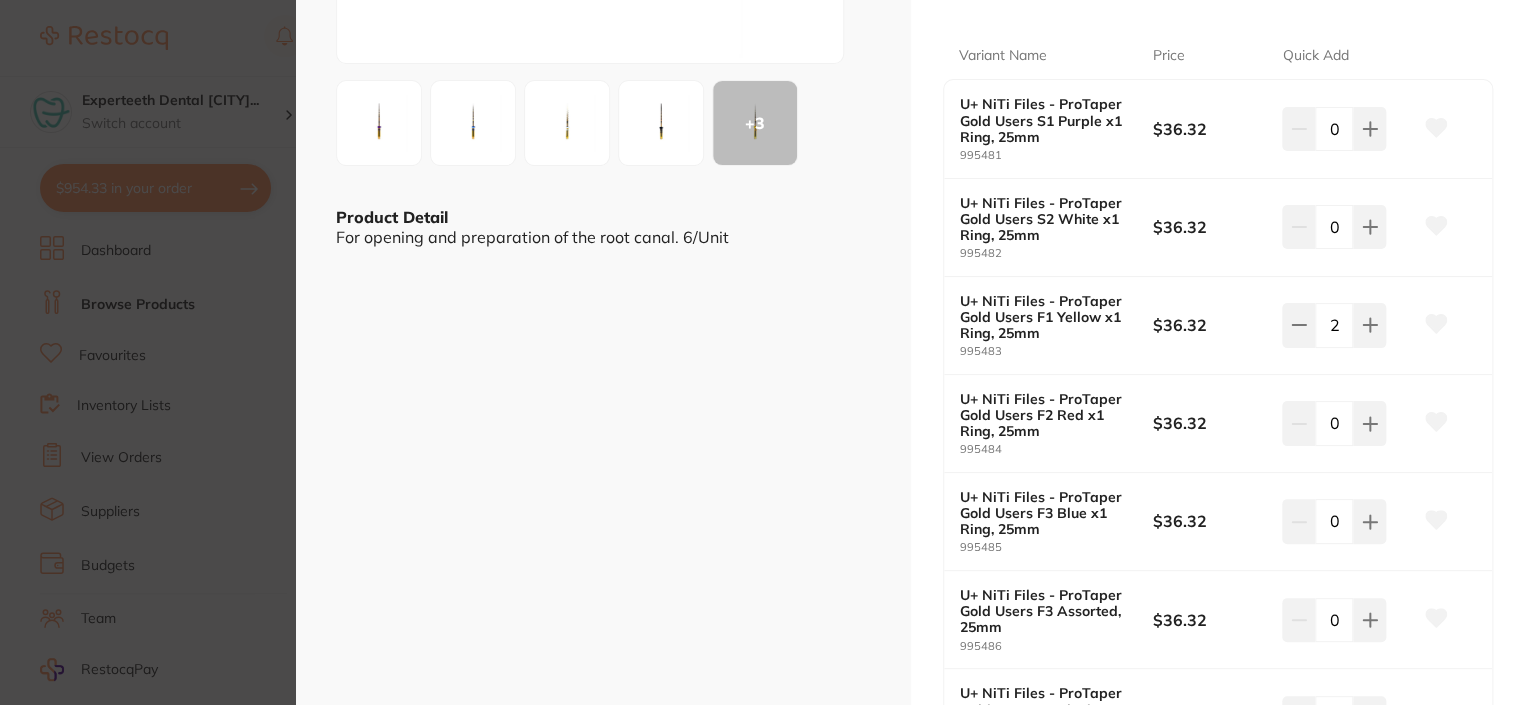 scroll, scrollTop: 400, scrollLeft: 0, axis: vertical 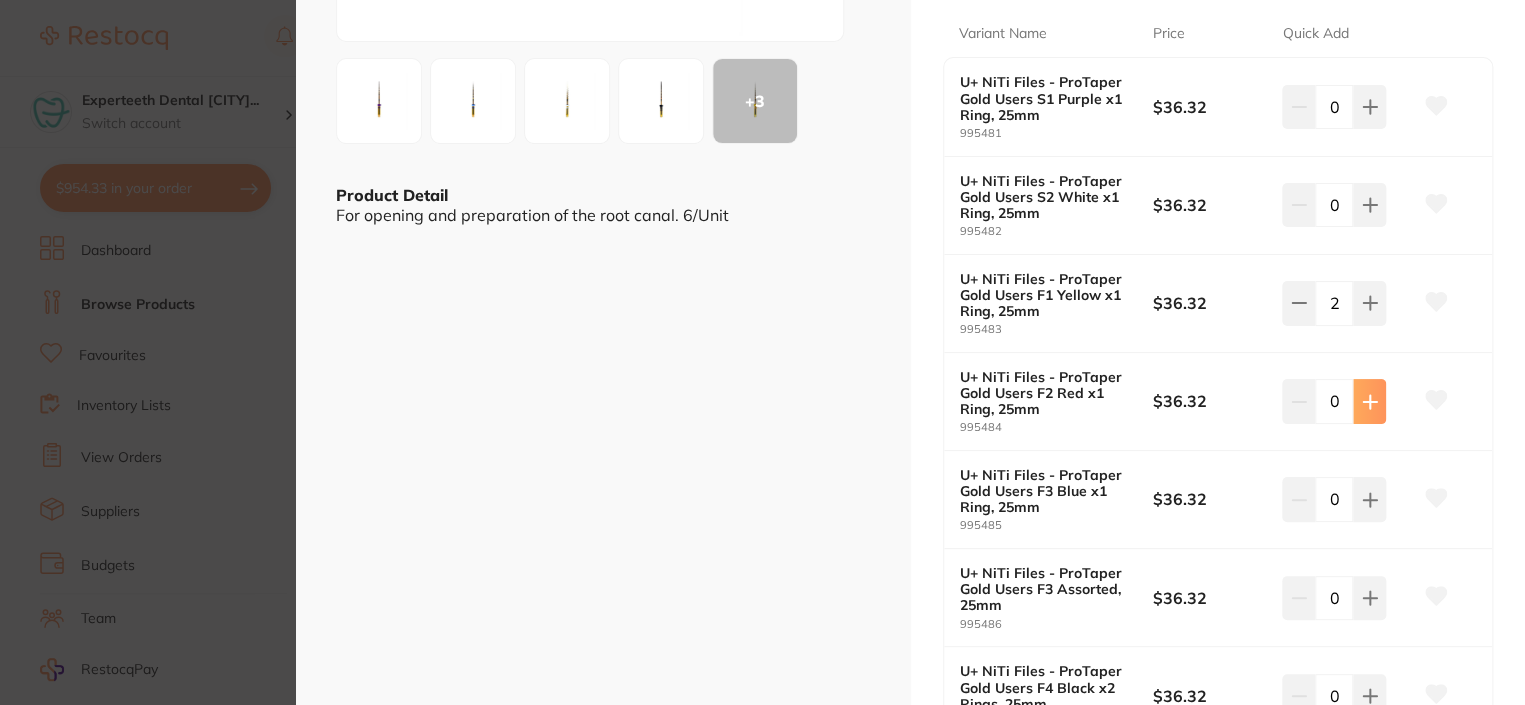click at bounding box center [1369, 107] 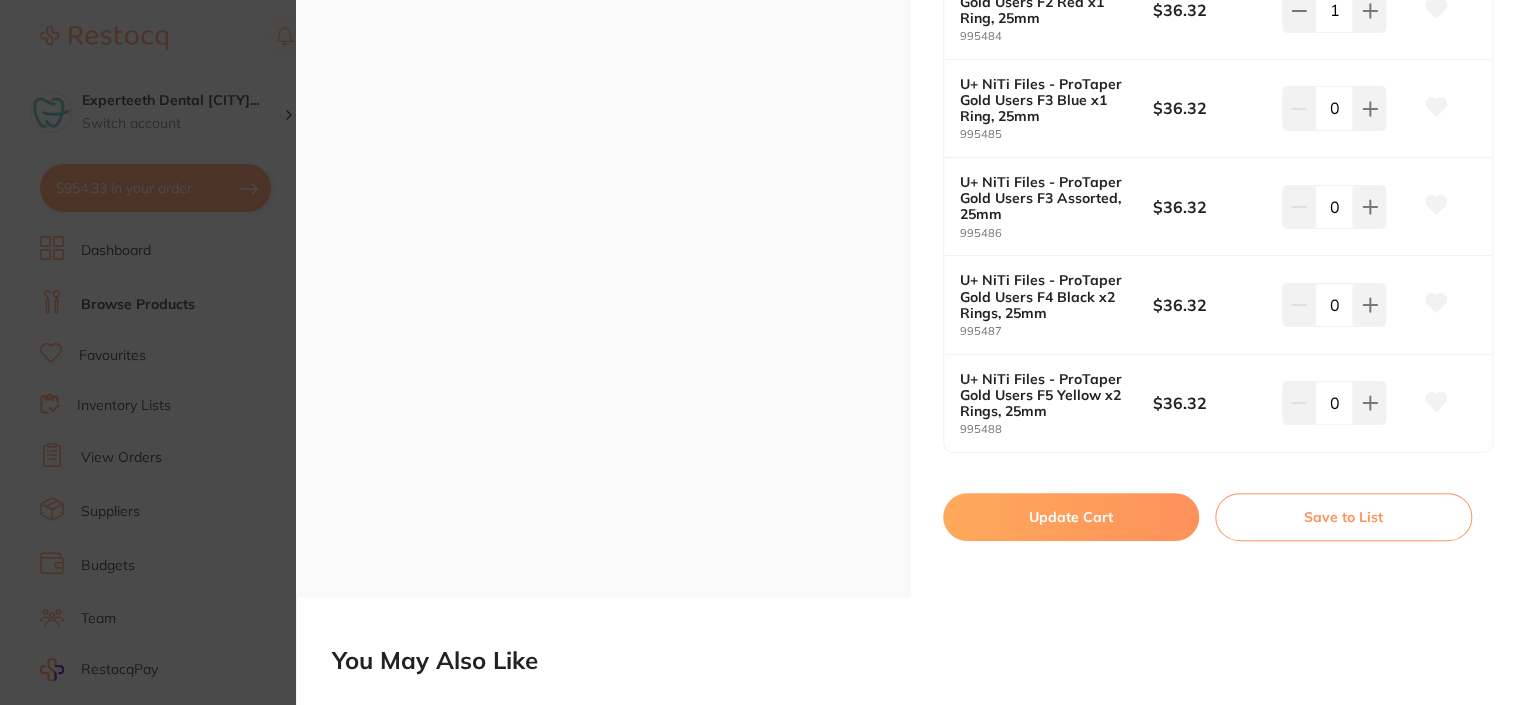 scroll, scrollTop: 800, scrollLeft: 0, axis: vertical 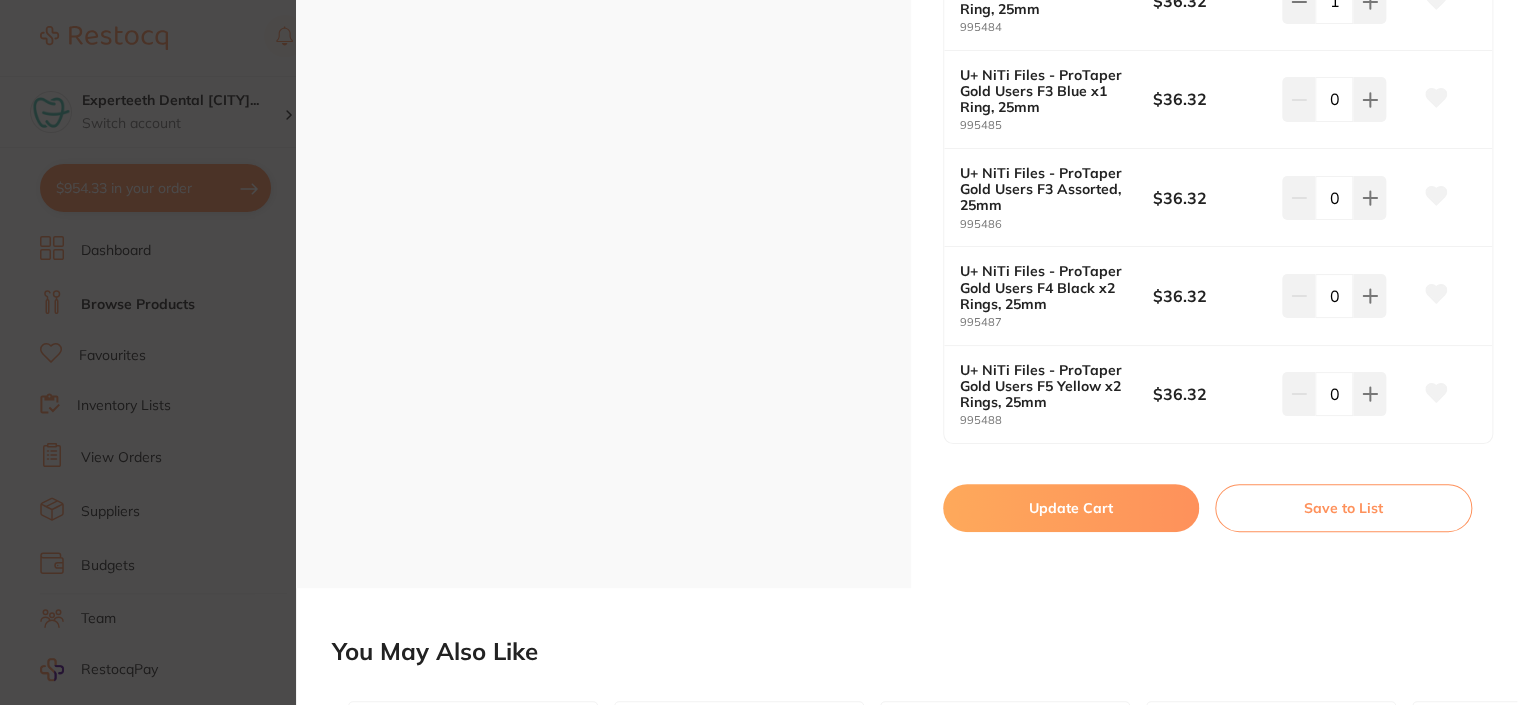 click on "Update Cart" at bounding box center [1071, 508] 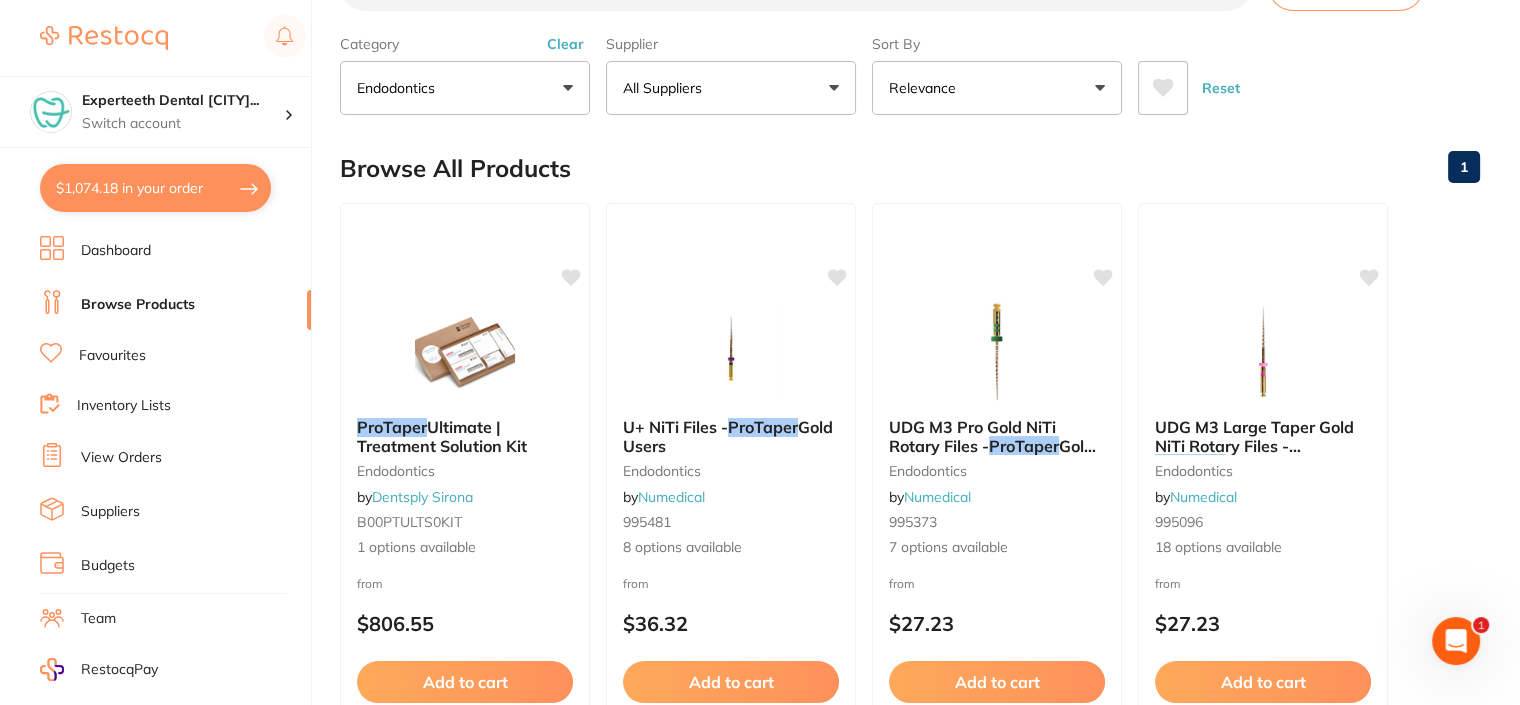 scroll, scrollTop: 0, scrollLeft: 0, axis: both 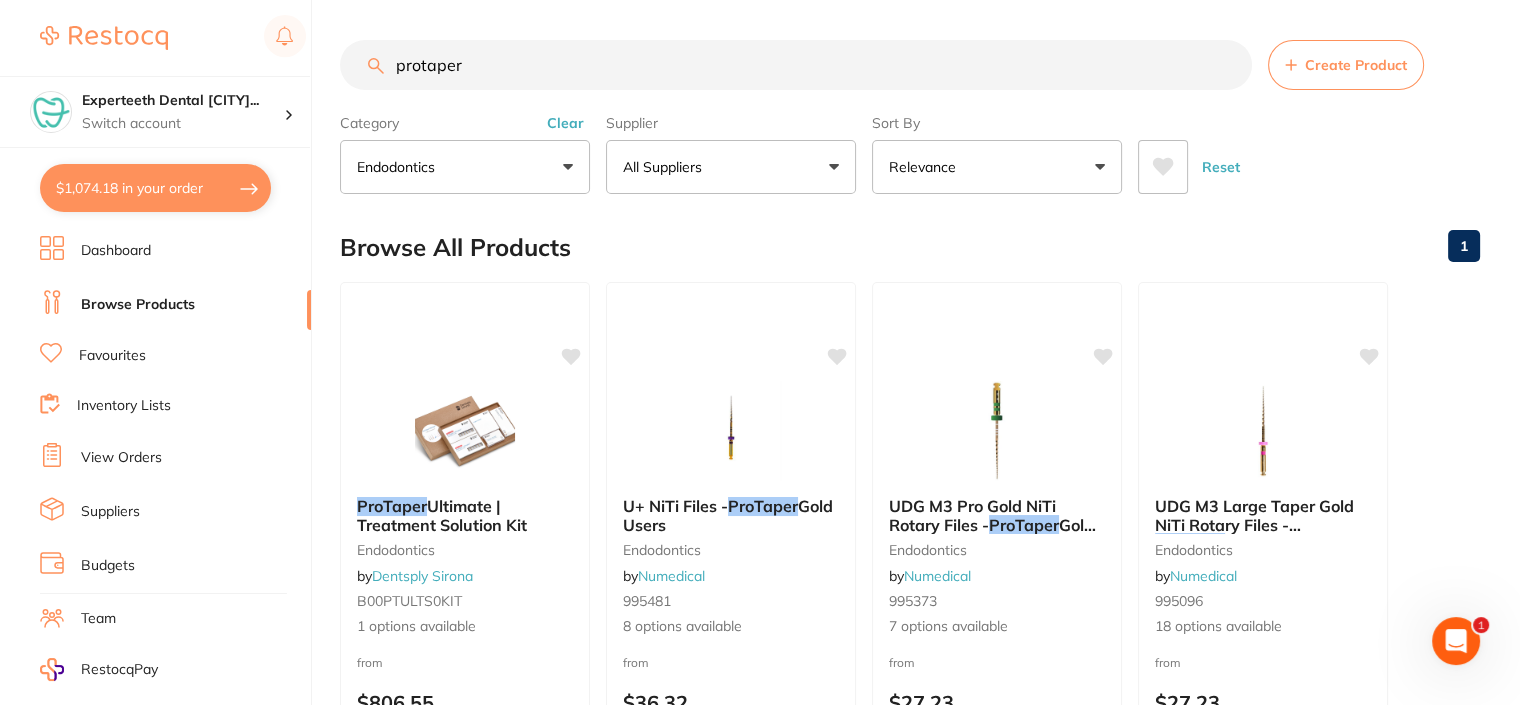 click on "All Suppliers" at bounding box center (666, 167) 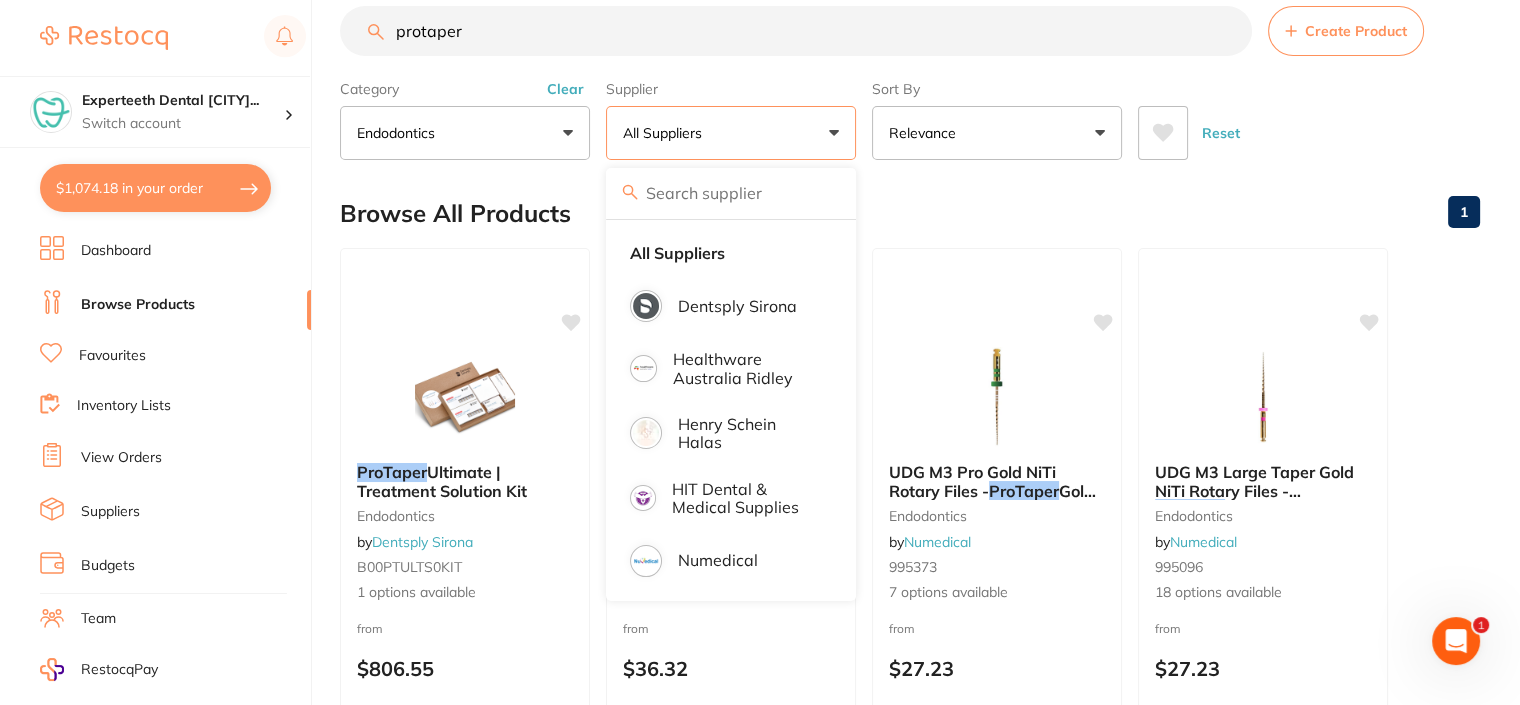 scroll, scrollTop: 0, scrollLeft: 0, axis: both 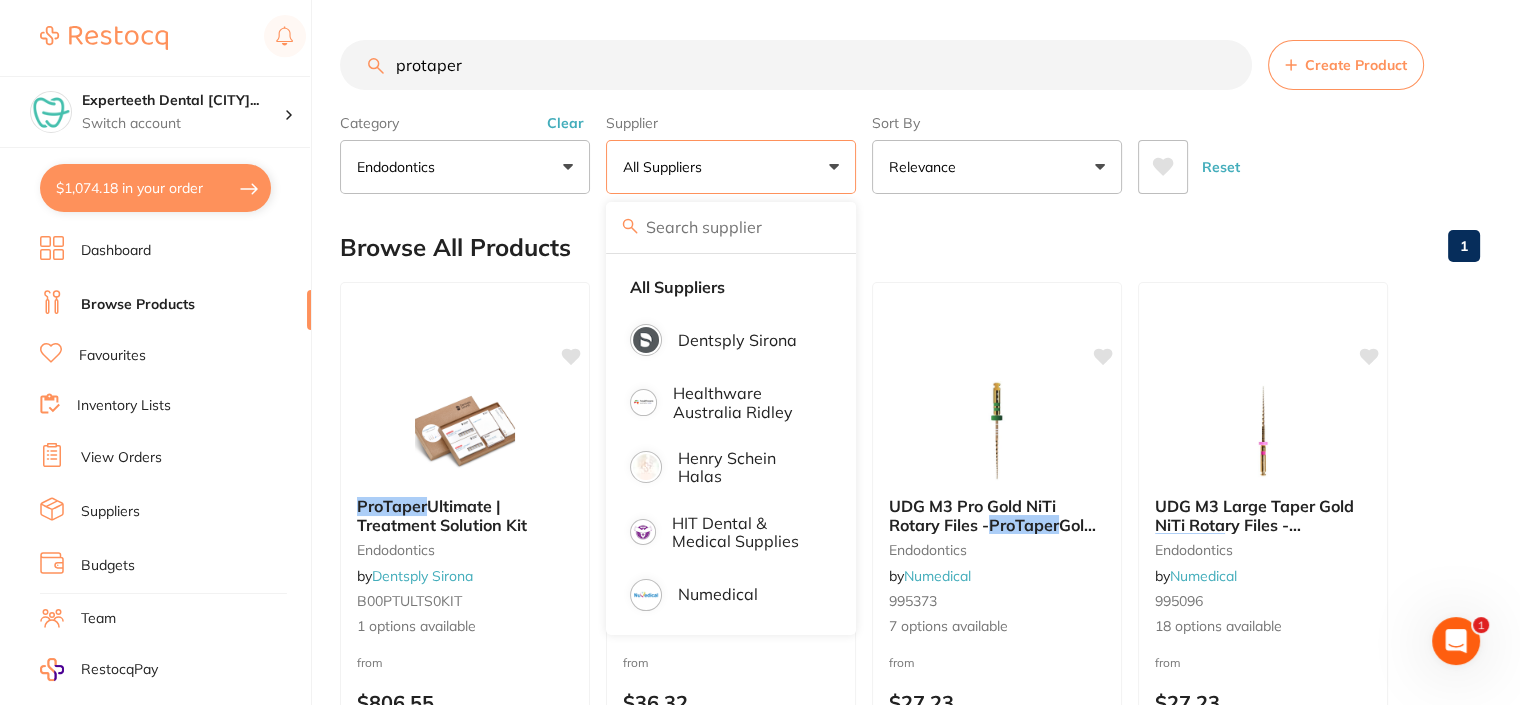 click at bounding box center [731, 227] 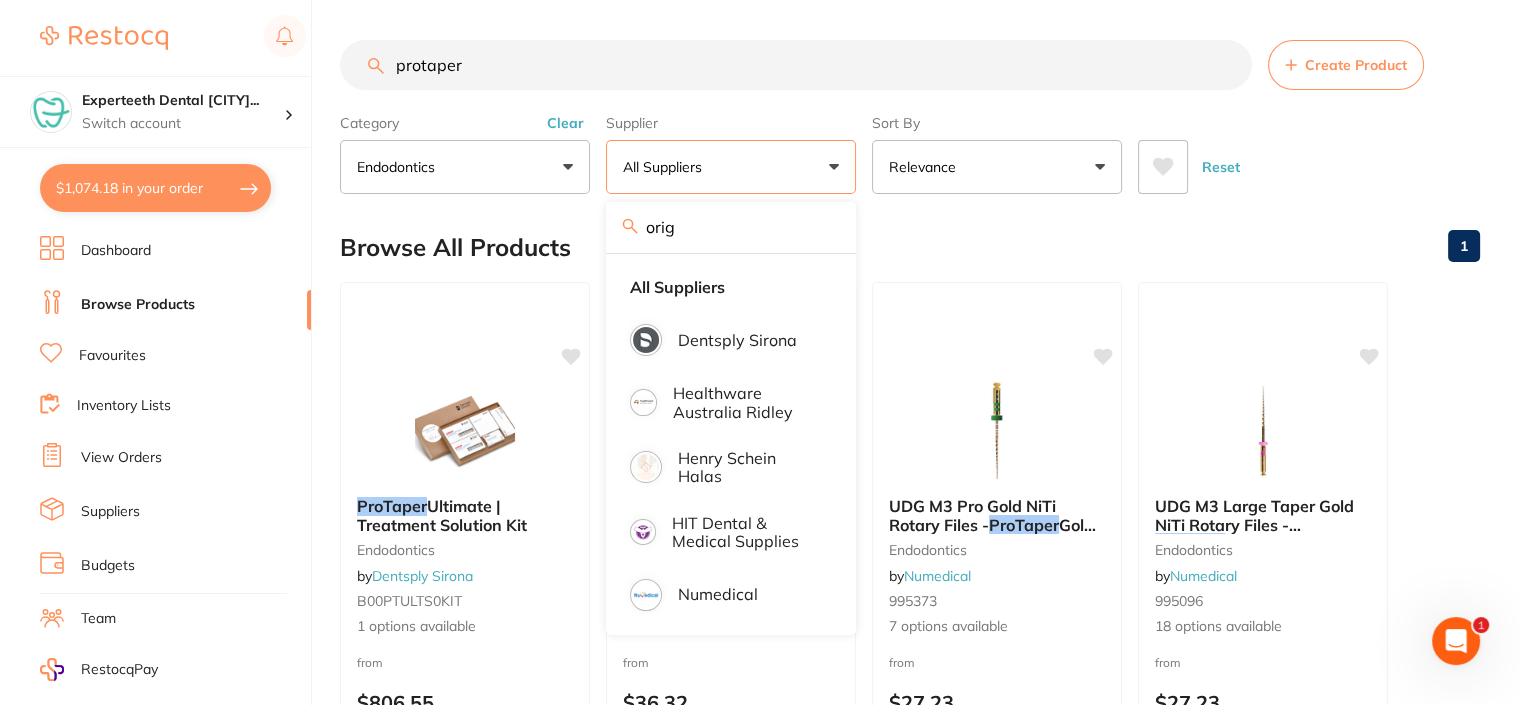 type on "origi" 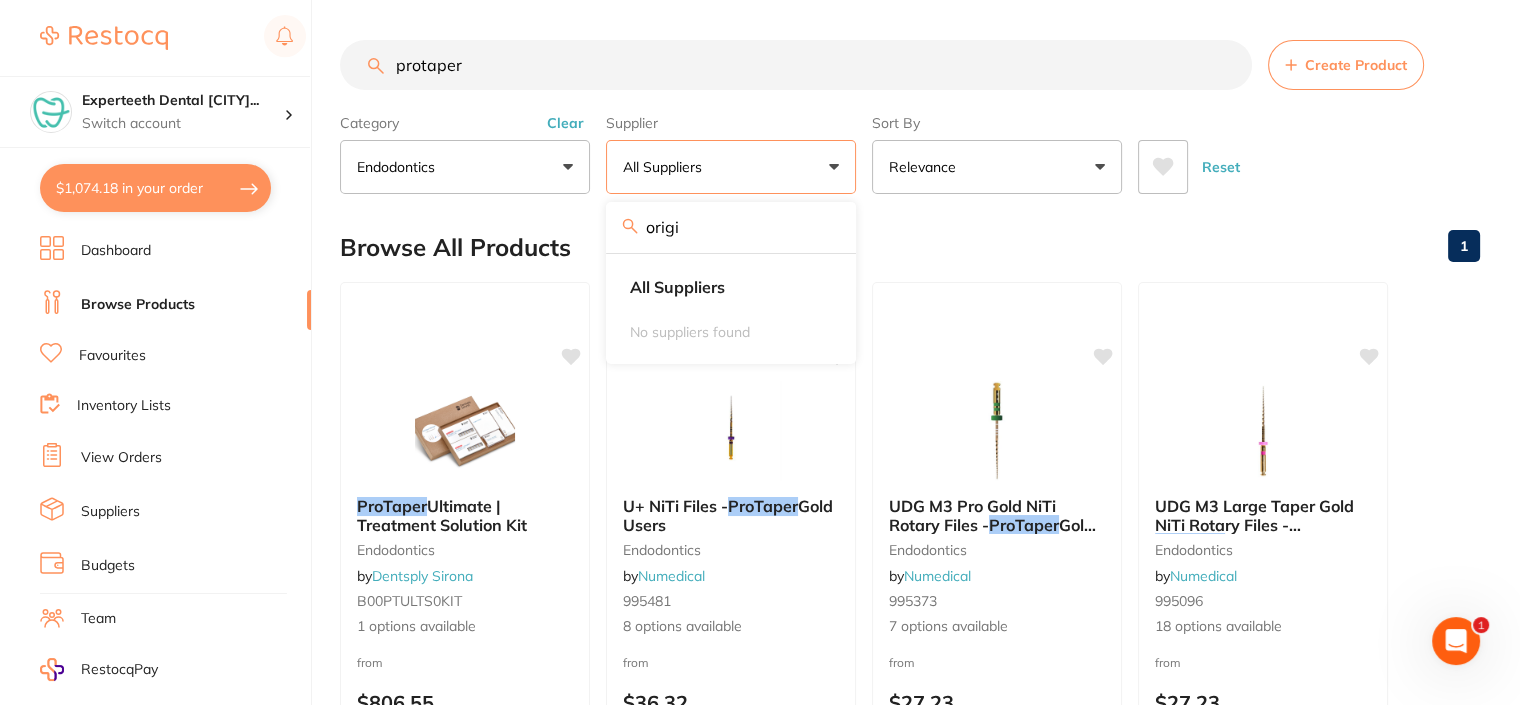 click on "origi" at bounding box center (731, 227) 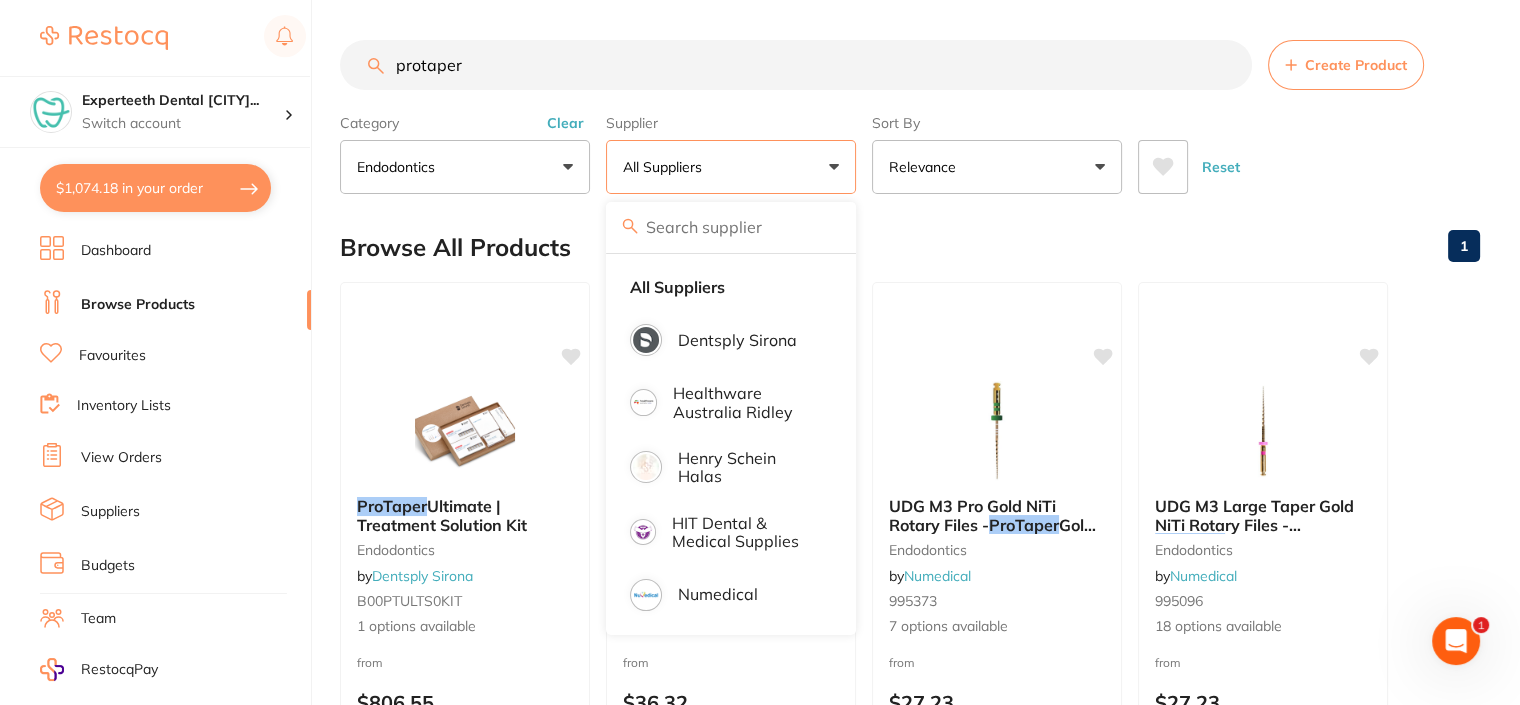 click on "protaper" at bounding box center (796, 65) 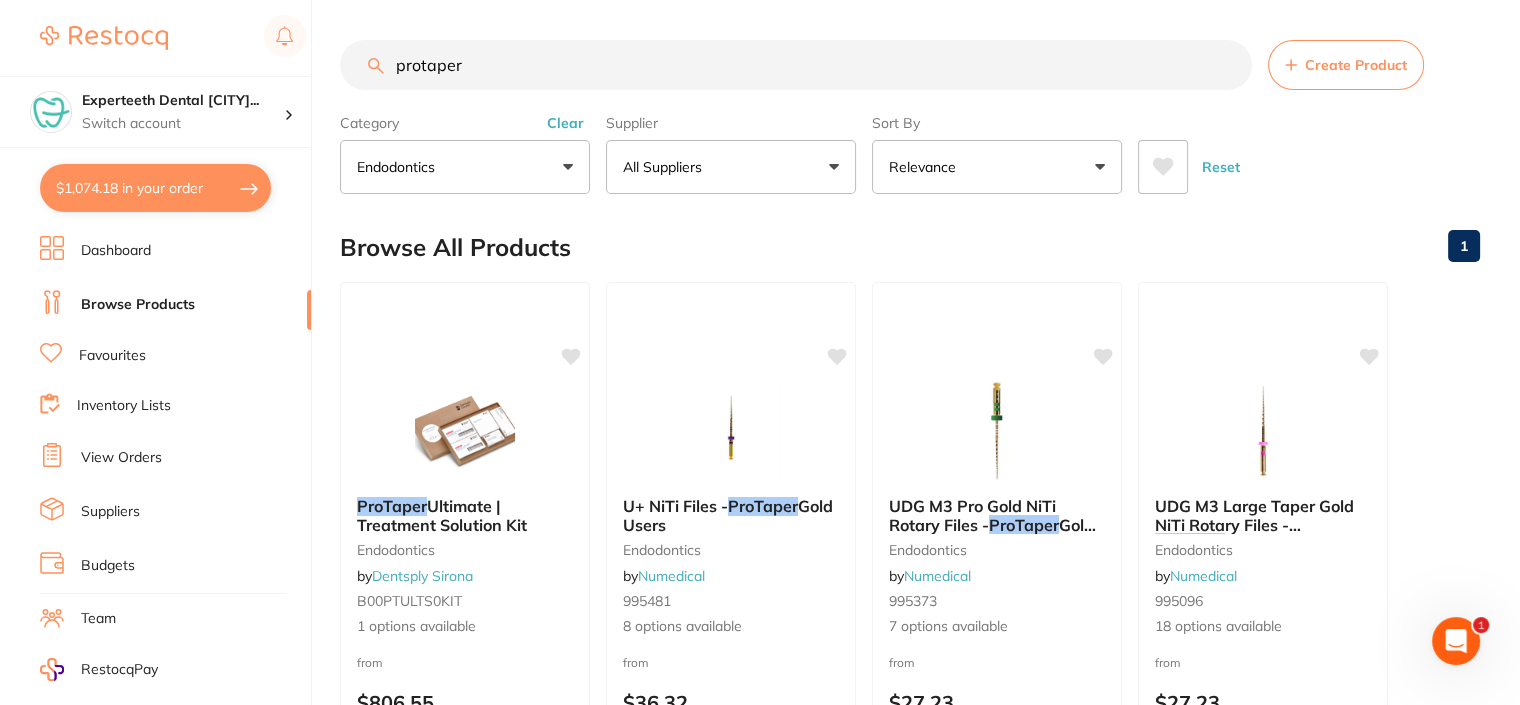 drag, startPoint x: 545, startPoint y: 62, endPoint x: 258, endPoint y: 71, distance: 287.14108 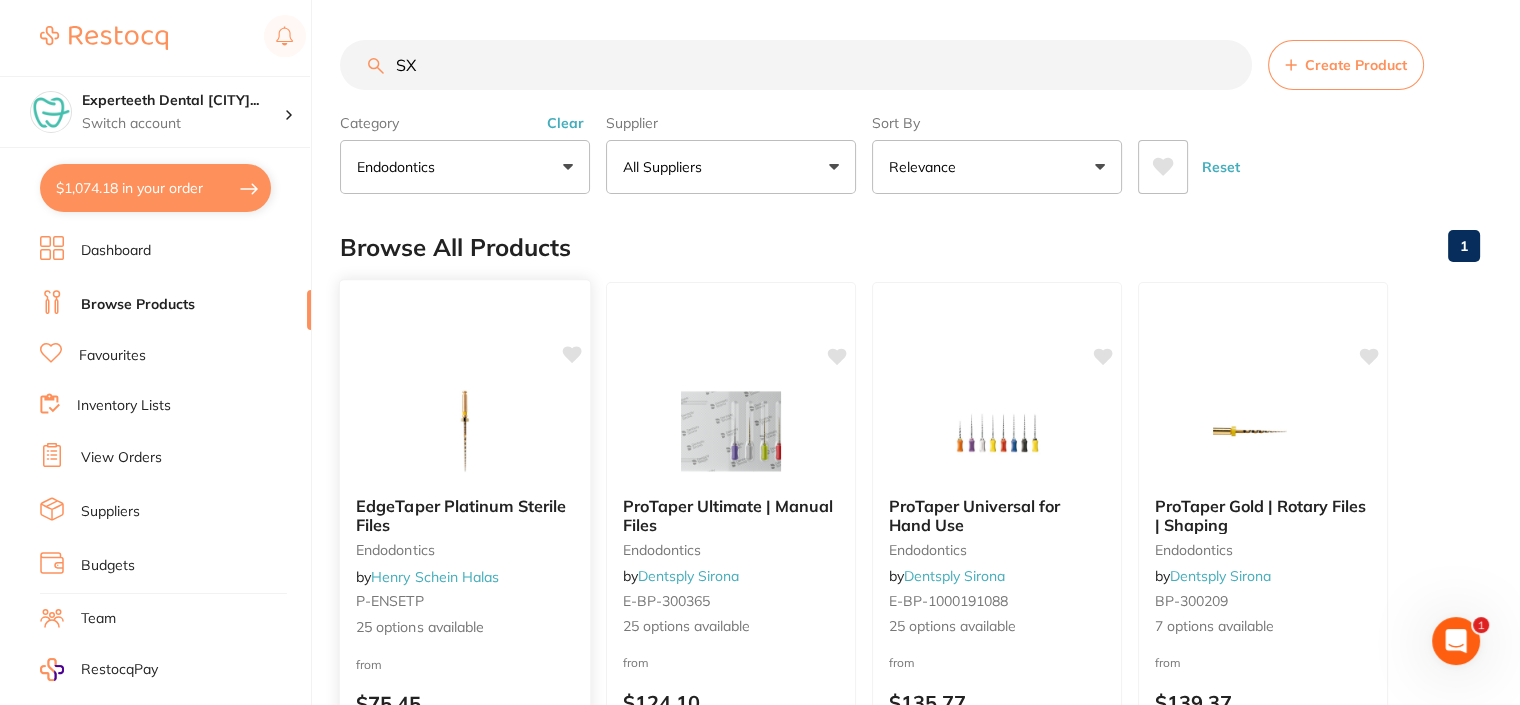 scroll, scrollTop: 0, scrollLeft: 0, axis: both 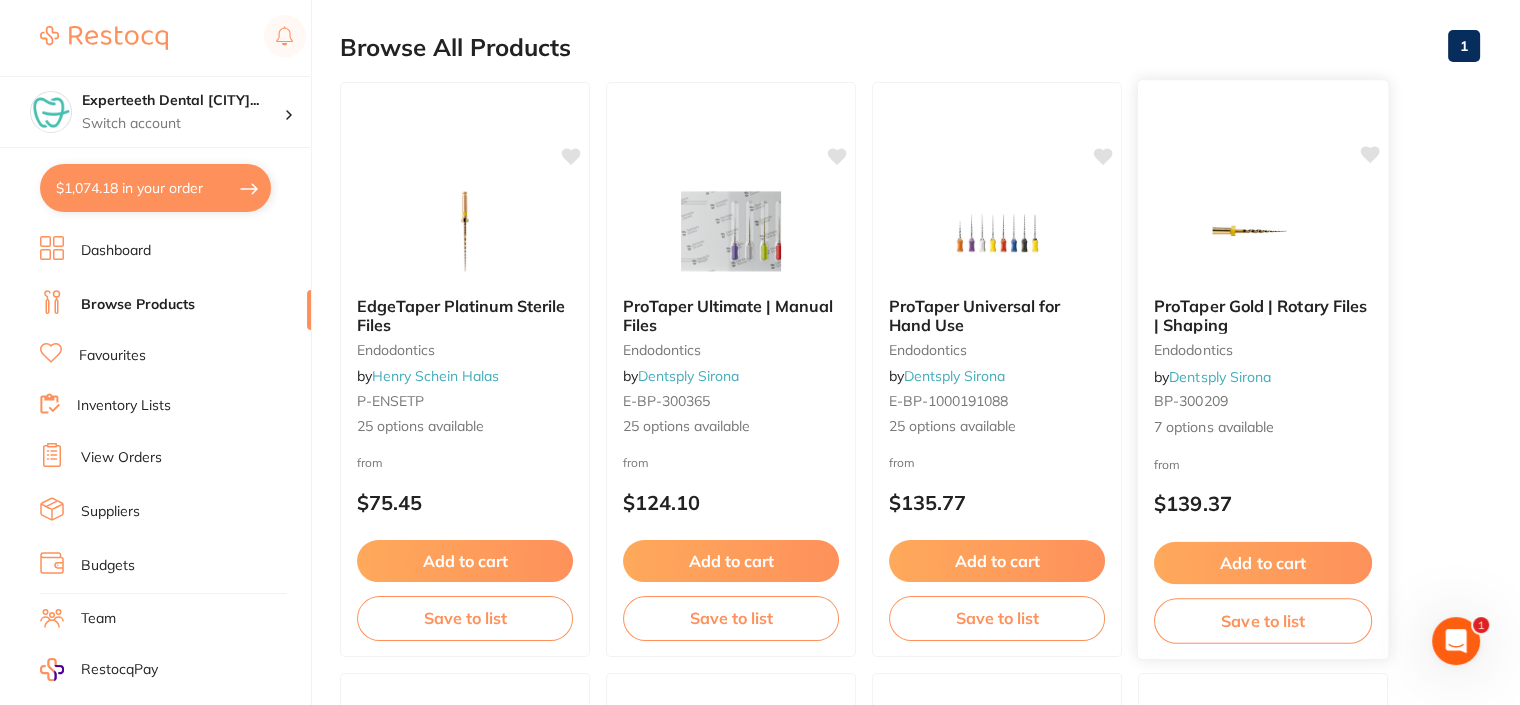 type on "SX" 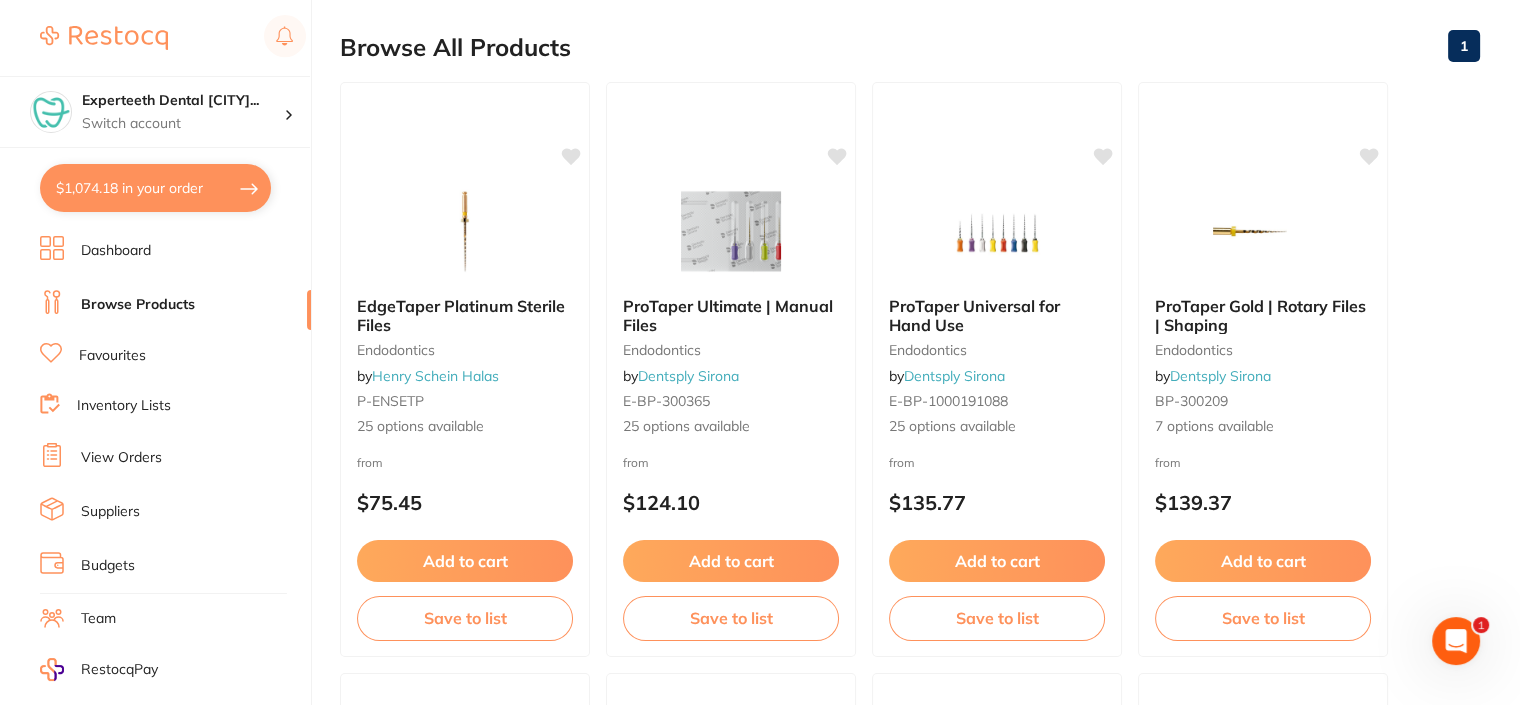 drag, startPoint x: 1218, startPoint y: 315, endPoint x: 1450, endPoint y: 163, distance: 277.35898 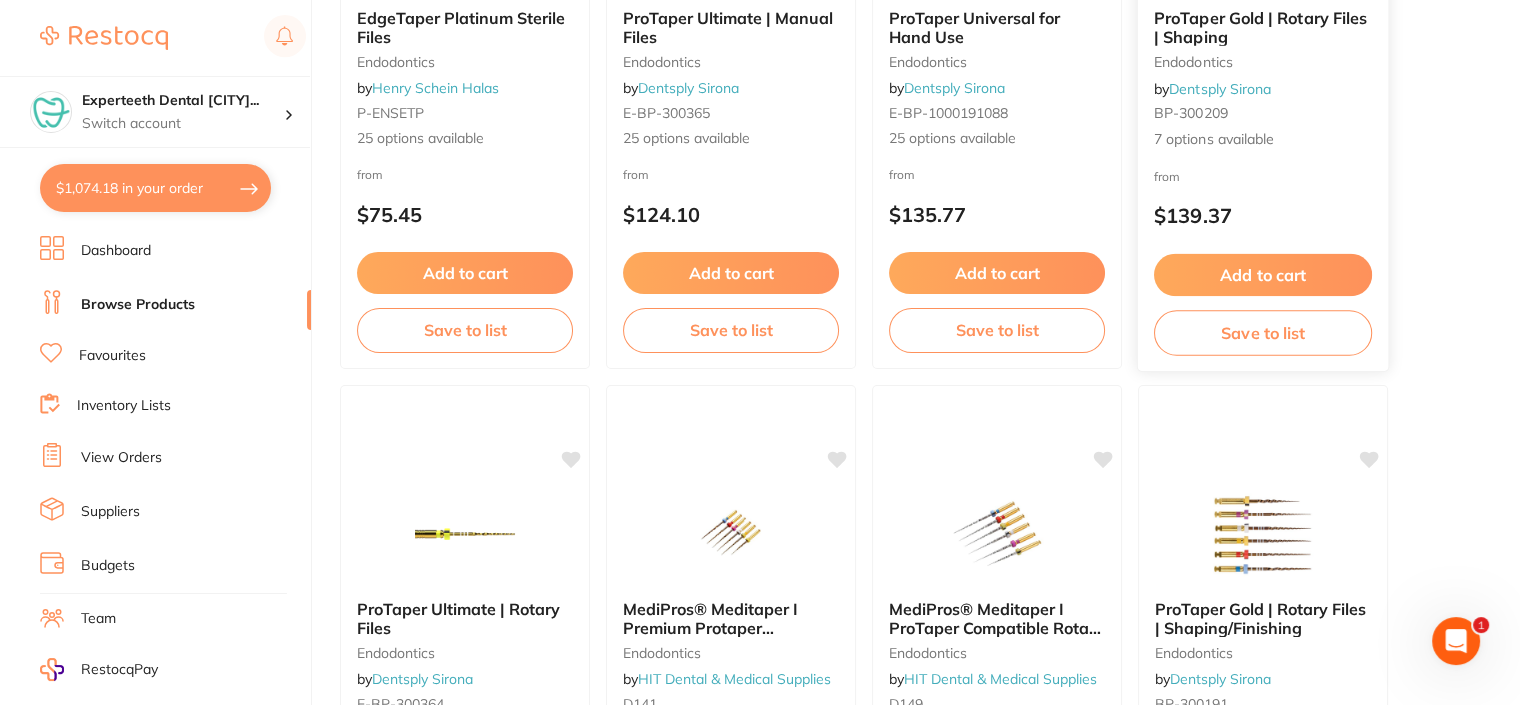 scroll, scrollTop: 346, scrollLeft: 0, axis: vertical 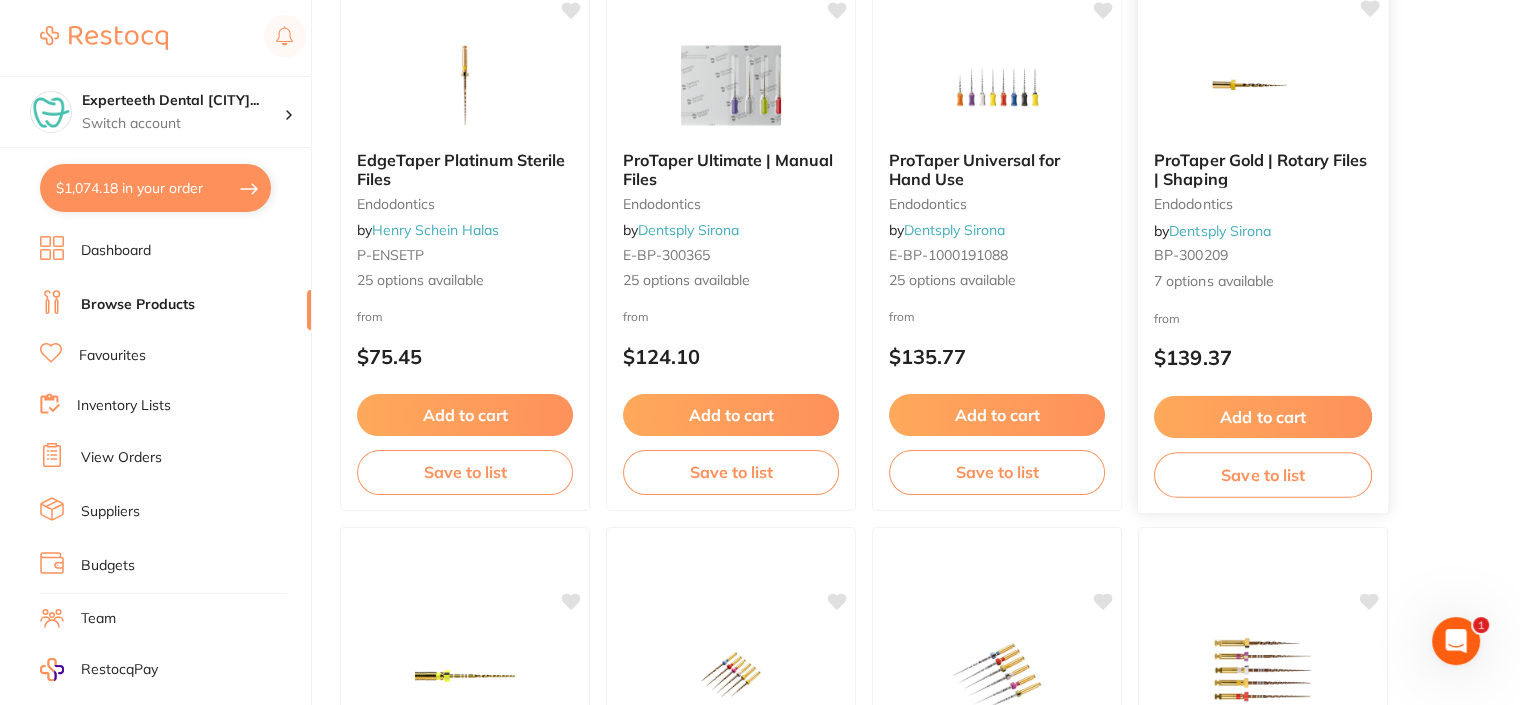 click at bounding box center [1262, 84] 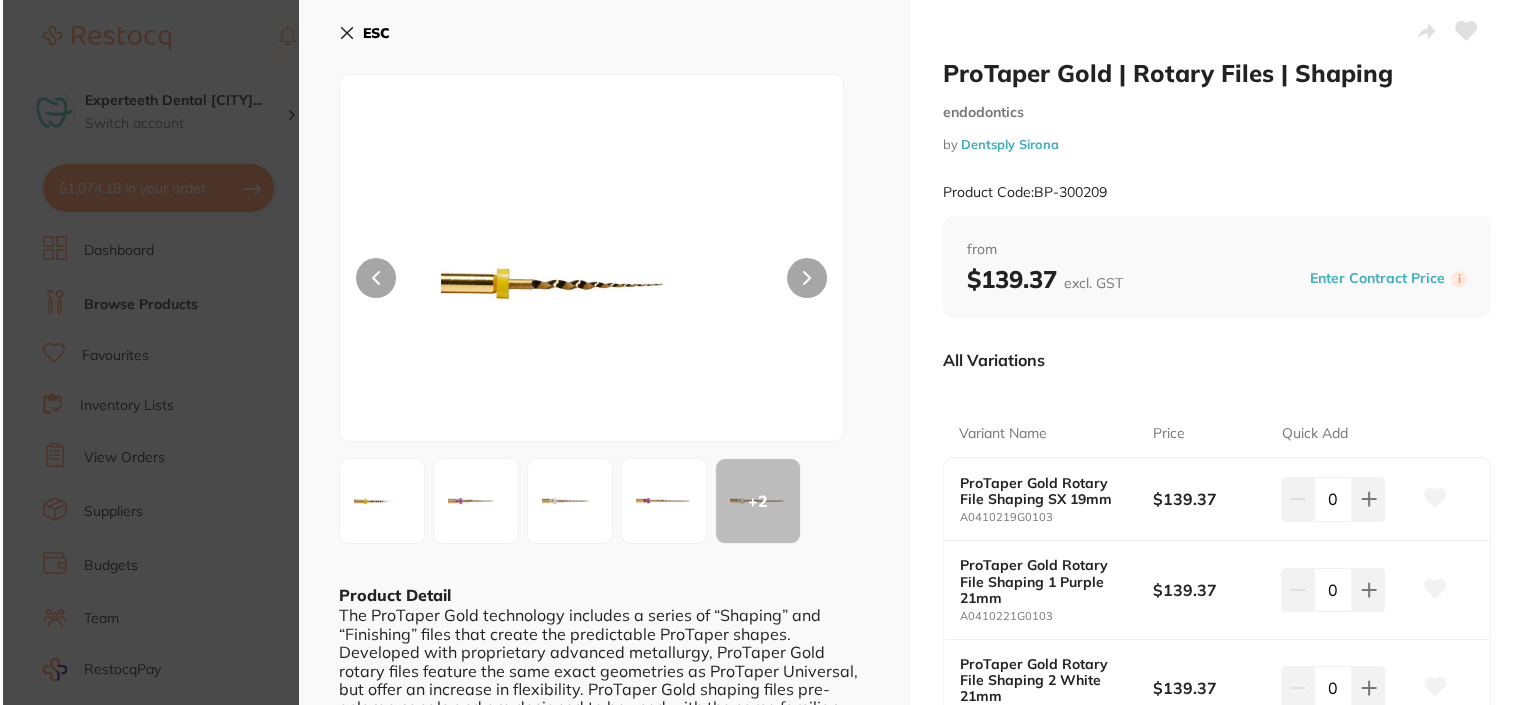 scroll, scrollTop: 0, scrollLeft: 0, axis: both 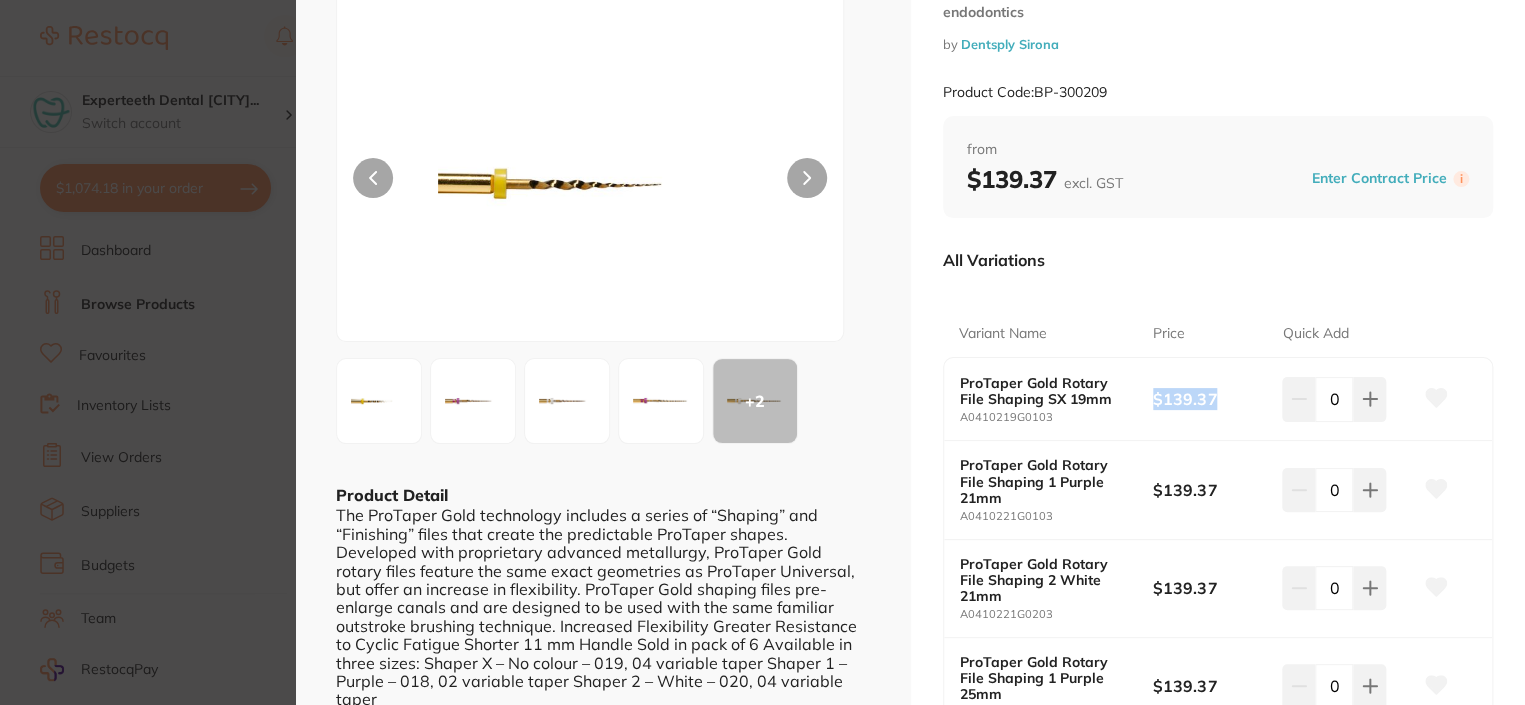 drag, startPoint x: 1229, startPoint y: 397, endPoint x: 1138, endPoint y: 402, distance: 91.13726 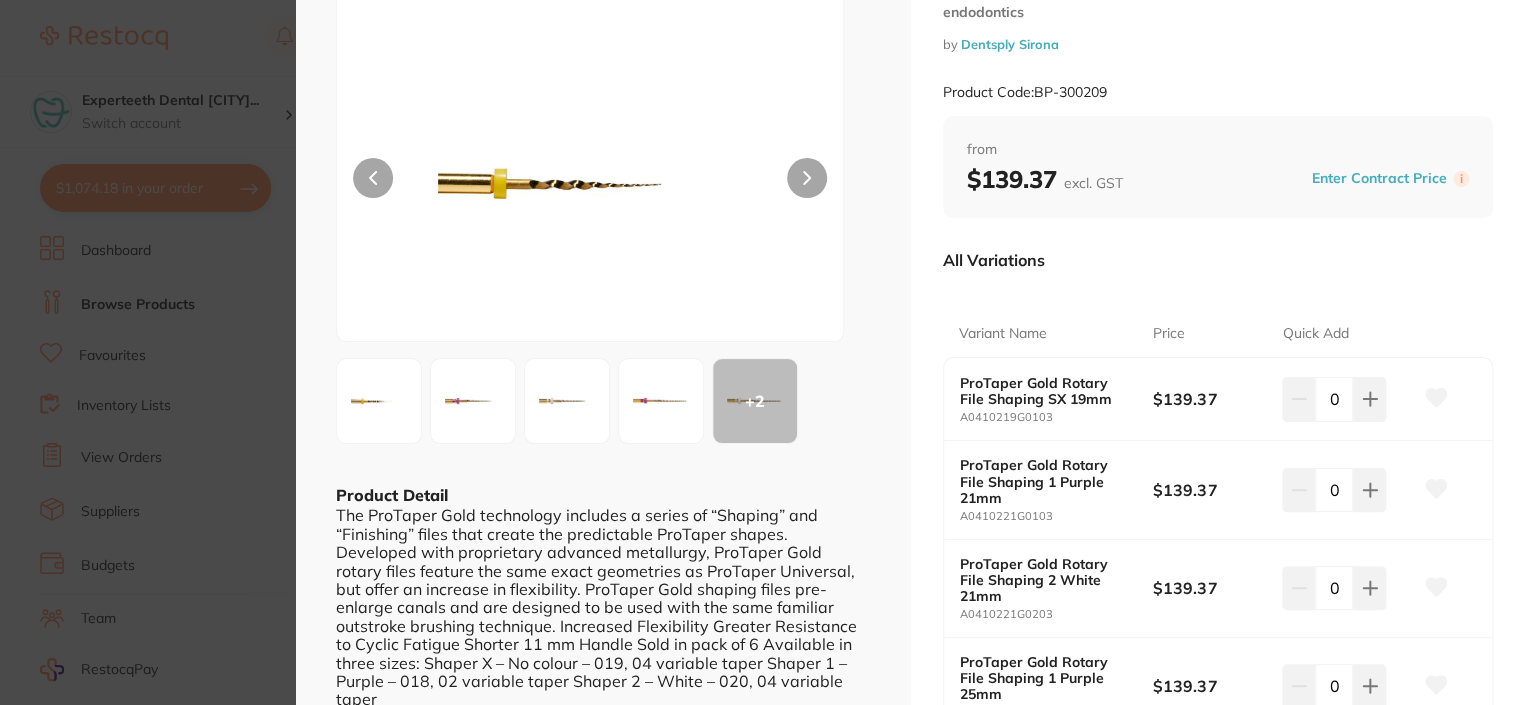 scroll, scrollTop: 0, scrollLeft: 0, axis: both 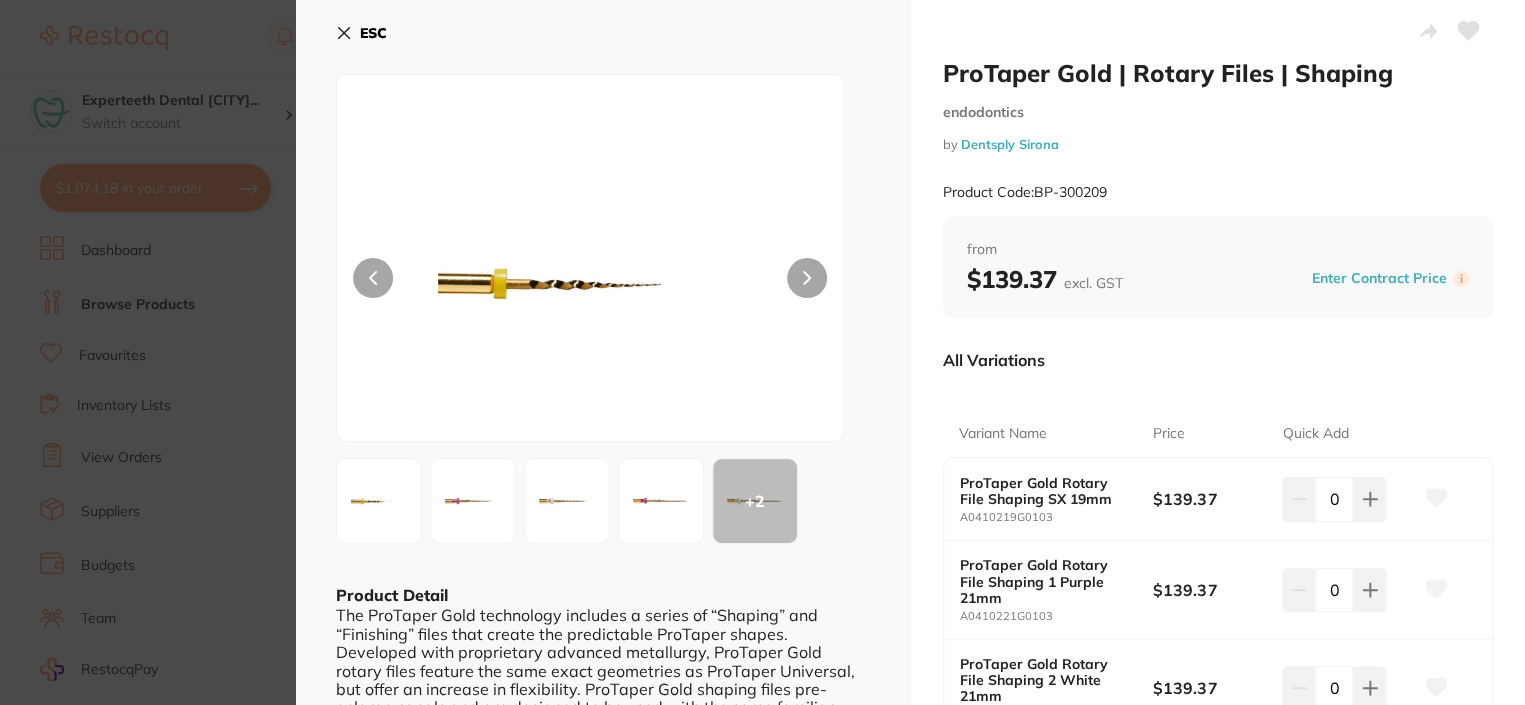 click on "ESC         + 2 Product Detail The ProTaper Gold technology includes a series of “Shaping” and “Finishing” files that create the predictable ProTaper shapes. Developed with proprietary advanced metallurgy, ProTaper Gold rotary files feature the same exact geometries as ProTaper Universal, but offer an increase in flexibility. ProTaper Gold shaping files pre-enlarge canals and are designed to be used with the same familiar outstroke brushing technique. Increased Flexibility Greater Resistance to Cyclic Fatigue Shorter 11 mm Handle Sold in pack of 6 Available in three sizes: Shaper X – No colour – 019, 04 variable taper Shaper 1 – Purple – 018, 02 variable taper Shaper 2 – White – 020, 04 variable taper" at bounding box center [603, 637] 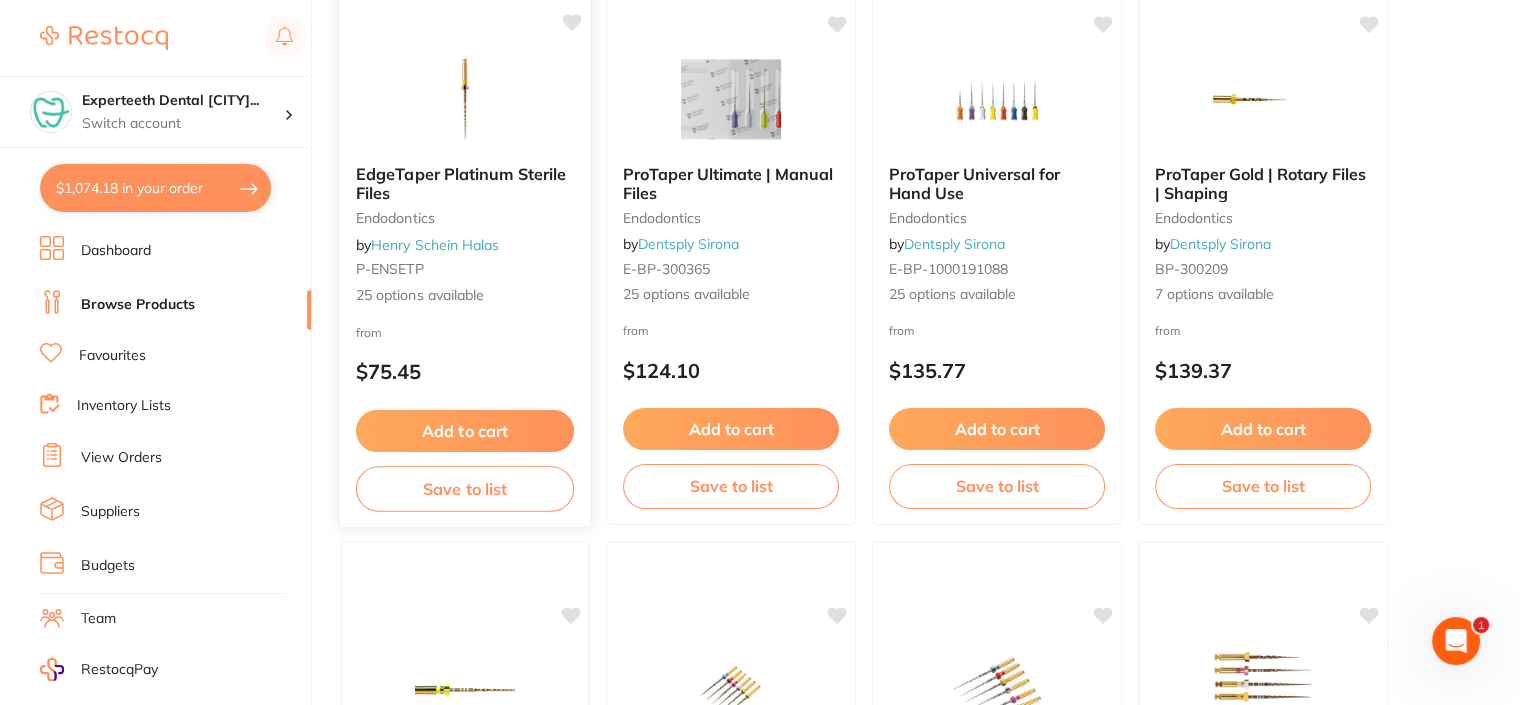 scroll, scrollTop: 246, scrollLeft: 0, axis: vertical 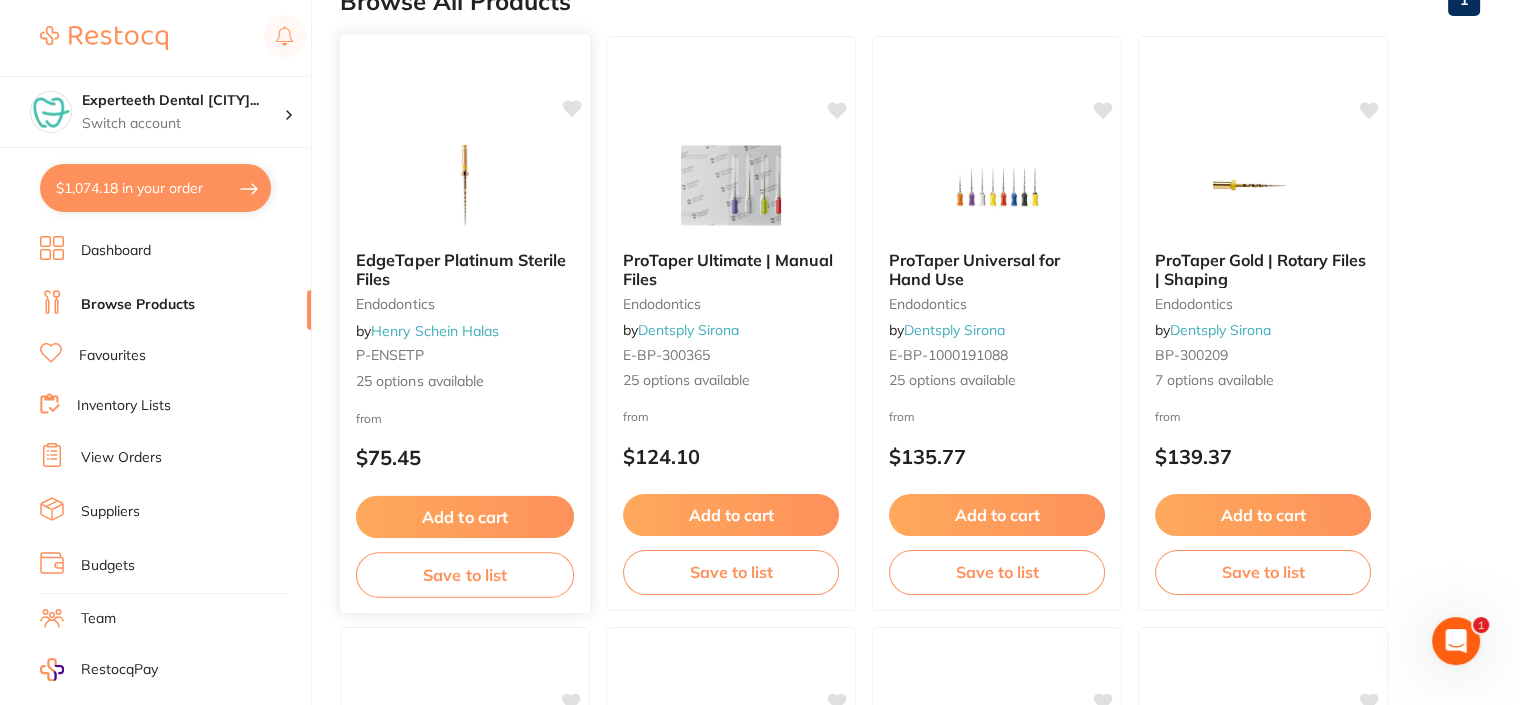 click on "EdgeTaper Platinum Sterile Files" at bounding box center (465, 269) 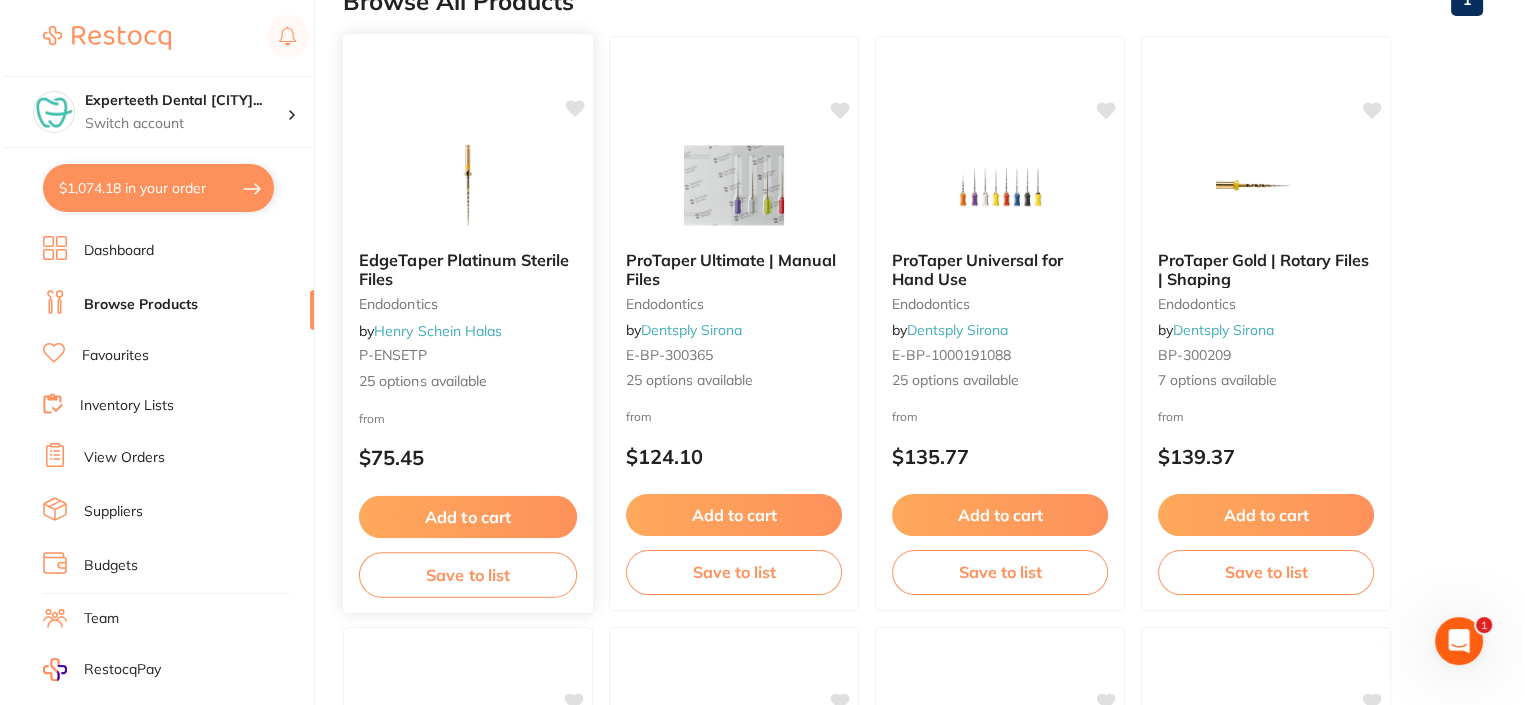 scroll, scrollTop: 0, scrollLeft: 0, axis: both 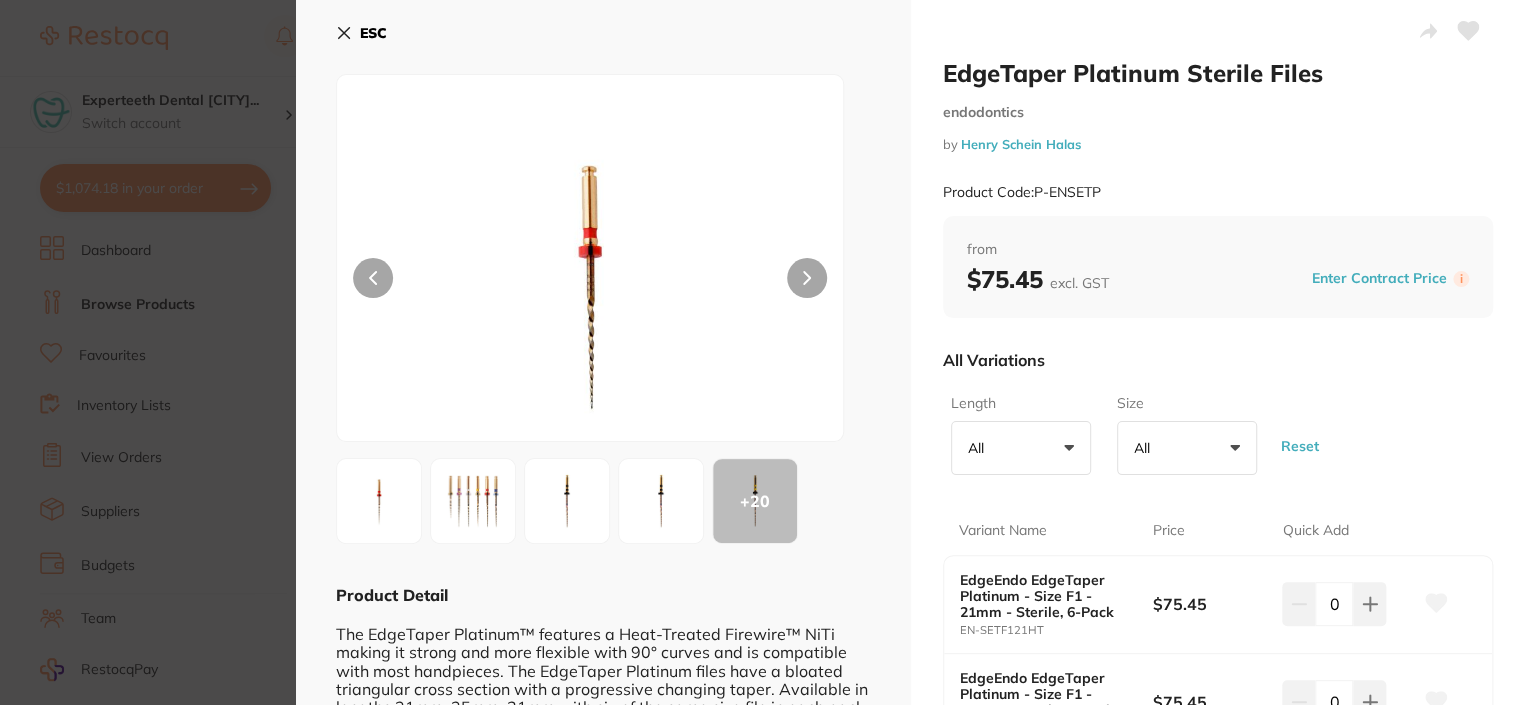 click on "EdgeTaper Platinum Sterile Files endodontics by   Henry Schein Halas Product Code:  P-ENSETP ESC         + 20 Product Detail
The EdgeTaper Platinum™ features a Heat-Treated Firewire™ NiTi making it strong and more flexible with 90° curves and is compatible with most handpieces. The EdgeTaper Platinum files have a bloated triangular cross section with a progressive changing taper. Available in lengths 21mm, 25mm, 31mm with six of the same size file in each pack. Experience the new standard in file safety and canal centering ability.         EdgeTaper Platinum Sterile Files endodontics by   Henry Schein Halas Product Code:  P-ENSETP from $75.45     excl. GST Enter Contract Price i All Variations Length All +0 All 19mm 21mm 25mm 31mm Size All +0 All Assorted F1 F2 F3 F4 F5 S1 S2 SX Reset Variant   Name Price Quick Add EdgeEndo EdgeTaper Platinum - Size F1 - 21mm - Sterile, 6-Pack EN-SETF121HT $75.45     0         EdgeEndo EdgeTaper Platinum - Size F1 - 25mm - Sterile, 6-Pack EN-SETF125HT $75.45     0" at bounding box center [762, 352] 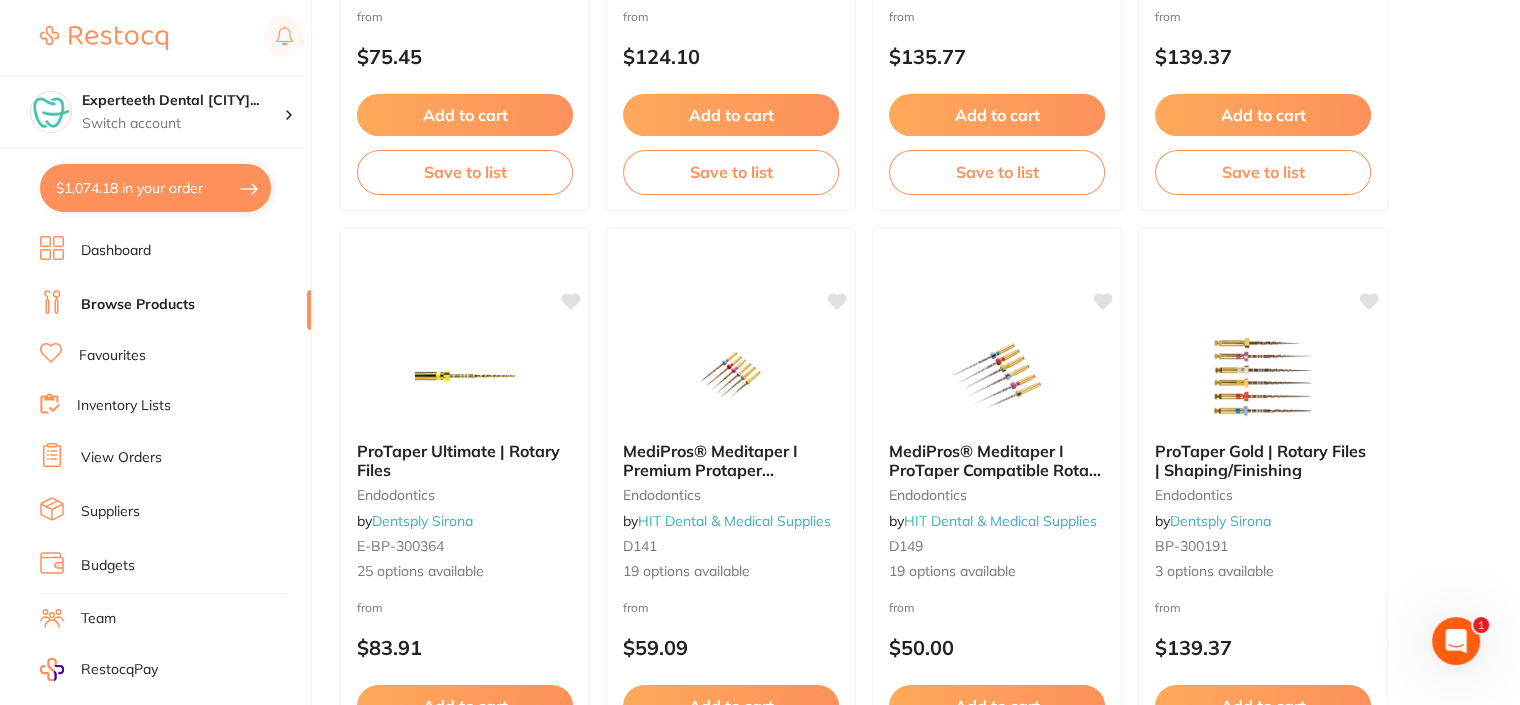 scroll, scrollTop: 746, scrollLeft: 0, axis: vertical 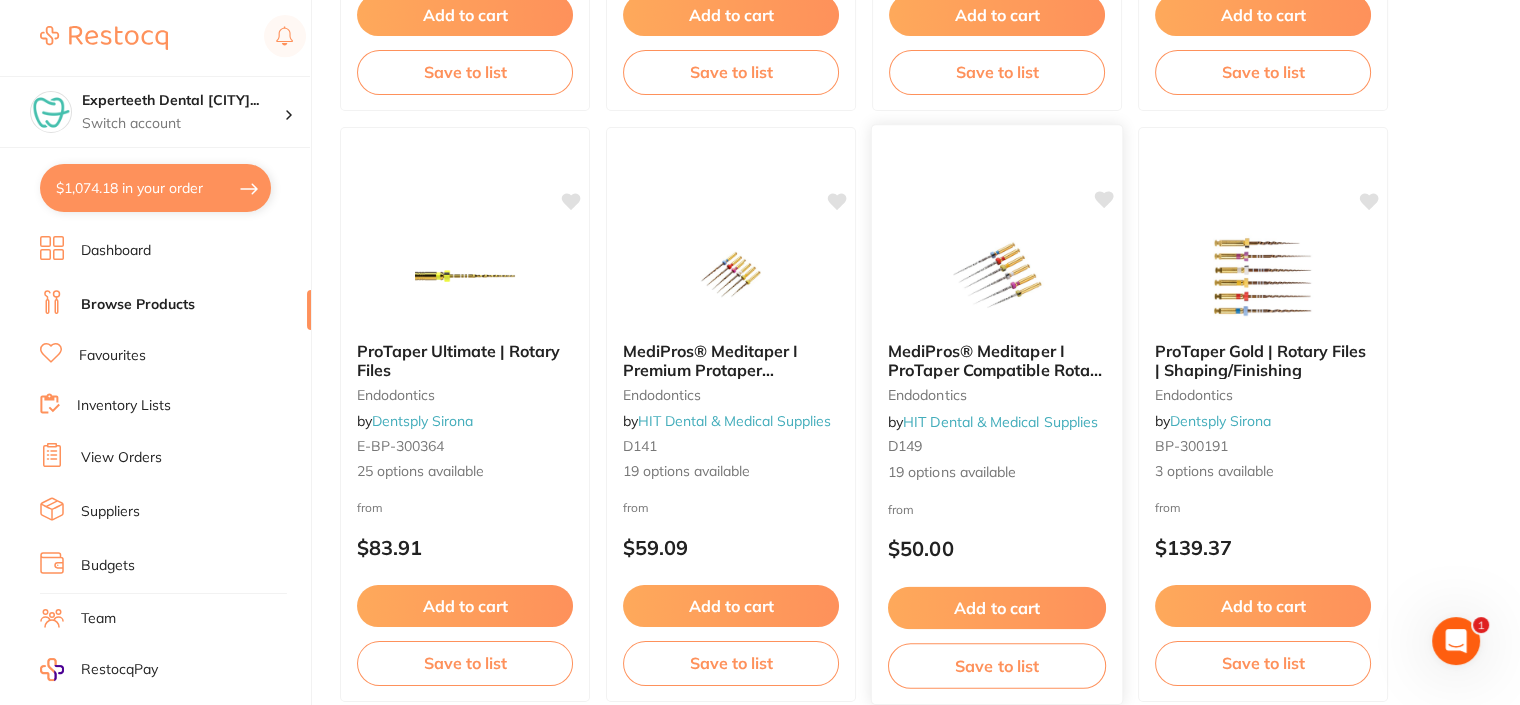 click on "MediPros® Meditaper I  ProTaper Compatible Rotary Files" at bounding box center [996, 369] 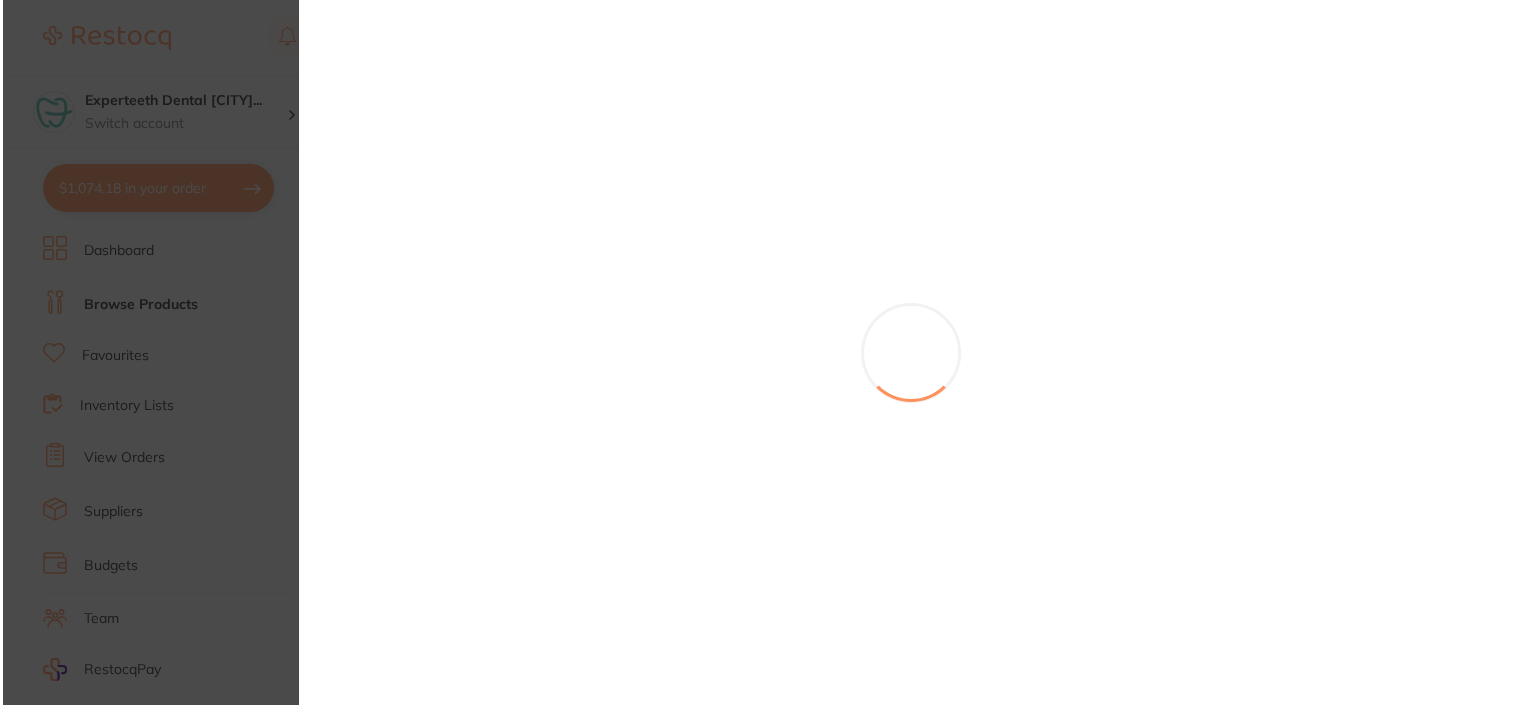 scroll, scrollTop: 0, scrollLeft: 0, axis: both 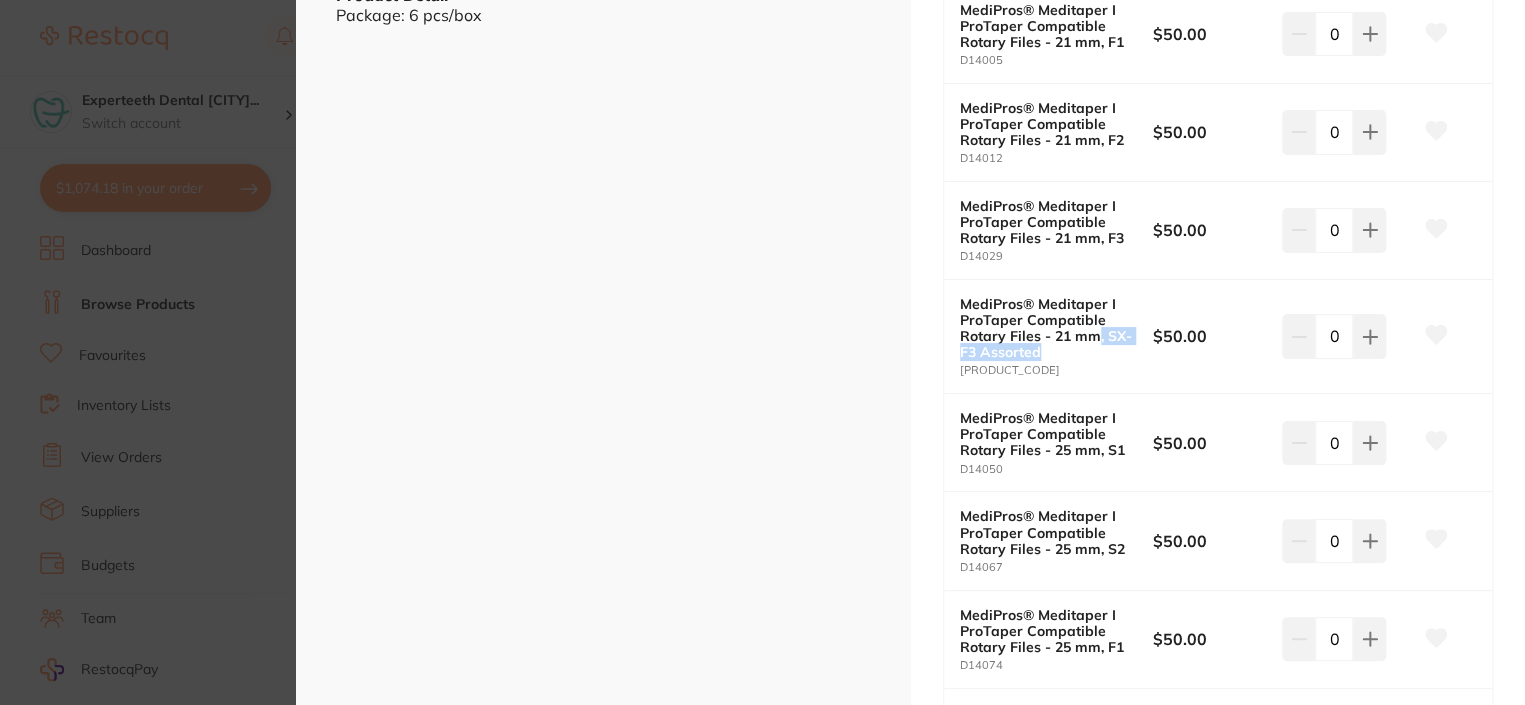 drag, startPoint x: 1092, startPoint y: 331, endPoint x: 1131, endPoint y: 361, distance: 49.20366 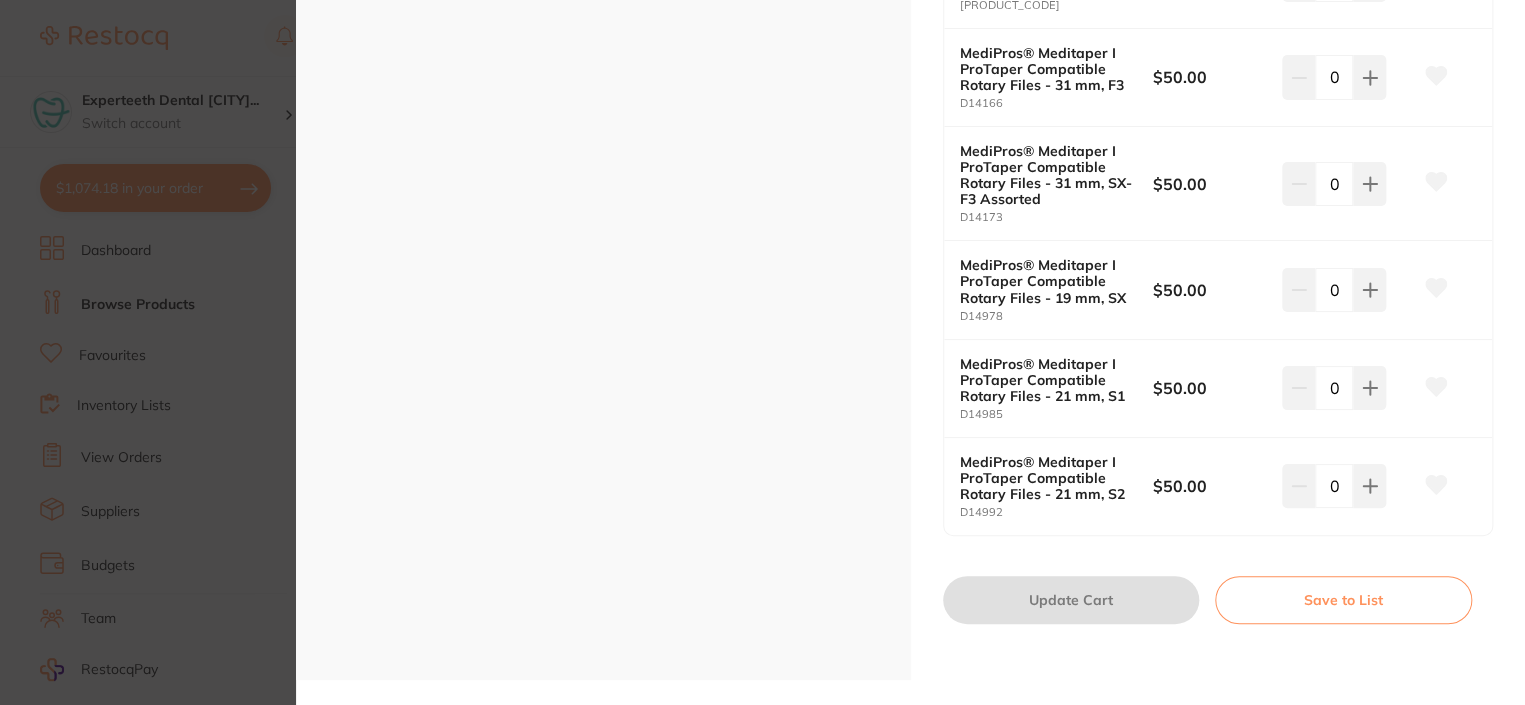 scroll, scrollTop: 2000, scrollLeft: 0, axis: vertical 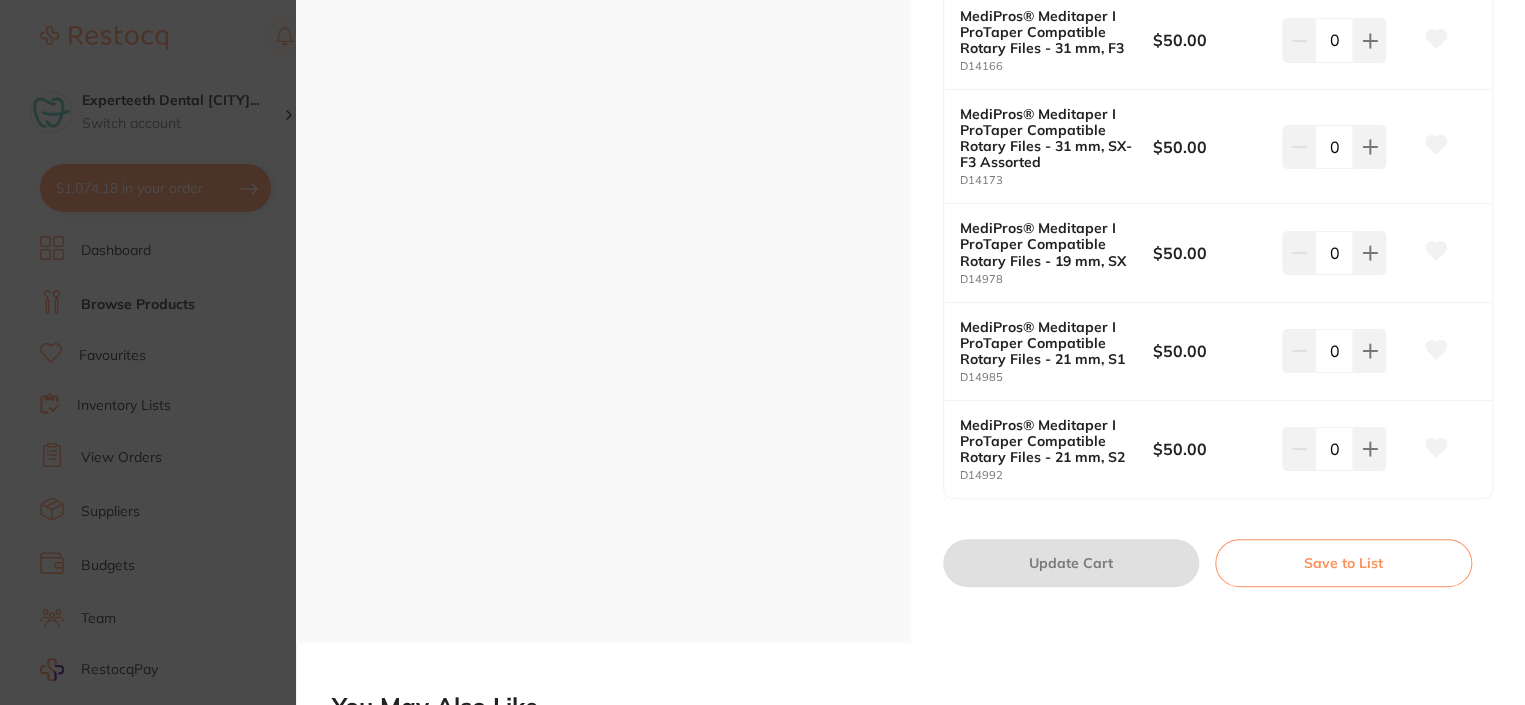 click on "[PRODUCT_CODE]         [PRODUCT_CODE] from $50.00     excl. GST Enter Contract Price i All Variations Size All +0 All F1 F2 F3 S1 S2 SX SX-F3 Assorted Length All +0 All 19 21 25 31 Reset Variant   Name Price Quick Add [PRODUCT_CODE] $50.00     0         [PRODUCT_CODE] $50.00     0         [PRODUCT_CODE] $50.00     0         [PRODUCT_CODE] $50.00     0         [PRODUCT_CODE] $50.00     0         [PRODUCT_CODE] $50.00     0" at bounding box center [762, 352] 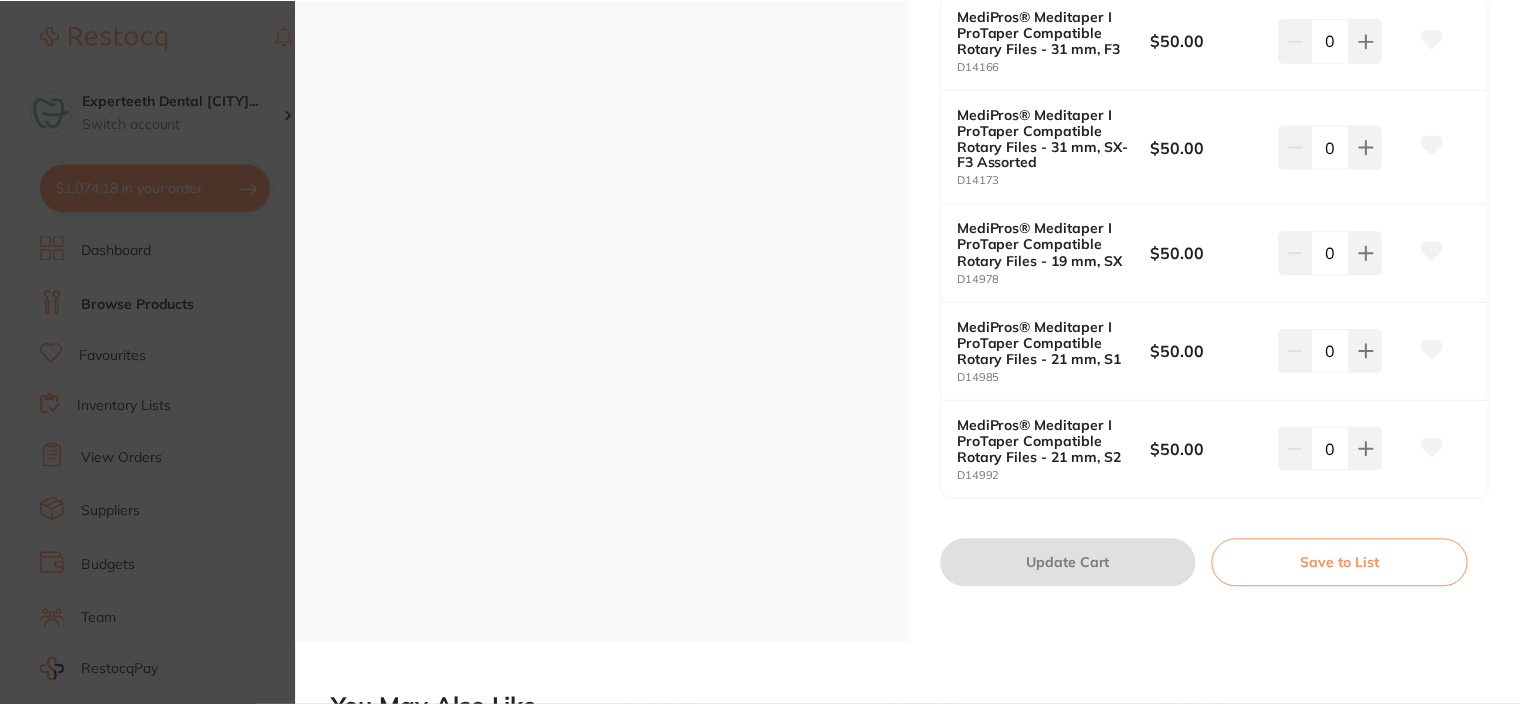 scroll, scrollTop: 746, scrollLeft: 0, axis: vertical 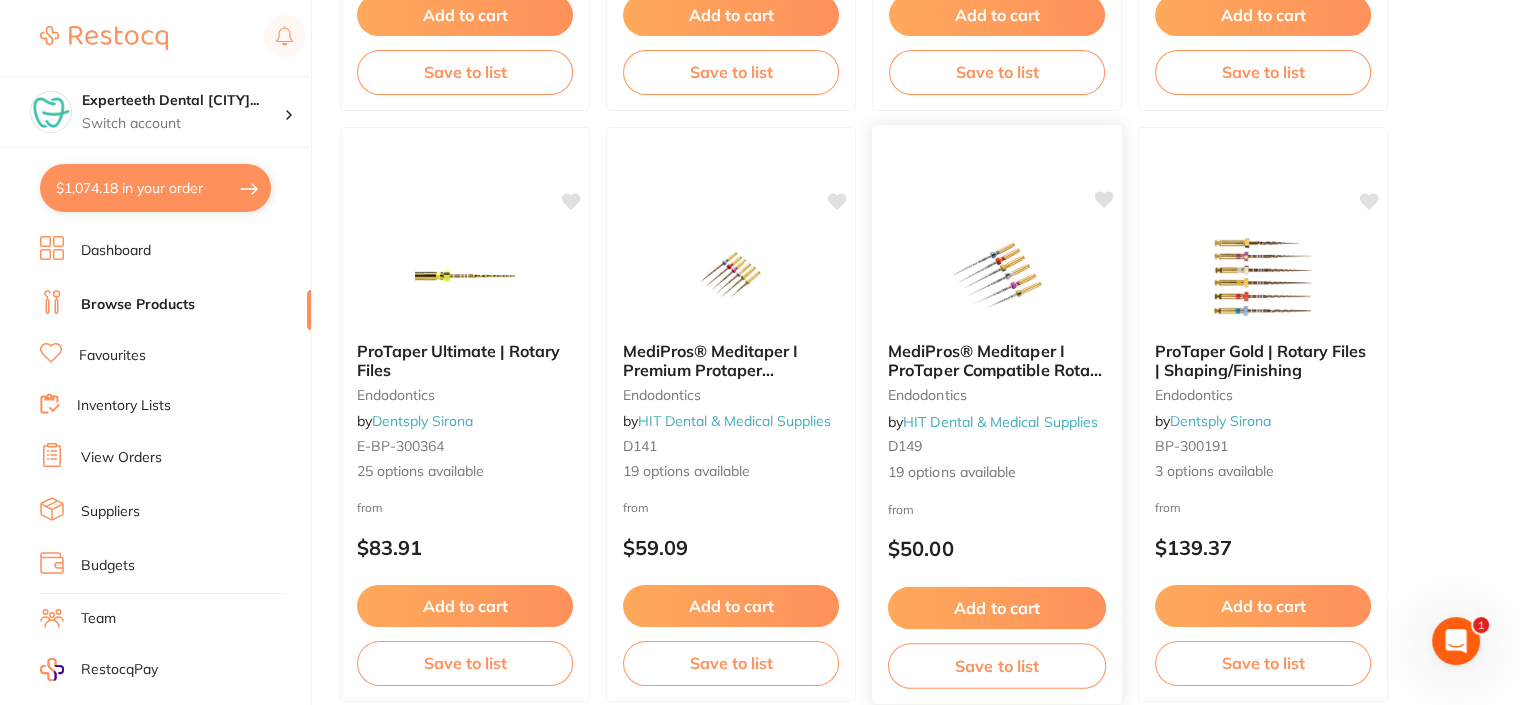 click on "MediPros® Meditaper I  ProTaper Compatible Rotary Files" at bounding box center [996, 369] 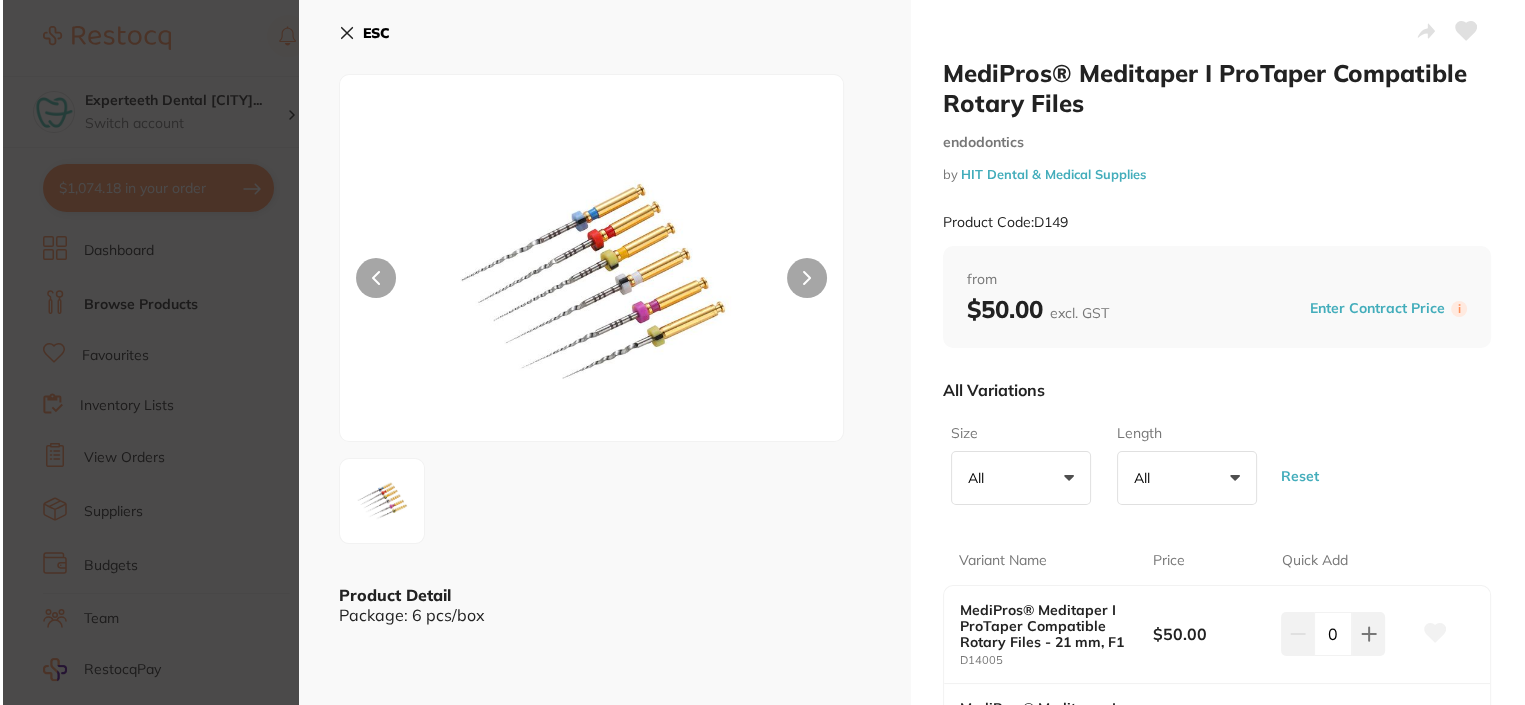scroll, scrollTop: 0, scrollLeft: 0, axis: both 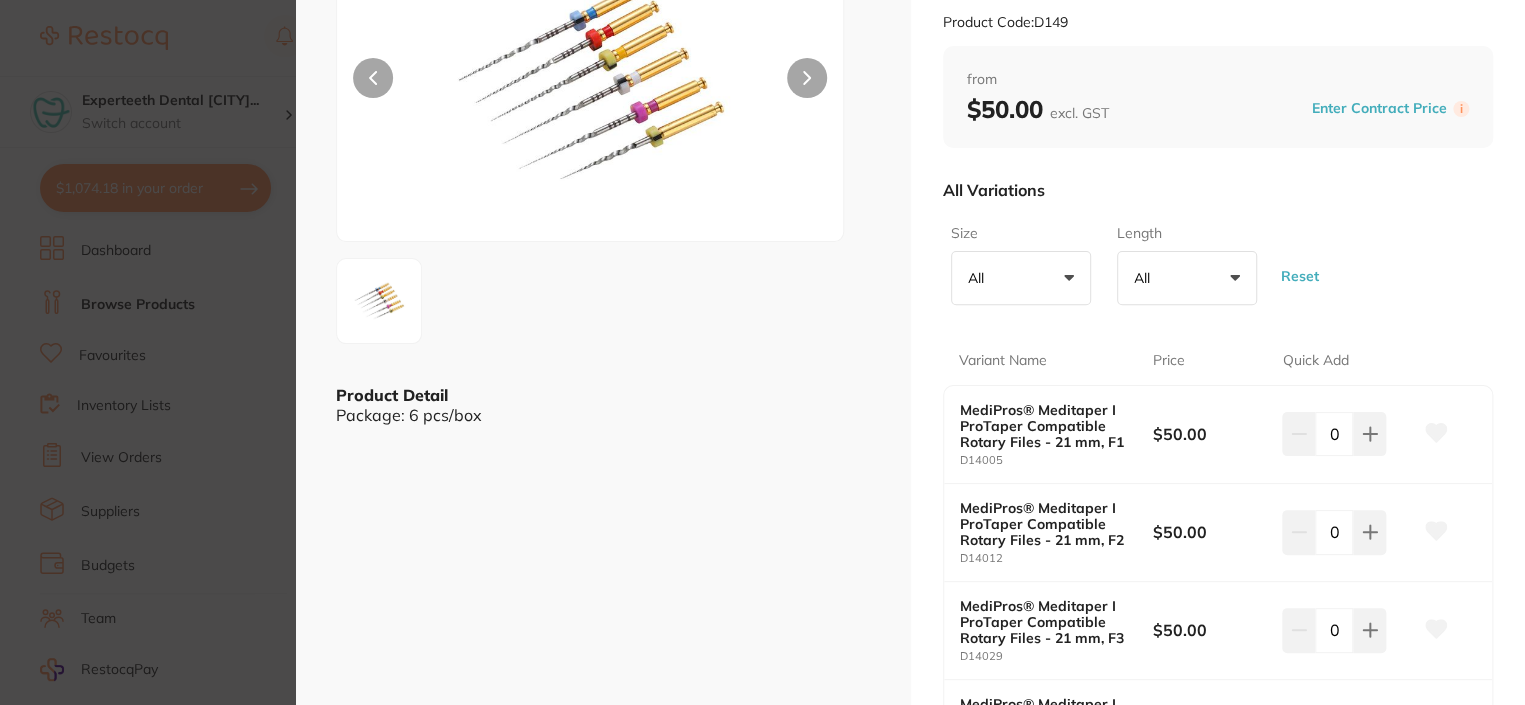 click on "[PRODUCT_CODE]         [PRODUCT_CODE] from $50.00     excl. GST Enter Contract Price i All Variations Size All +0 All F1 F2 F3 S1 S2 SX SX-F3 Assorted Length All +0 All 19 21 25 31 Reset Variant   Name Price Quick Add [PRODUCT_CODE] $50.00     0         [PRODUCT_CODE] $50.00     0         [PRODUCT_CODE] $50.00     0         [PRODUCT_CODE] $50.00     0         [PRODUCT_CODE] $50.00     0         [PRODUCT_CODE] $50.00     0" at bounding box center [762, 352] 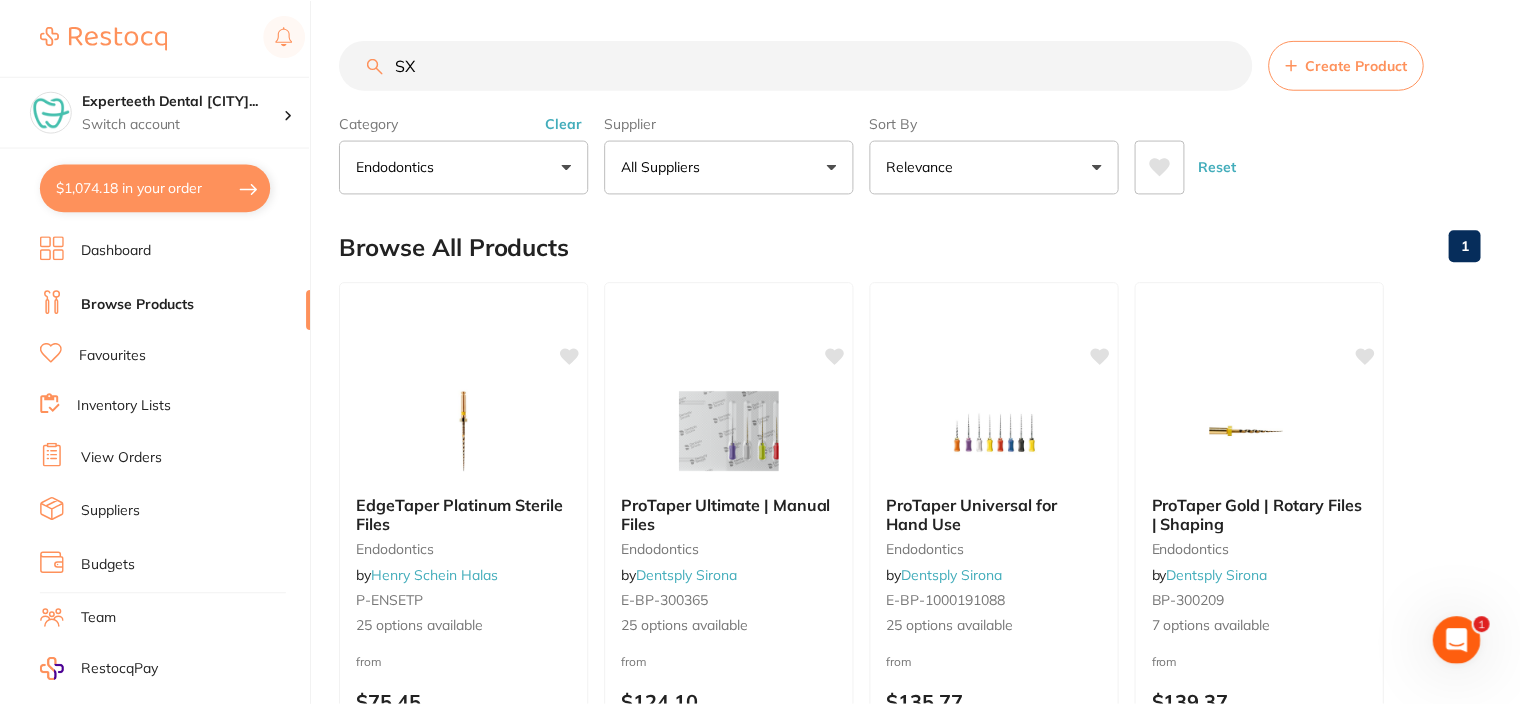 scroll, scrollTop: 746, scrollLeft: 0, axis: vertical 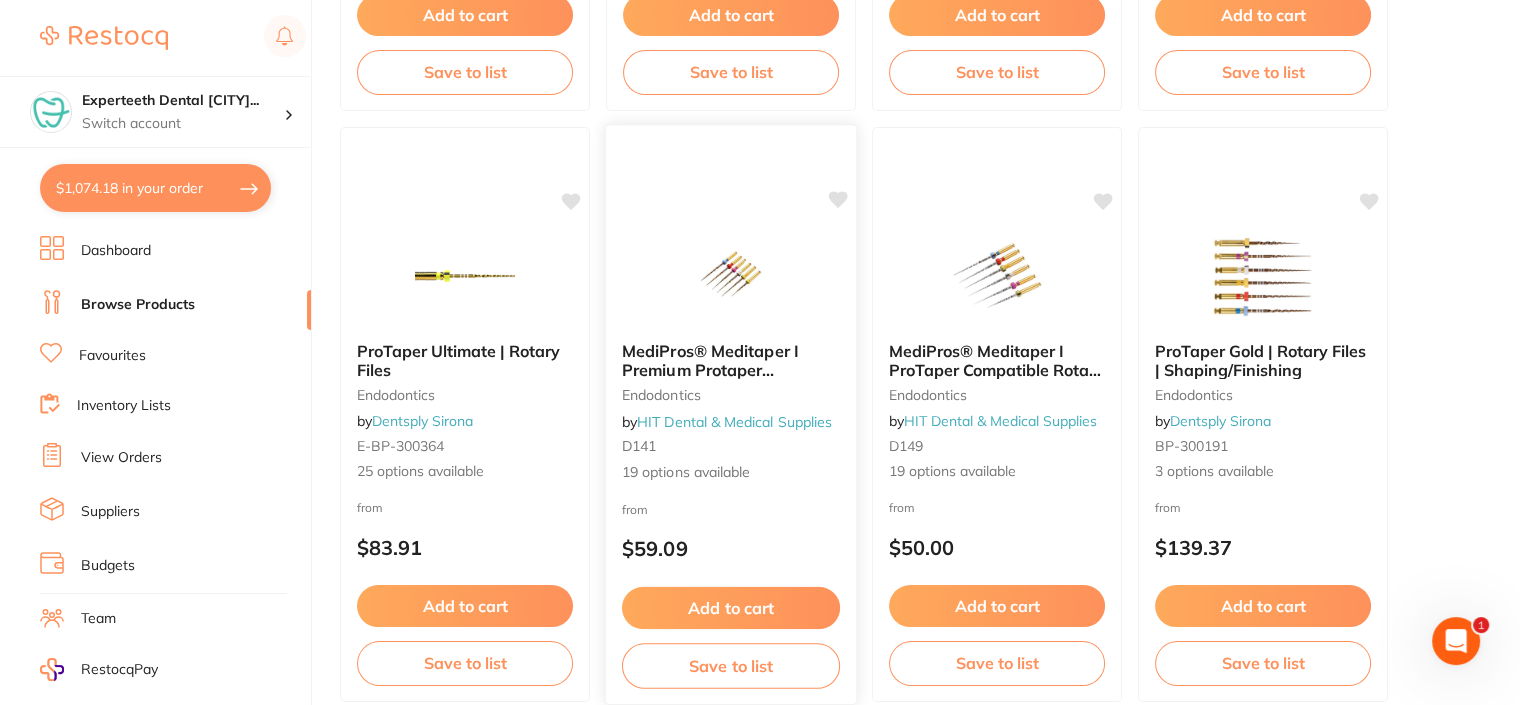 click on "MediPros® Meditaper I Premium Protaper Compatible   endodontics by  HIT Dental & Medical Supplies D141   19 options available" at bounding box center [731, 412] 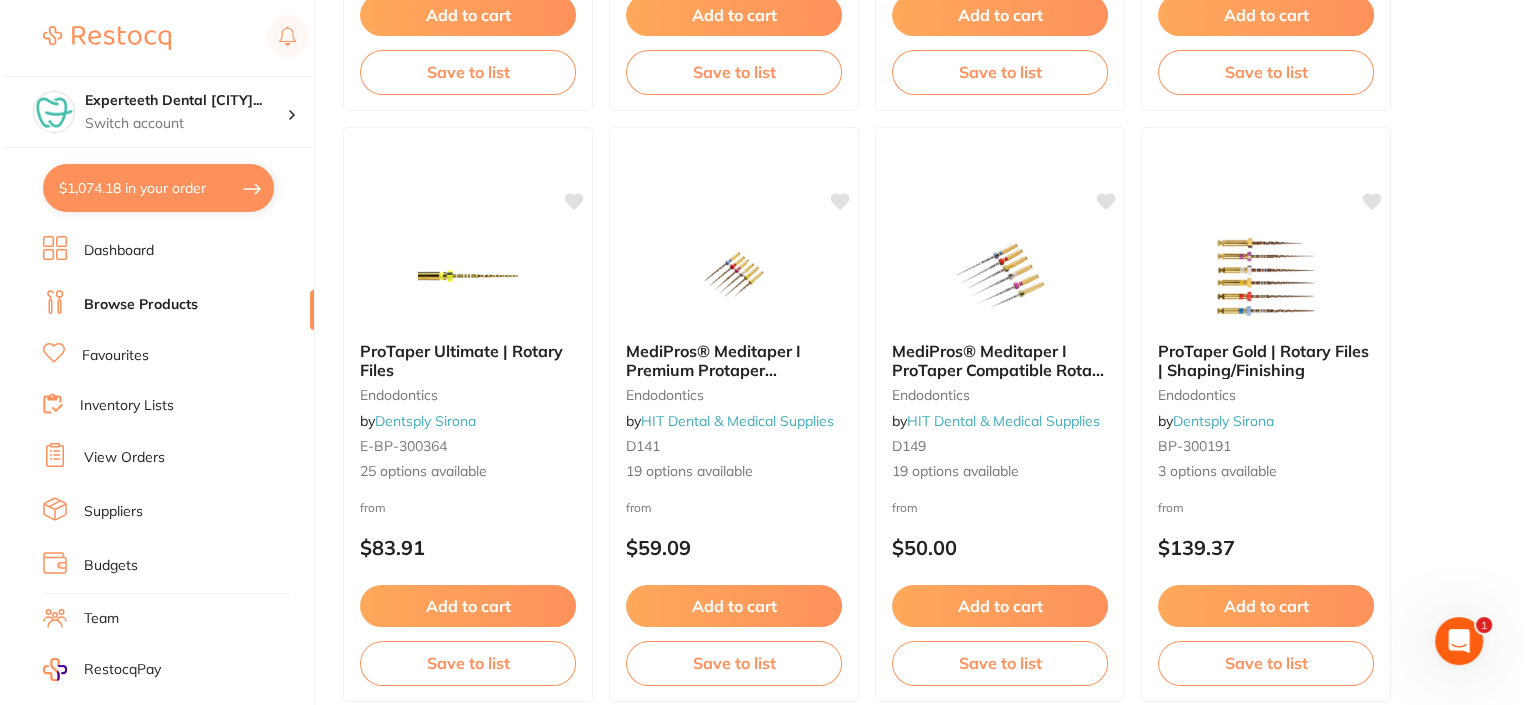 scroll, scrollTop: 0, scrollLeft: 0, axis: both 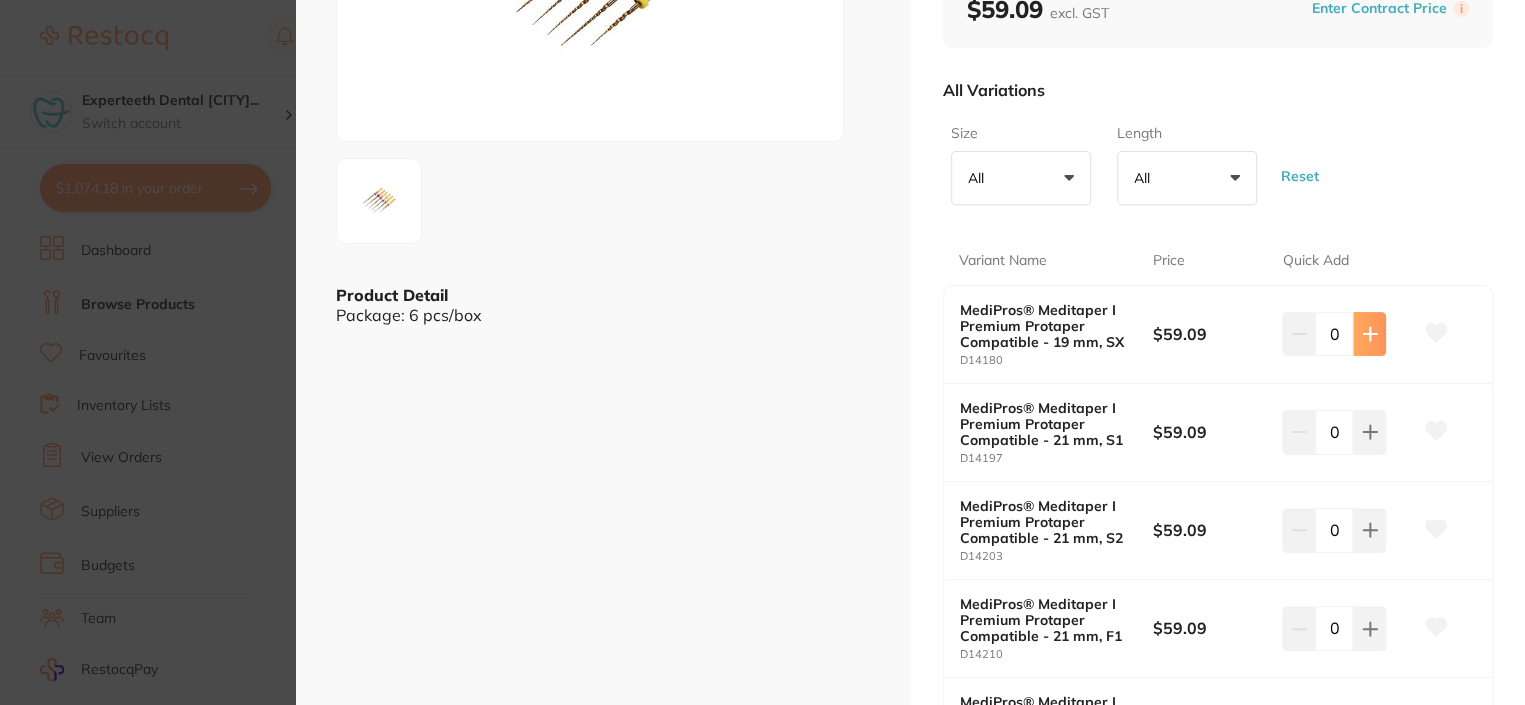 click 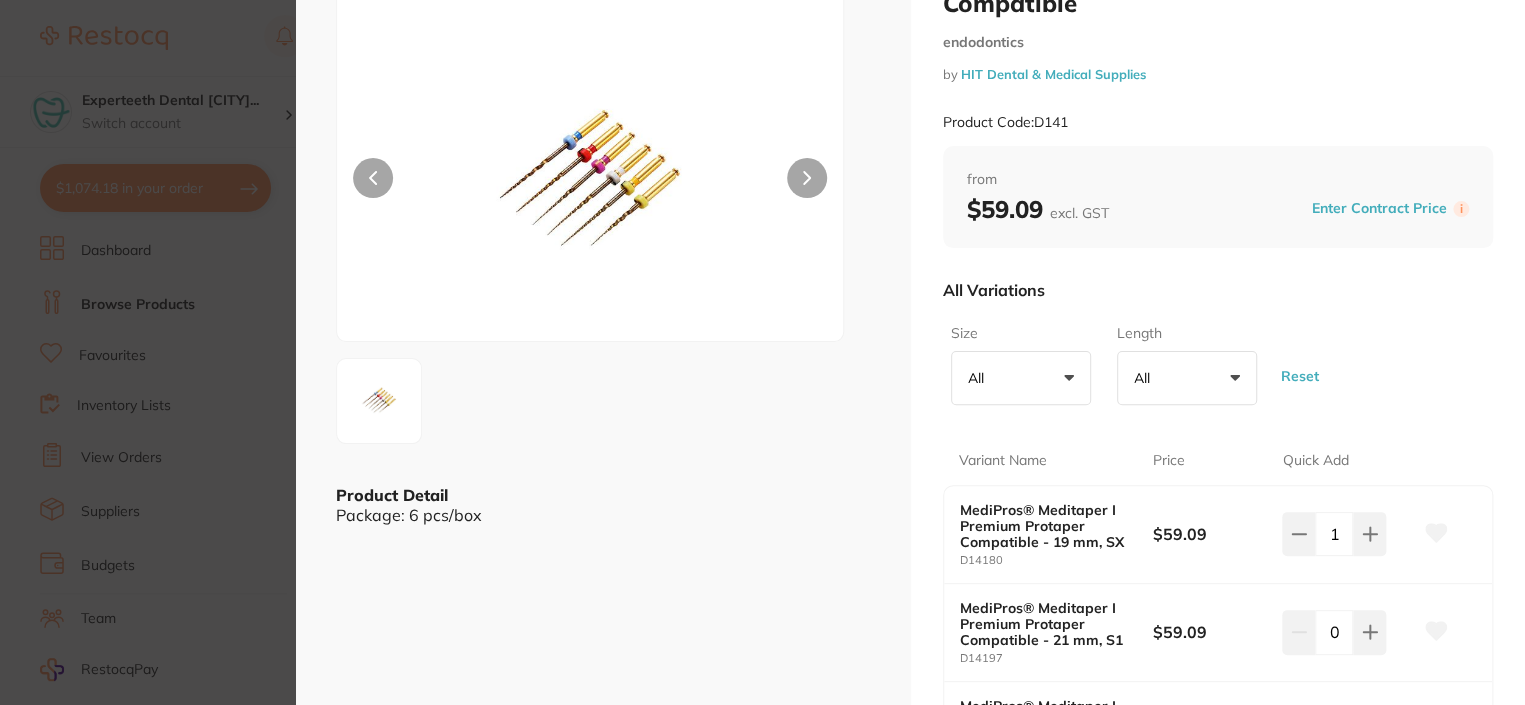 scroll, scrollTop: 32, scrollLeft: 0, axis: vertical 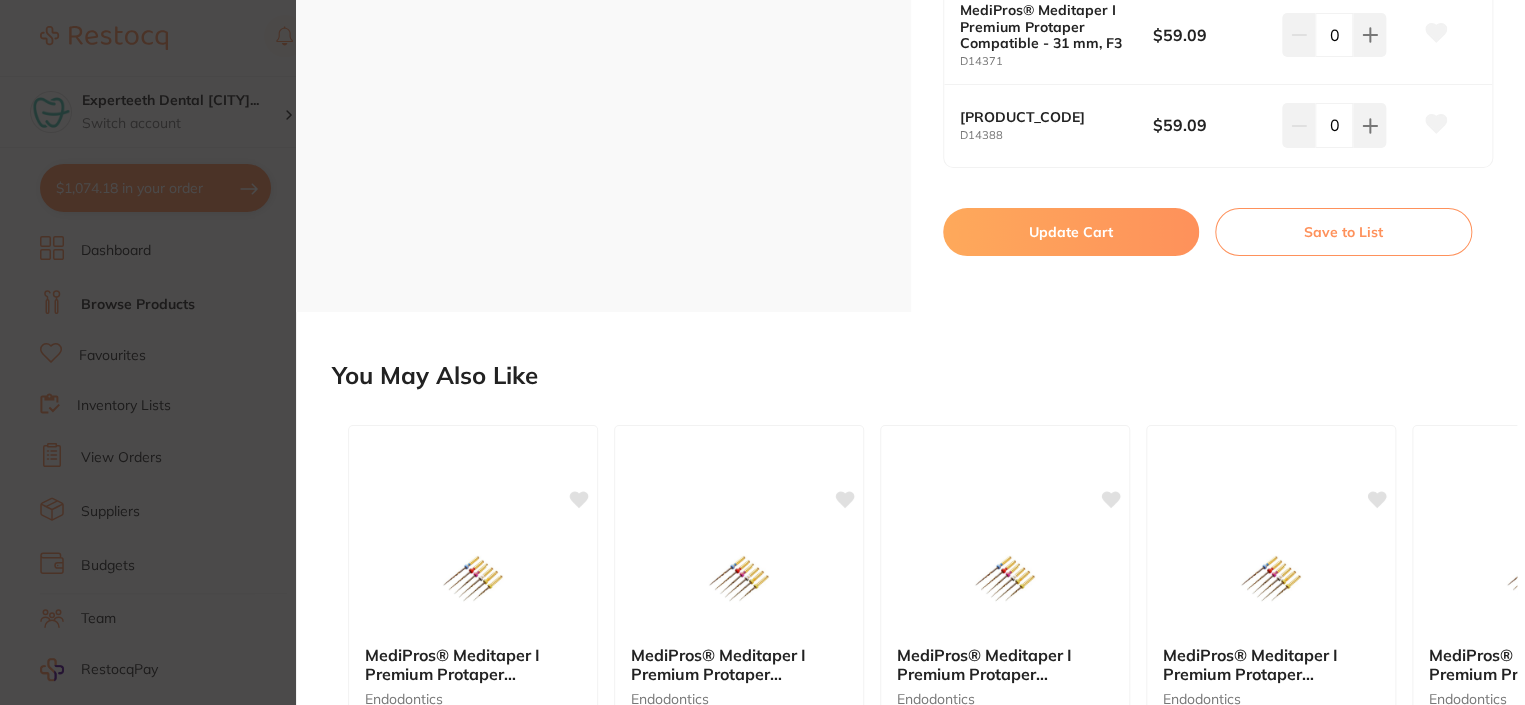 click on "Update Cart" at bounding box center (1071, 232) 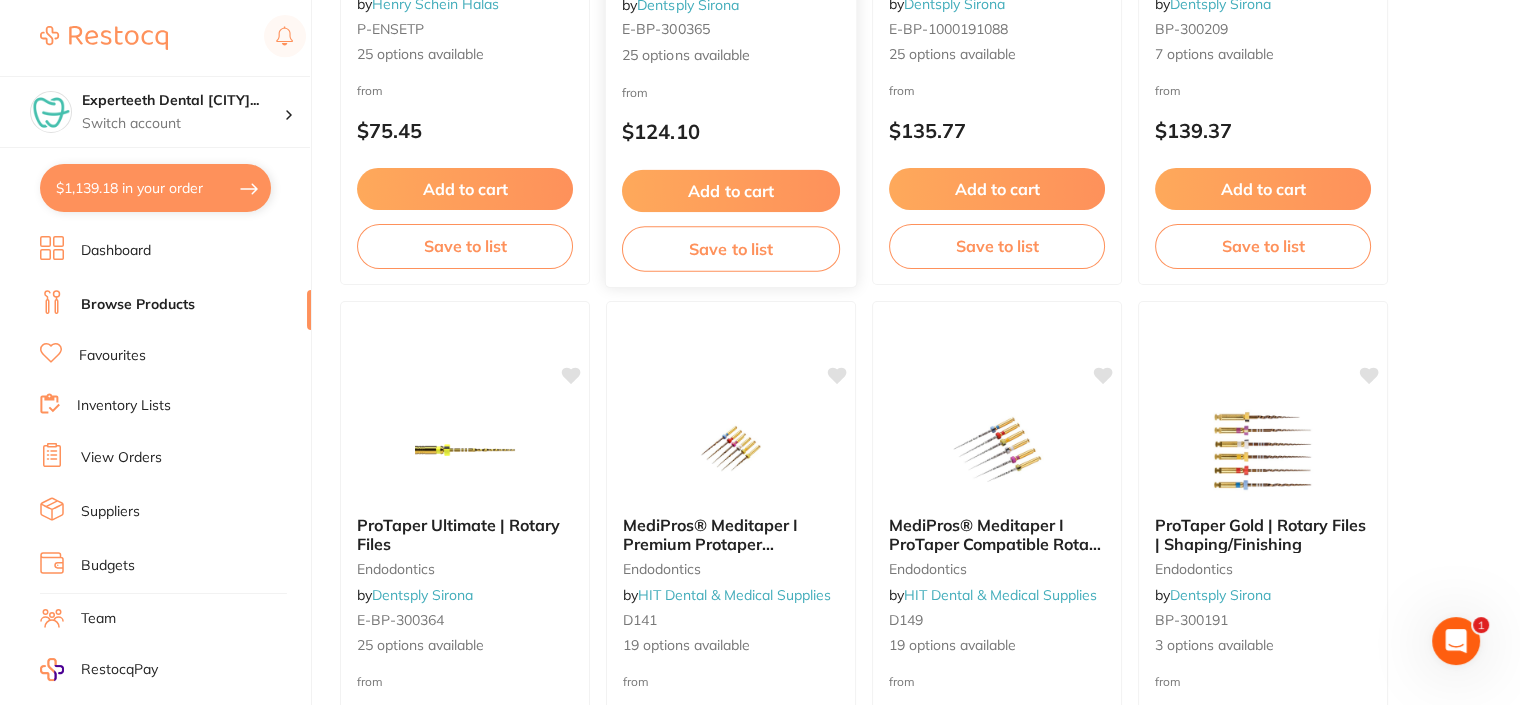 scroll, scrollTop: 246, scrollLeft: 0, axis: vertical 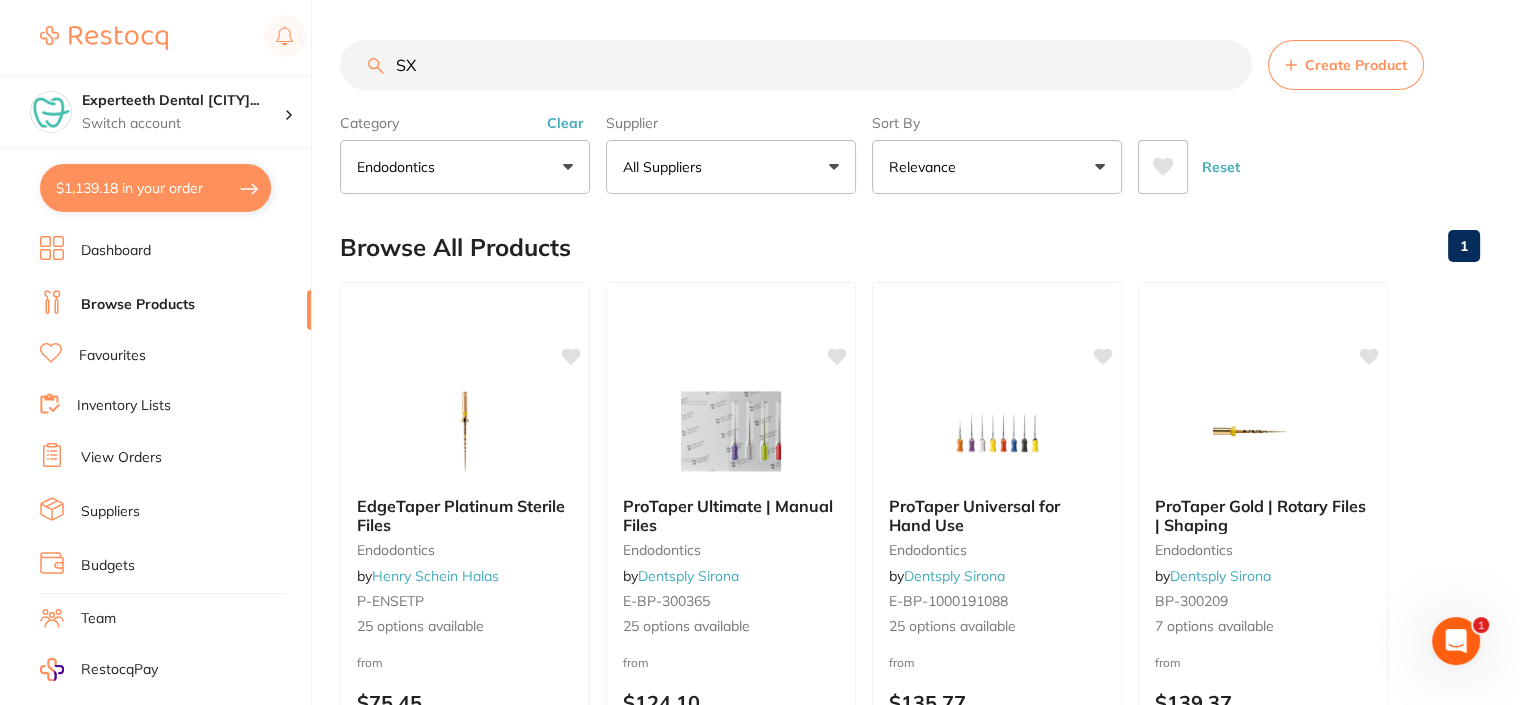 click on "$1,139.18   in your order" at bounding box center [155, 188] 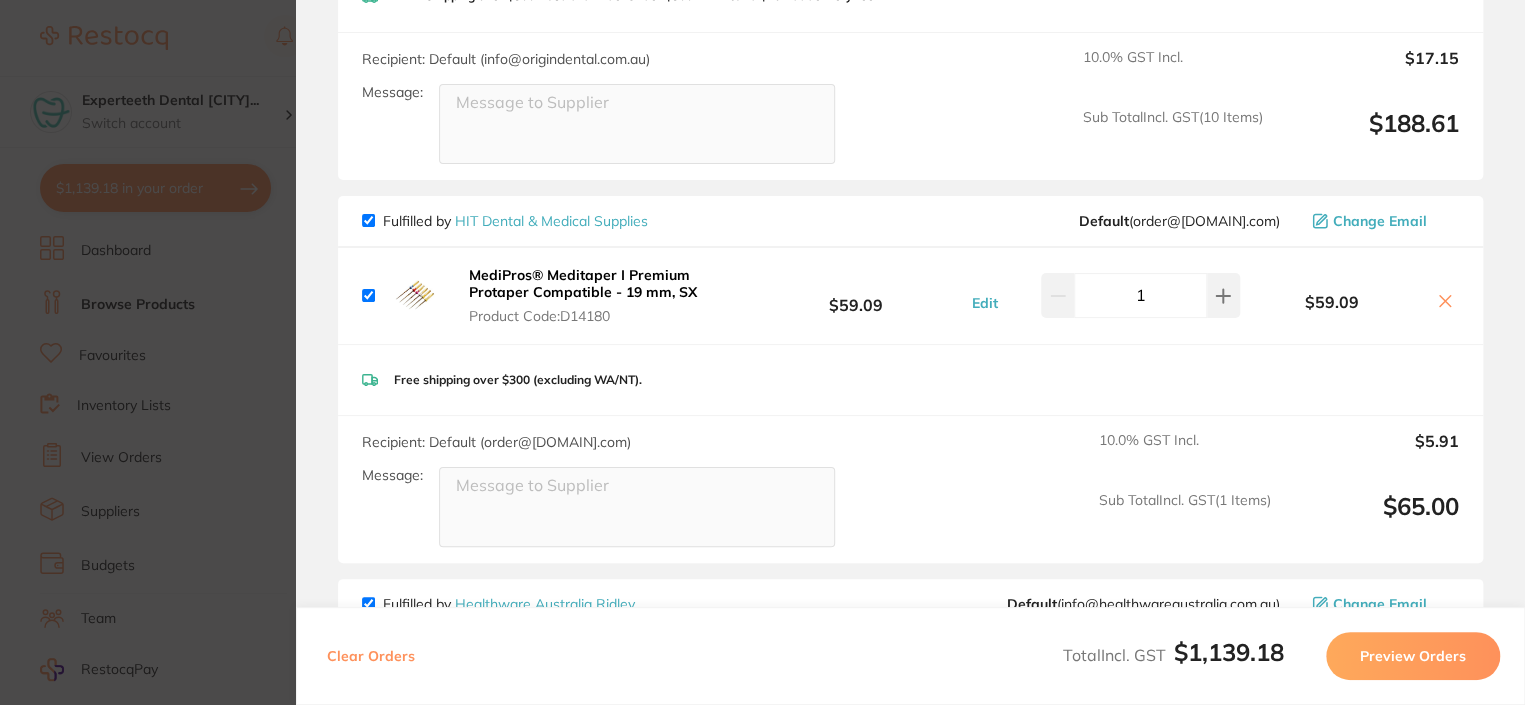 scroll, scrollTop: 3200, scrollLeft: 0, axis: vertical 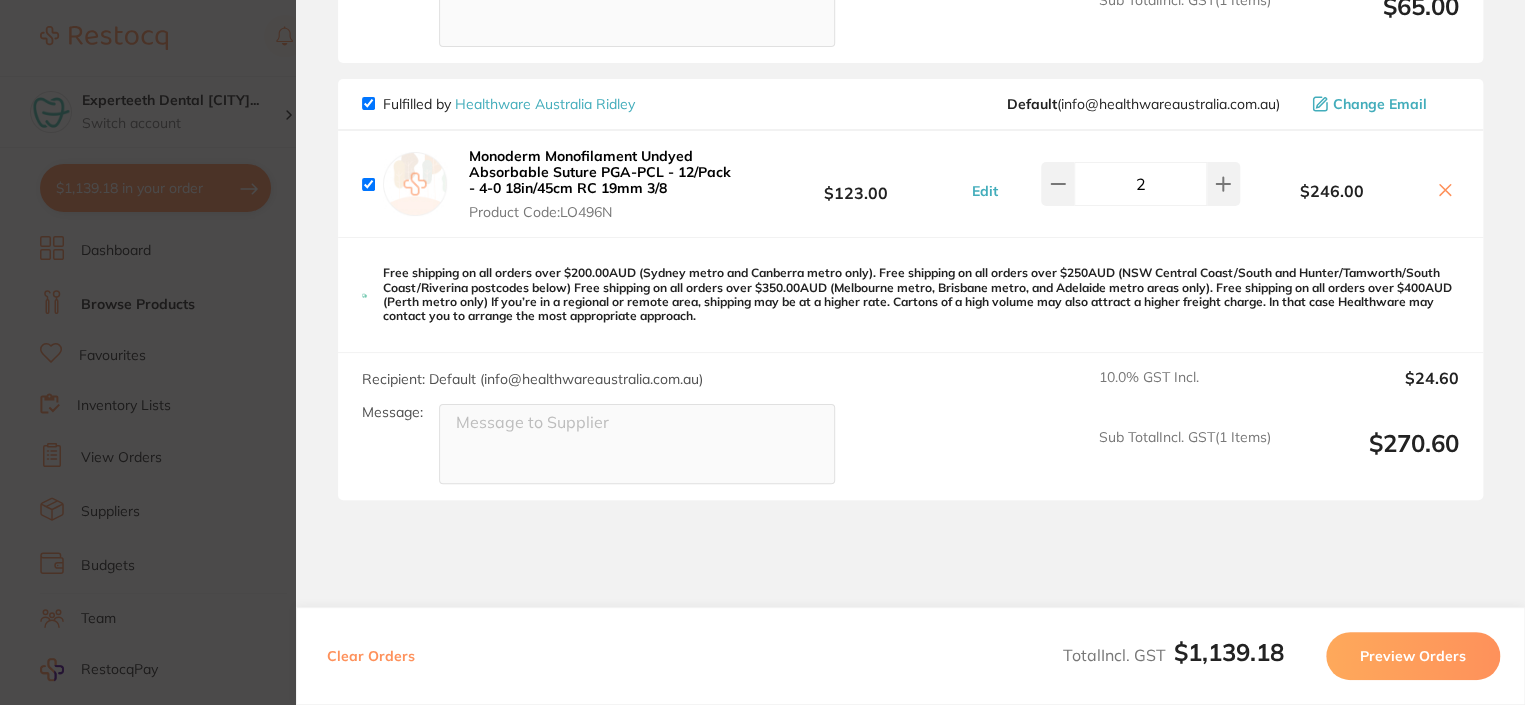 click on "Update RRP Set your pre negotiated price for this item. Item Agreed RRP (excl. GST) --   Update as new default RRP Update RRP Review Orders Your orders are being processed and we will notify you once we have placed the orders. You may close this window Back to Preview Orders [DATE], [TIME] Henry Schein Halas # 82130 Numedical # 89222 Origin Dental # 80926 HIT Dental & Medical Supplies # 89224 Healthware Australia Ridley # 88538 Deliver To Manager [CITY] ( Experteeth Dental [CITY] ) [NUMBER] [STREET], [CITY] [STATE]  [PHONE] manager.narra159@experteeth.com.au Select All Price Quantity Total Fulfilled by   Henry Schein Halas Default ( customer.care@henryschein.com.au ) Change Email   Roeko Gelatamp - Gelatine Sterile Sponge - 15 x 7 x 7mm, 50-Pack   Product Code:  RO-274007     $73.33 Edit     1         $73.33   PDS NeutraDet Solution - Neutral Non Ionic Detergent - 5L Bottle   Product Code:  PDS-35300     $51.36 Edit     1         $51.36   Ultradent UltraCal XS Refill - 1.2ml Syringe, 4-Pack" at bounding box center [762, 352] 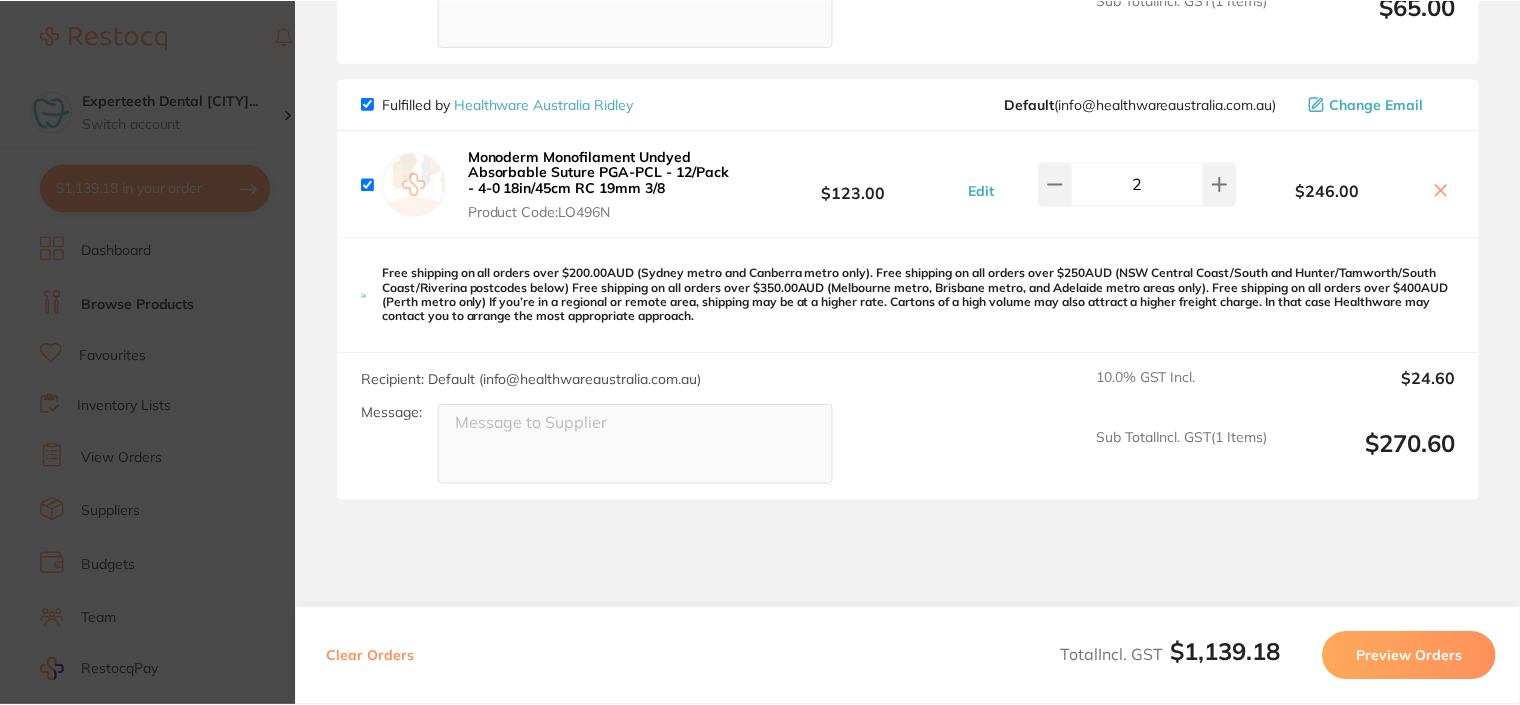 scroll, scrollTop: 2, scrollLeft: 0, axis: vertical 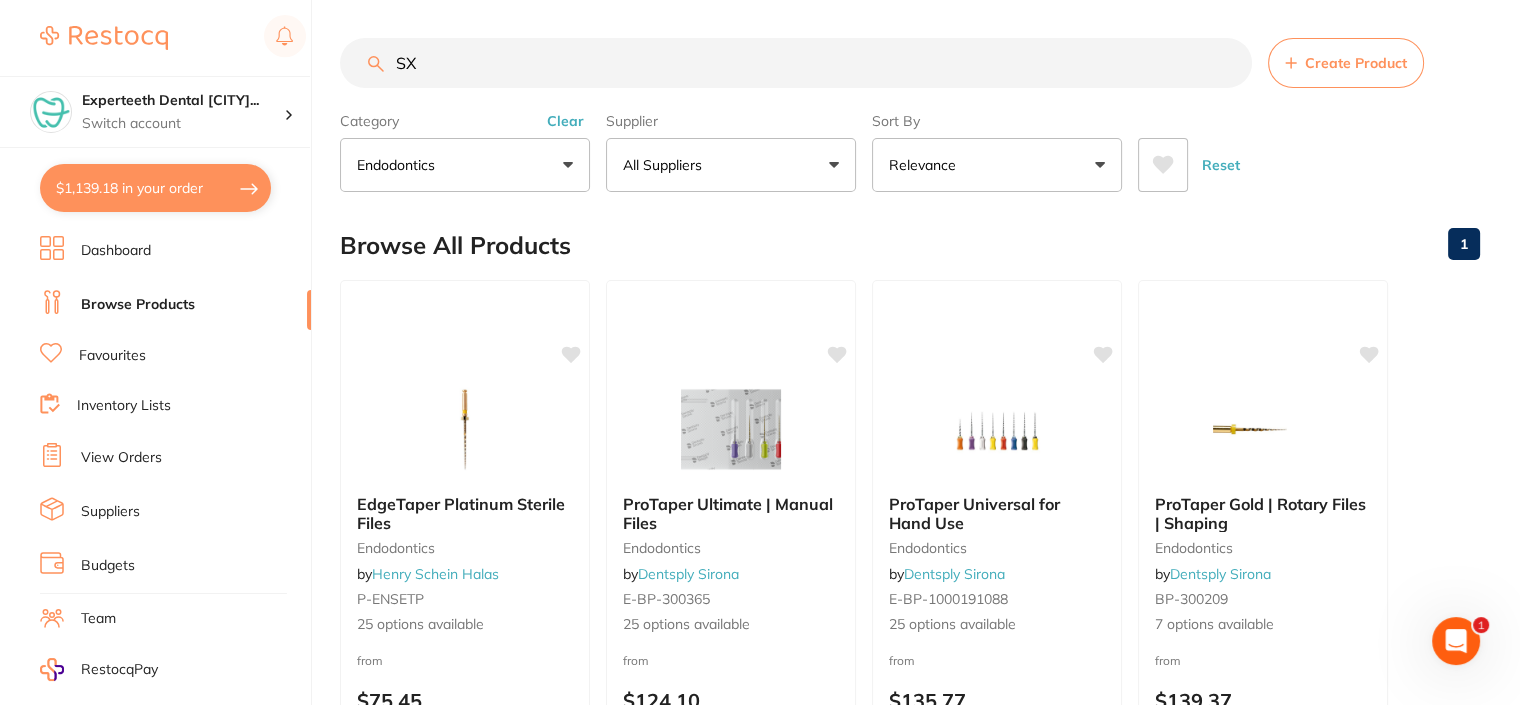 drag, startPoint x: 455, startPoint y: 55, endPoint x: 391, endPoint y: 48, distance: 64.381676 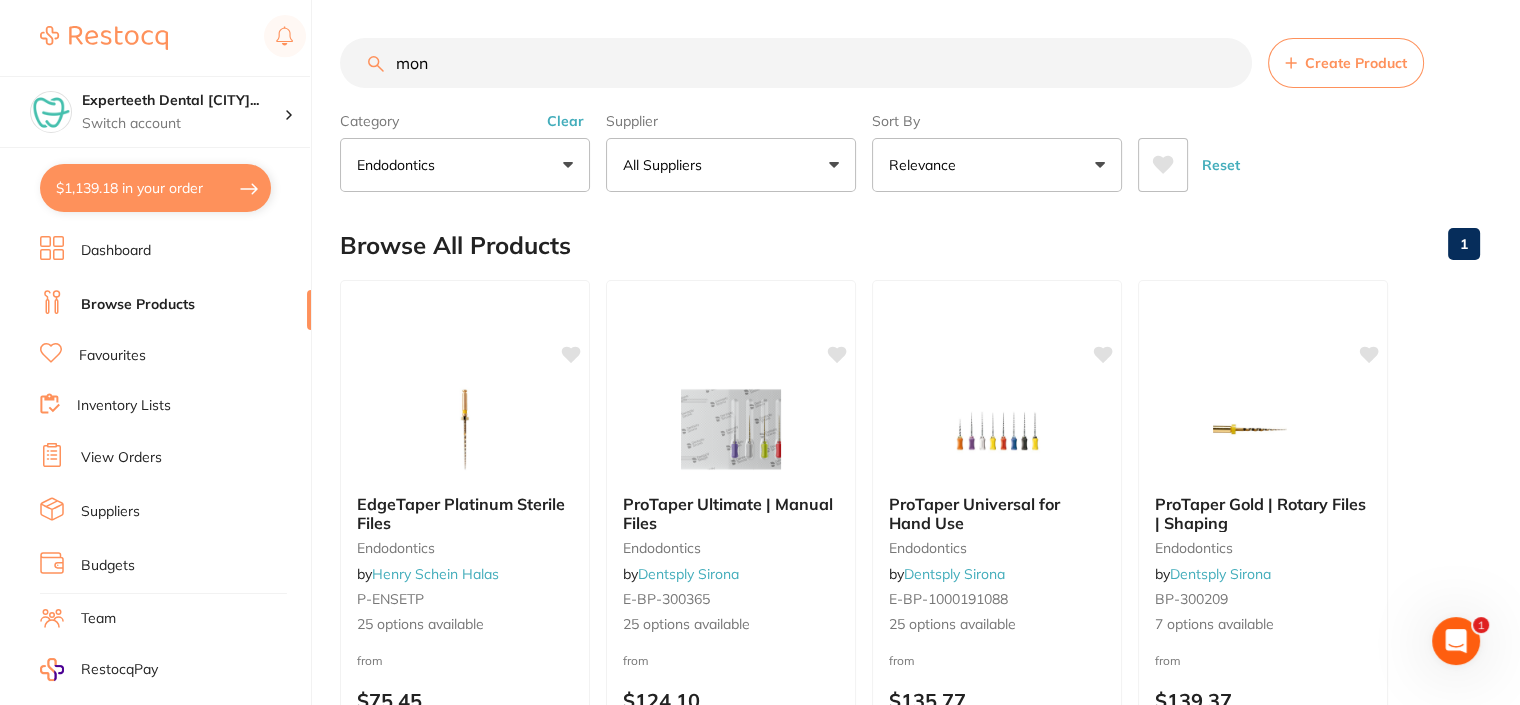 scroll, scrollTop: 0, scrollLeft: 0, axis: both 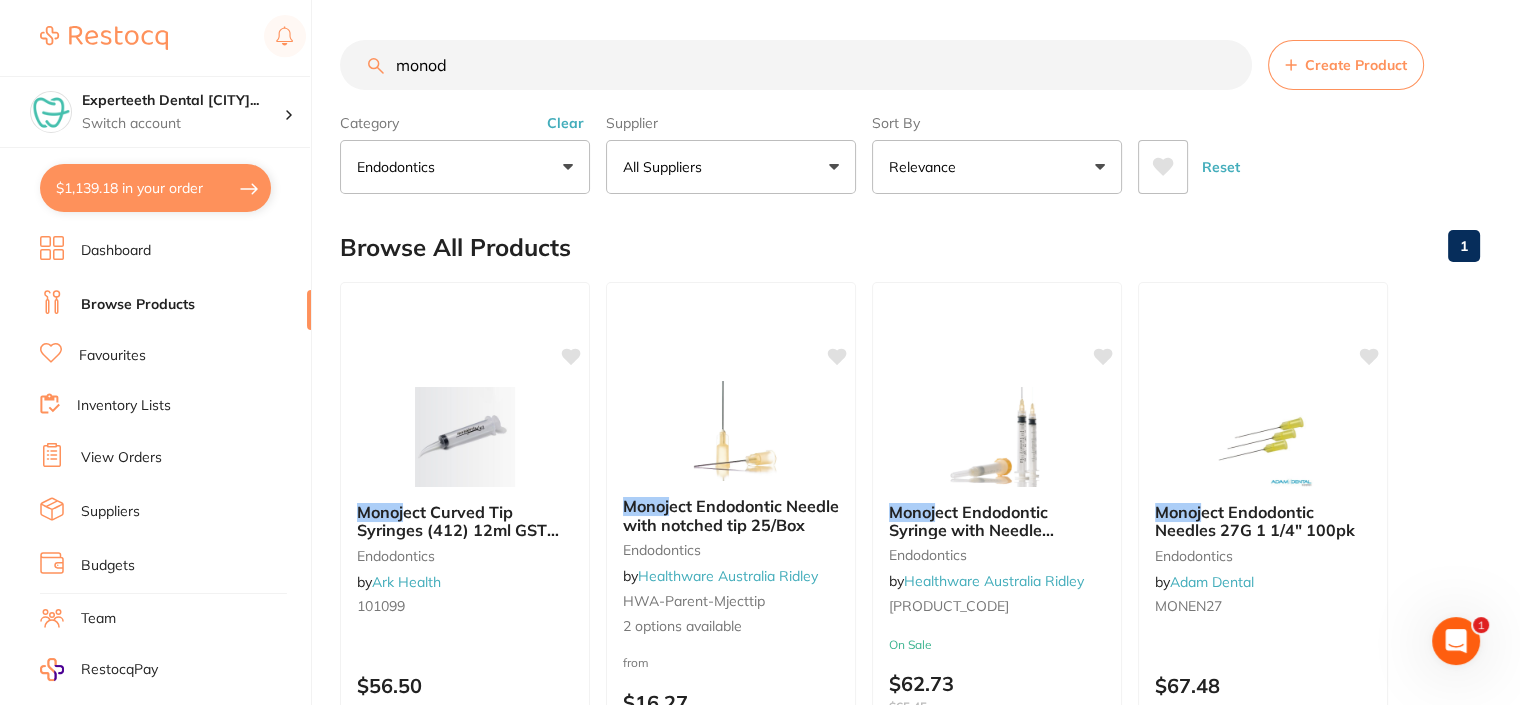 click on "Clear" at bounding box center [565, 123] 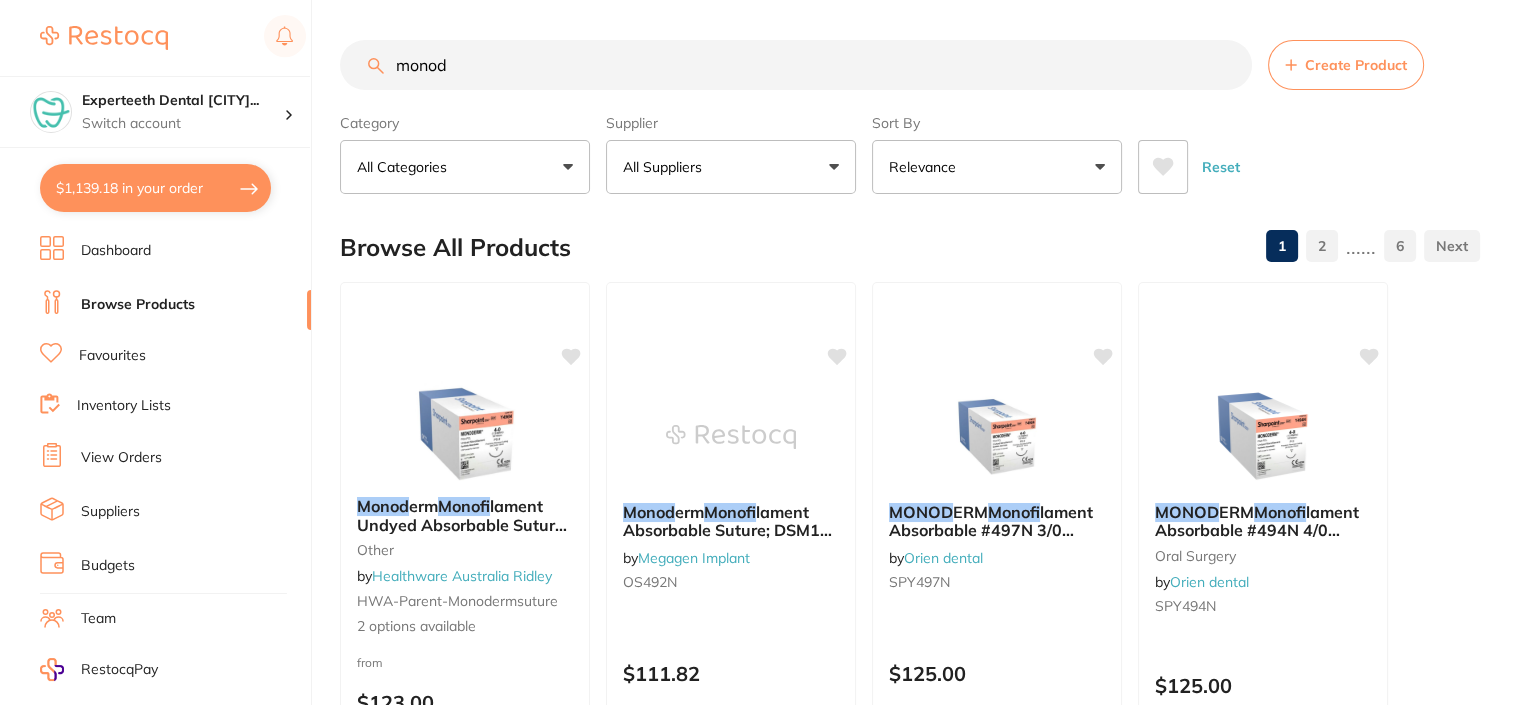 click on "monod" at bounding box center (796, 65) 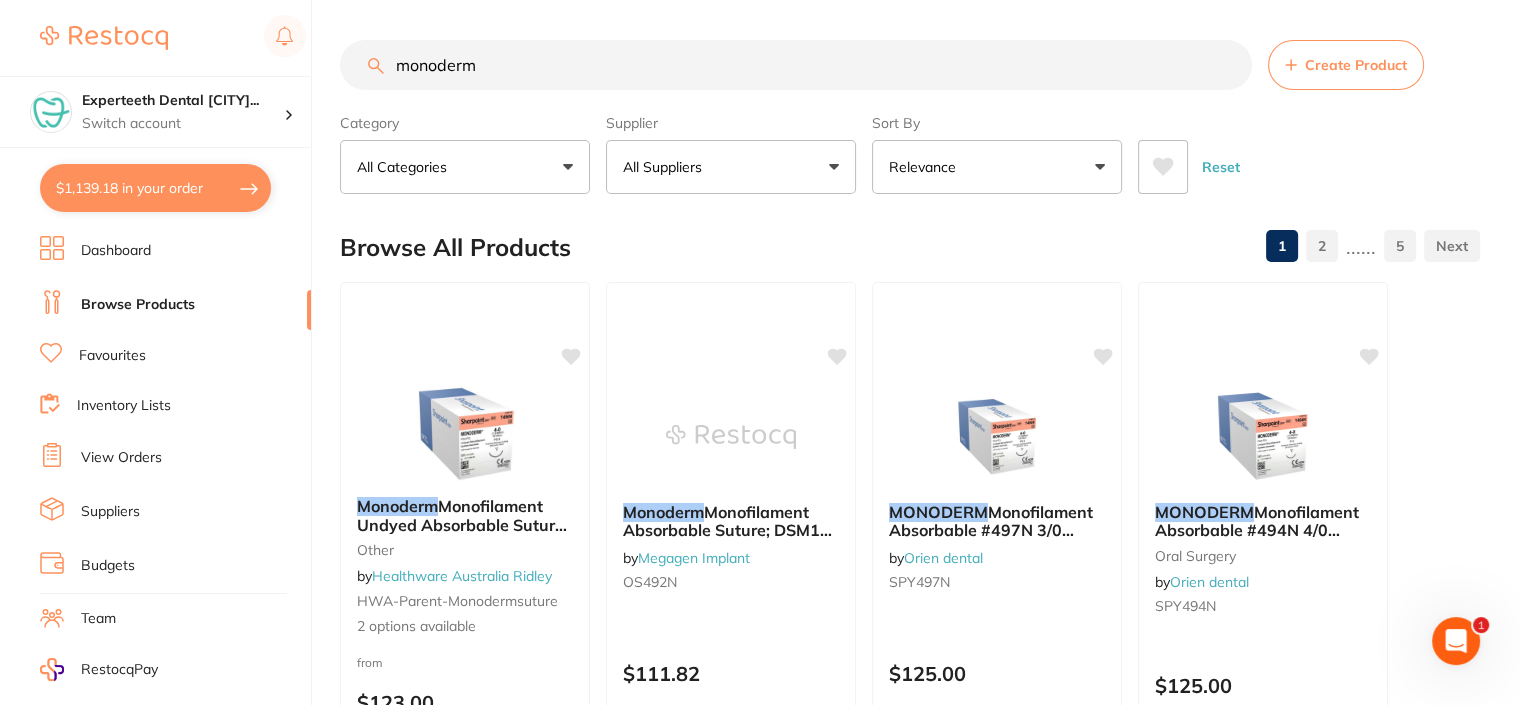 scroll, scrollTop: 0, scrollLeft: 0, axis: both 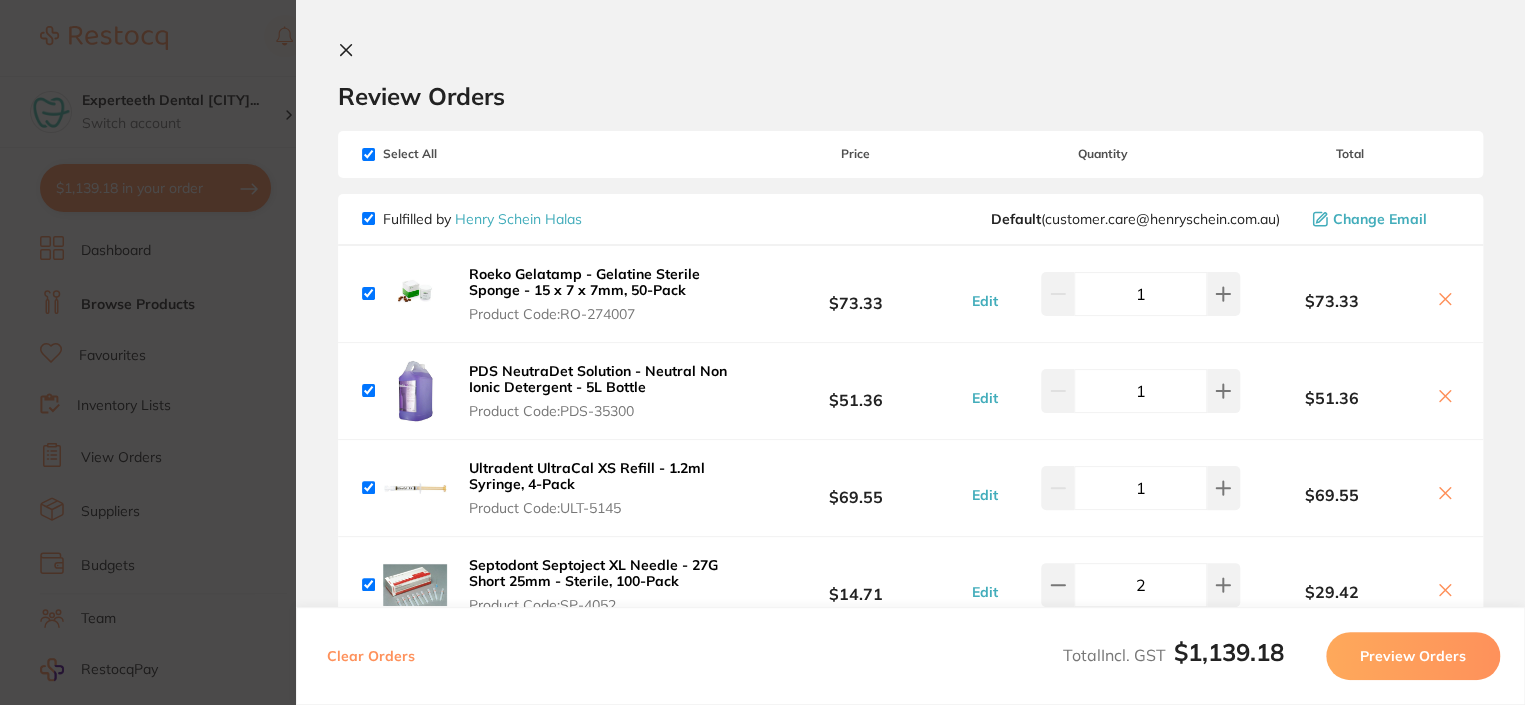 click at bounding box center [350, 51] 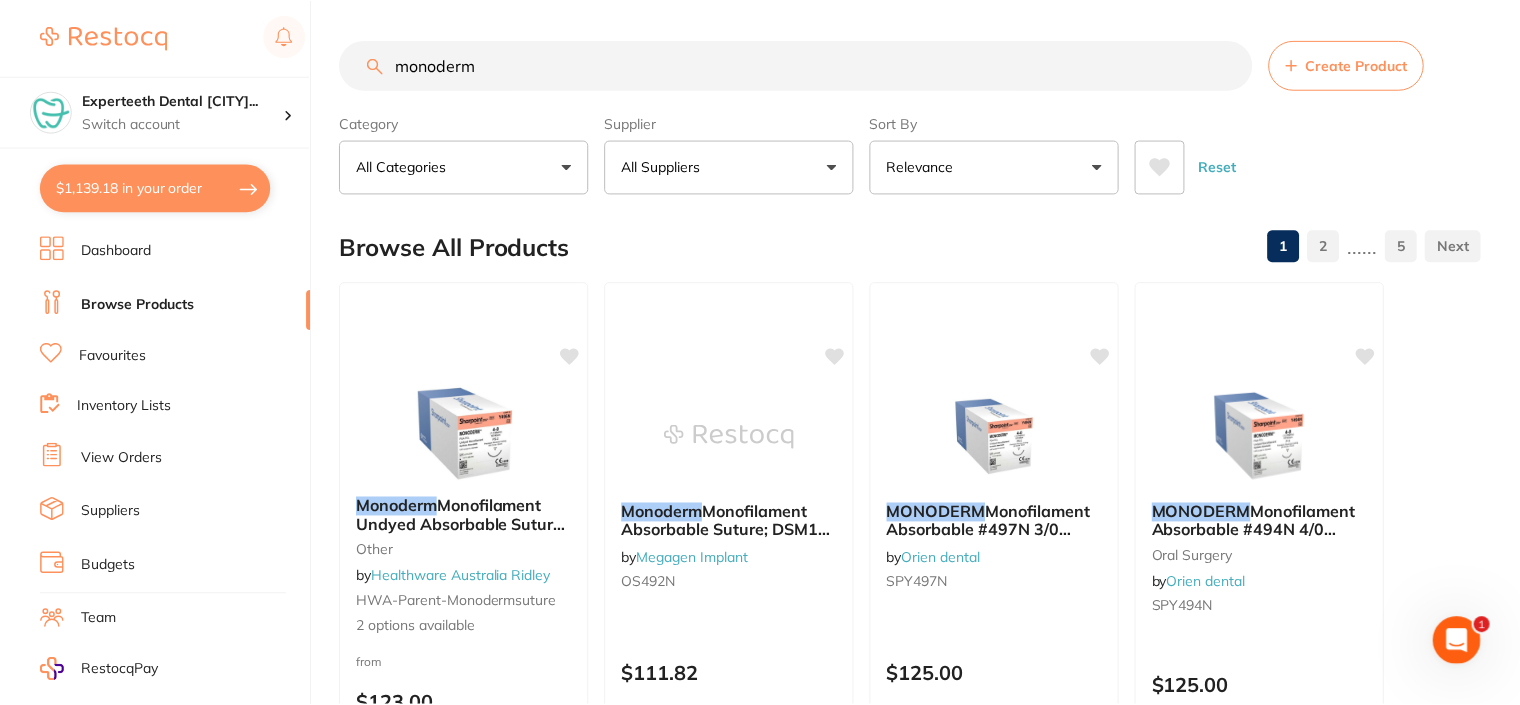 scroll, scrollTop: 0, scrollLeft: 0, axis: both 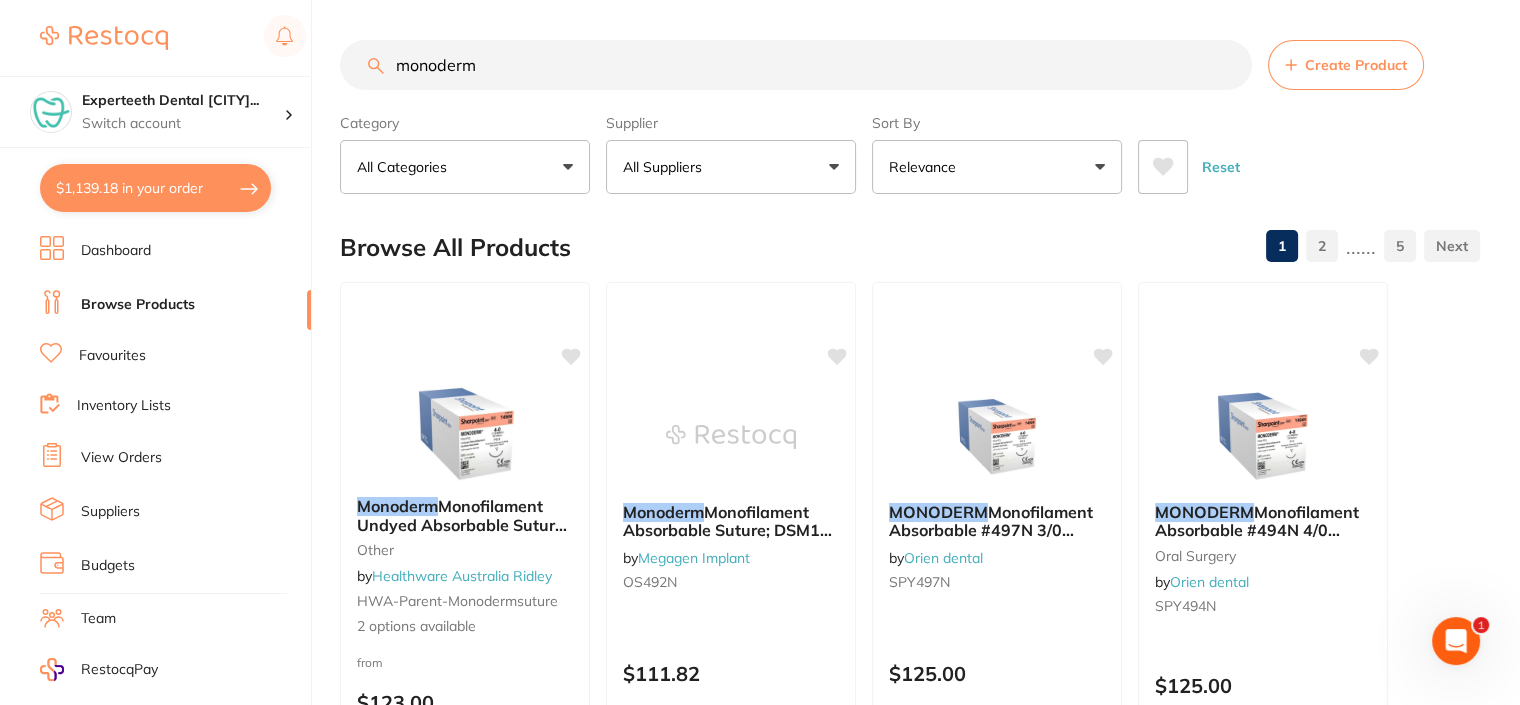 click on "$1,139.18   in your order" at bounding box center (155, 188) 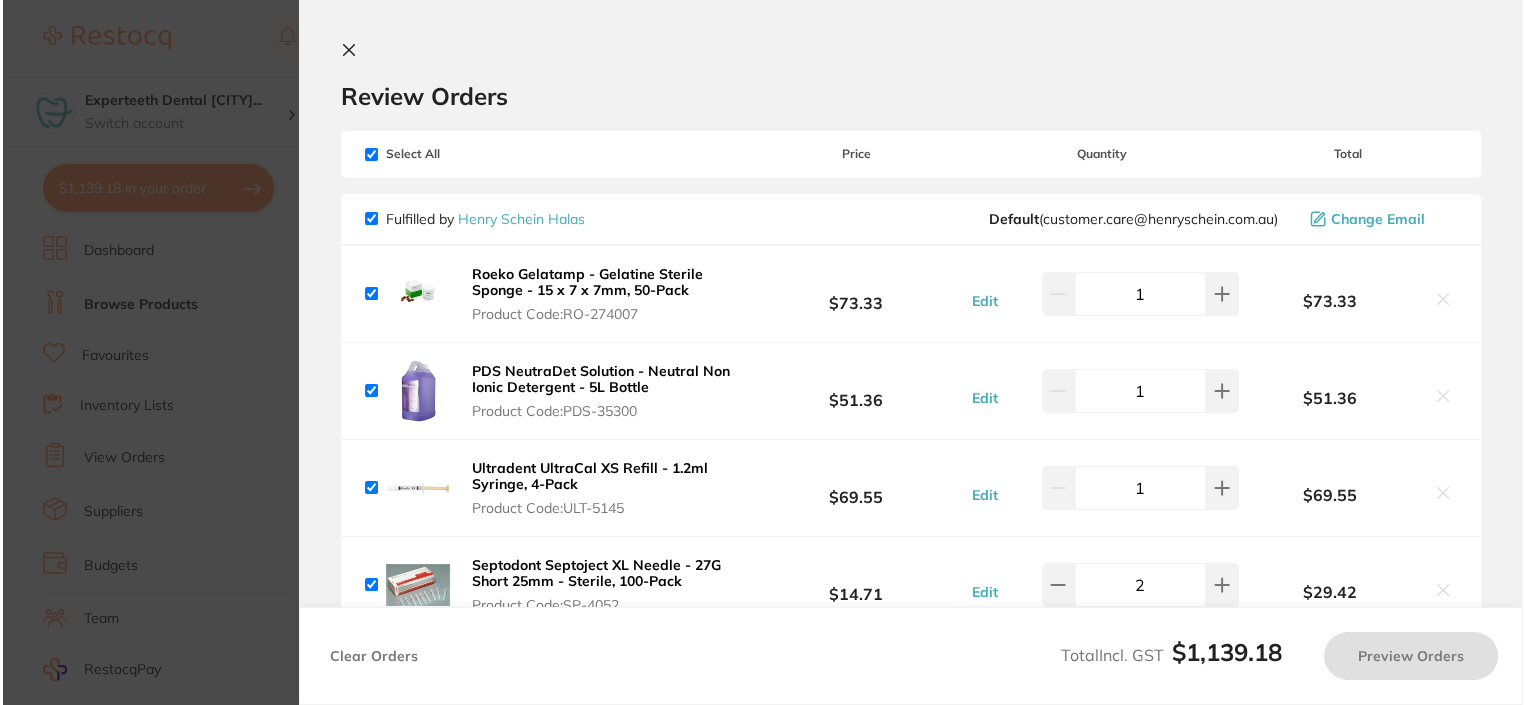 scroll, scrollTop: 0, scrollLeft: 0, axis: both 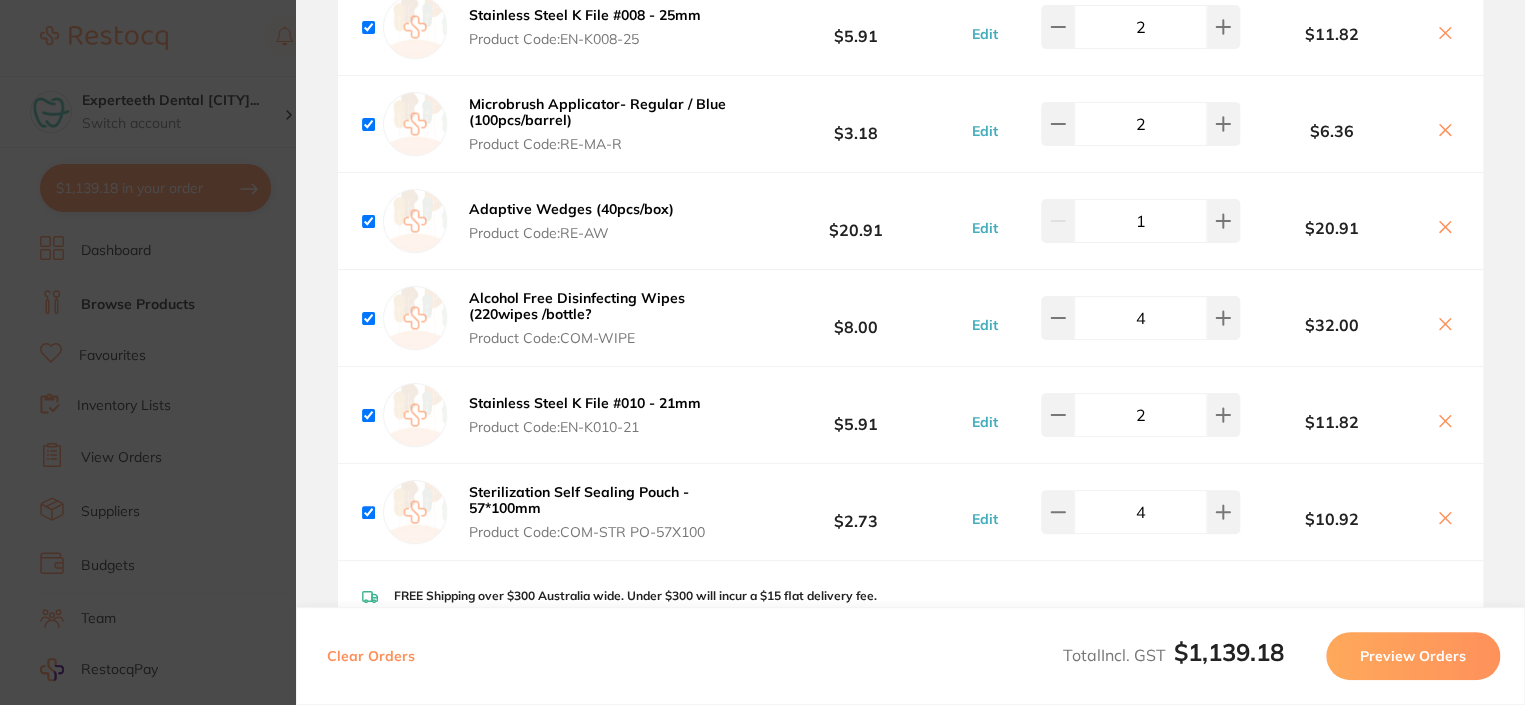 click on "Update RRP Set your pre negotiated price for this item. Item Agreed RRP (excl. GST) --   Update as new default RRP Update RRP Review Orders Your orders are being processed and we will notify you once we have placed the orders. You may close this window Back to Preview Orders [DATE], [TIME] [COMPANY] # 82130 Numedical # 89222 Origin Dental # 80926 HIT Dental & Medical Supplies # 89224 Healthware Australia Ridley # 88538 Deliver To Manager [CITY] ( Experteeth Dental [CITY] ) [NUMBER] [STREET], [CITY] [STATE] [POSTAL_CODE]  [PHONE] manager.narra159@experteeth.com.au Select All Price Quantity Total Fulfilled by   Henry Schein Halas Default ( customer.care@henryschein.com.au ) Change Email   Roeko Gelatamp - Gelatine Sterile Sponge - 15 x 7 x 7mm, 50-Pack   Product Code:  RO-274007     $73.33 Edit     1         $73.33   PDS NeutraDet Solution - Neutral Non Ionic Detergent - 5L Bottle   Product Code:  PDS-35300     $51.36 Edit     1         $51.36   Ultradent UltraCal XS Refill - 1.2ml Syringe, 4-Pack" at bounding box center [762, 352] 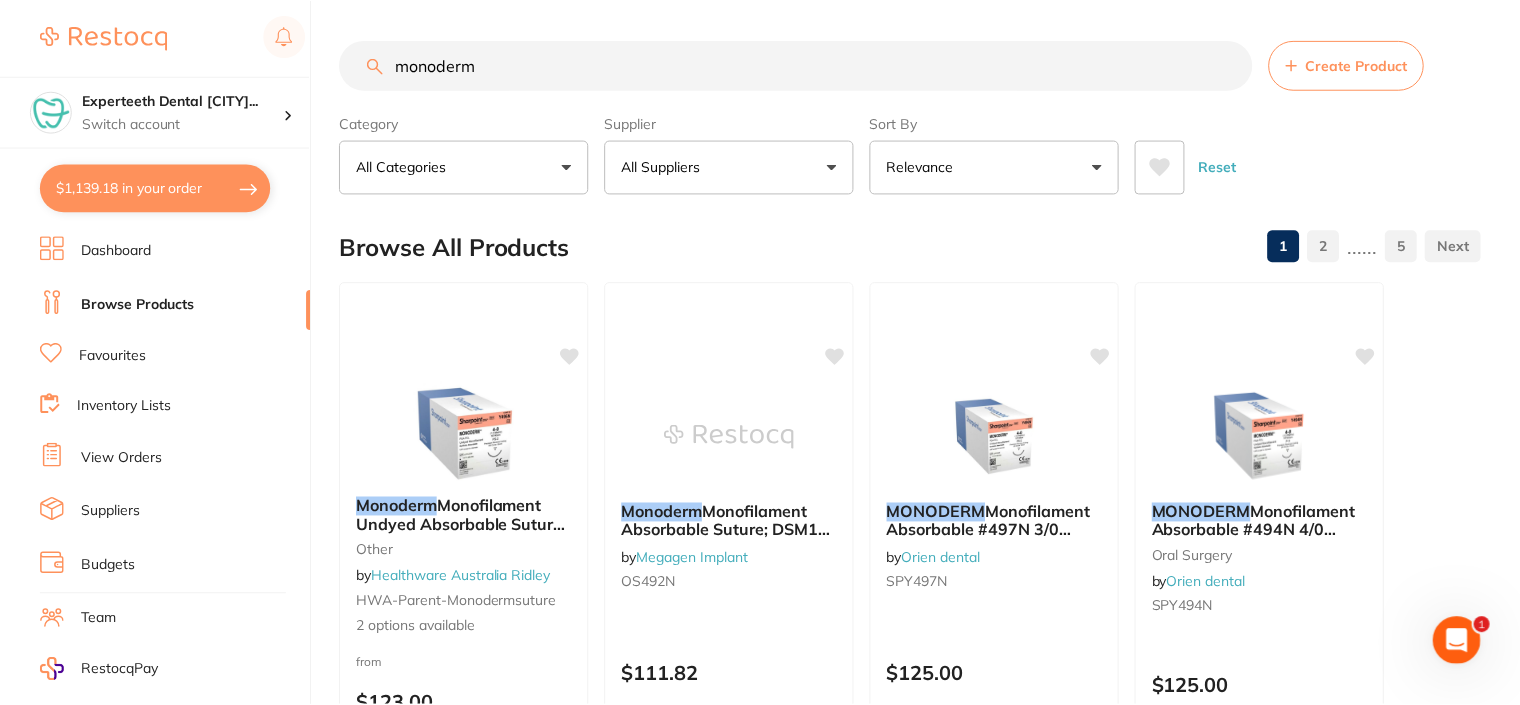 scroll, scrollTop: 0, scrollLeft: 0, axis: both 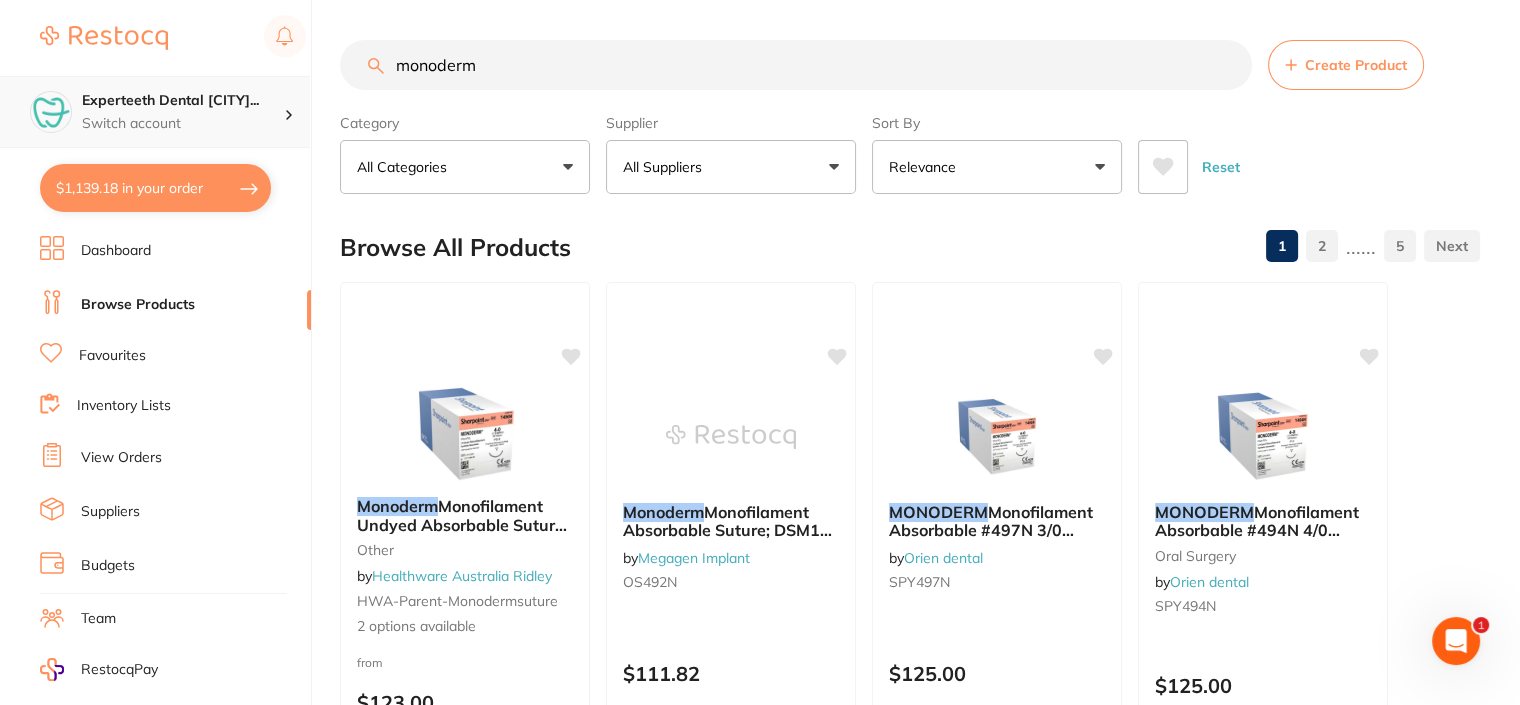 drag, startPoint x: 530, startPoint y: 90, endPoint x: 260, endPoint y: 97, distance: 270.09073 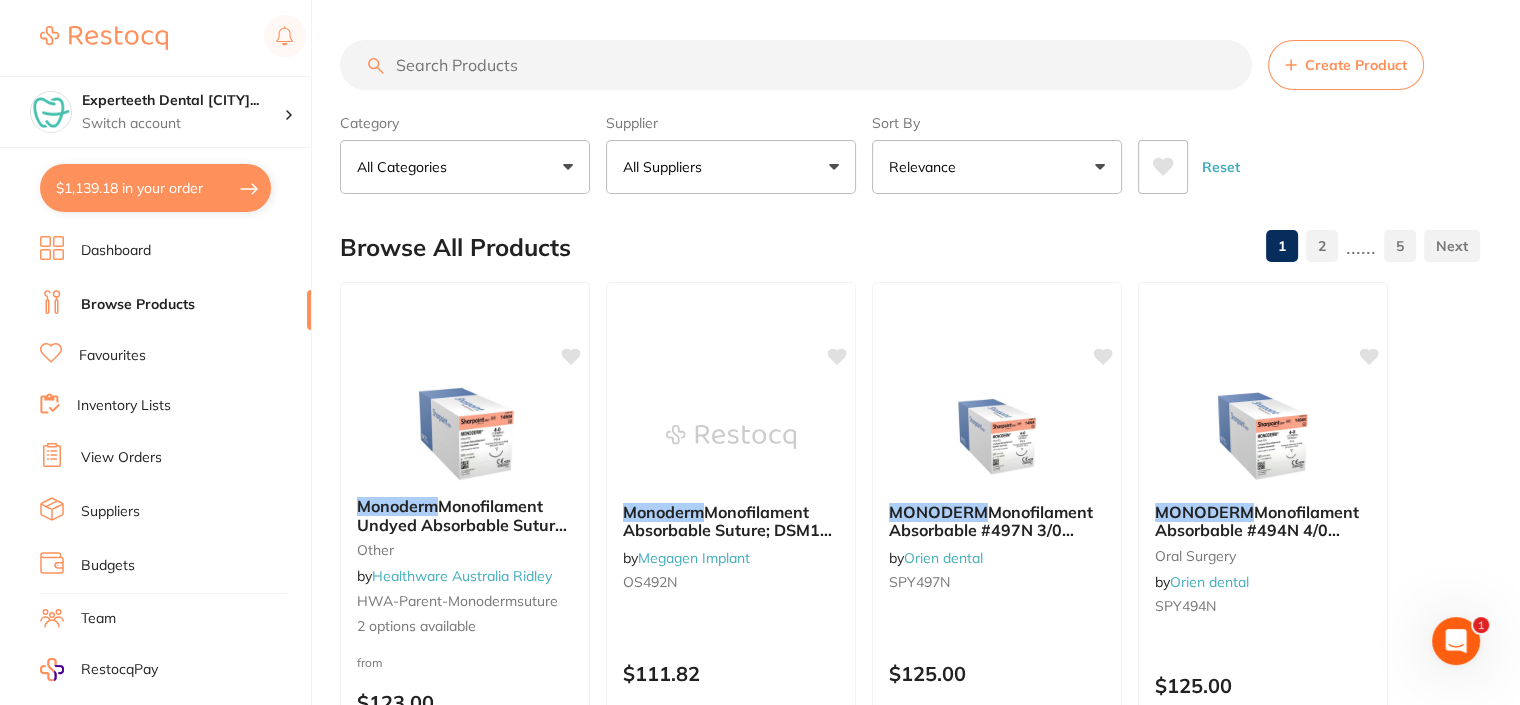 type 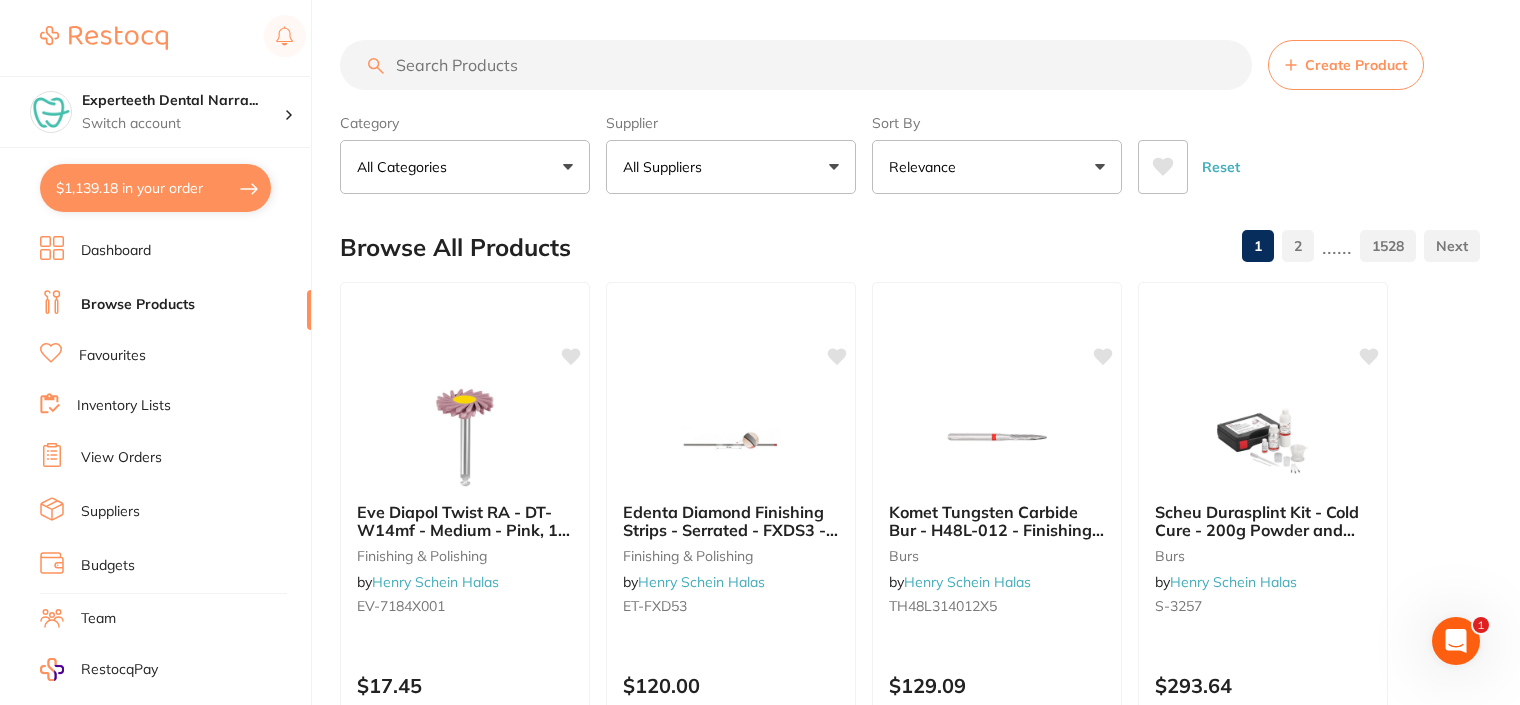 scroll, scrollTop: 0, scrollLeft: 0, axis: both 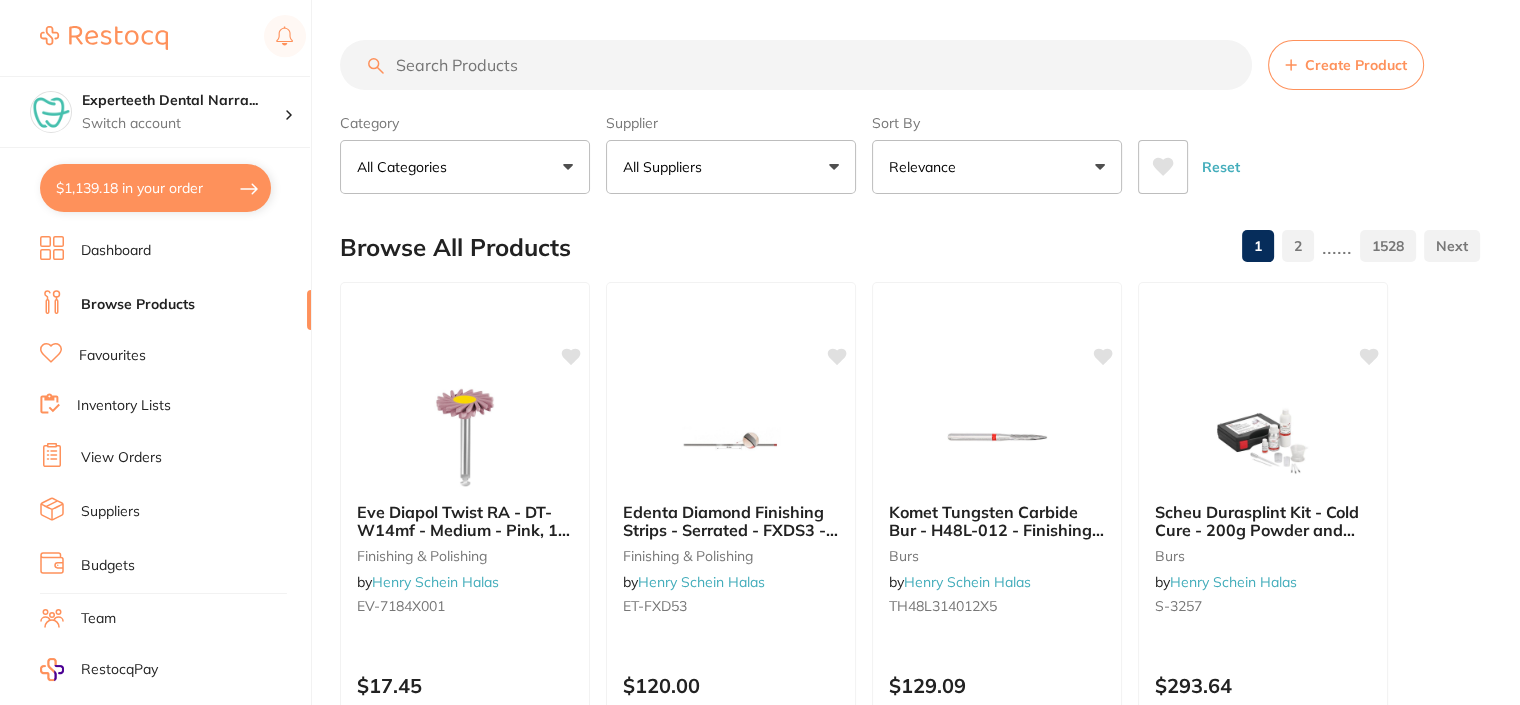 click at bounding box center (796, 65) 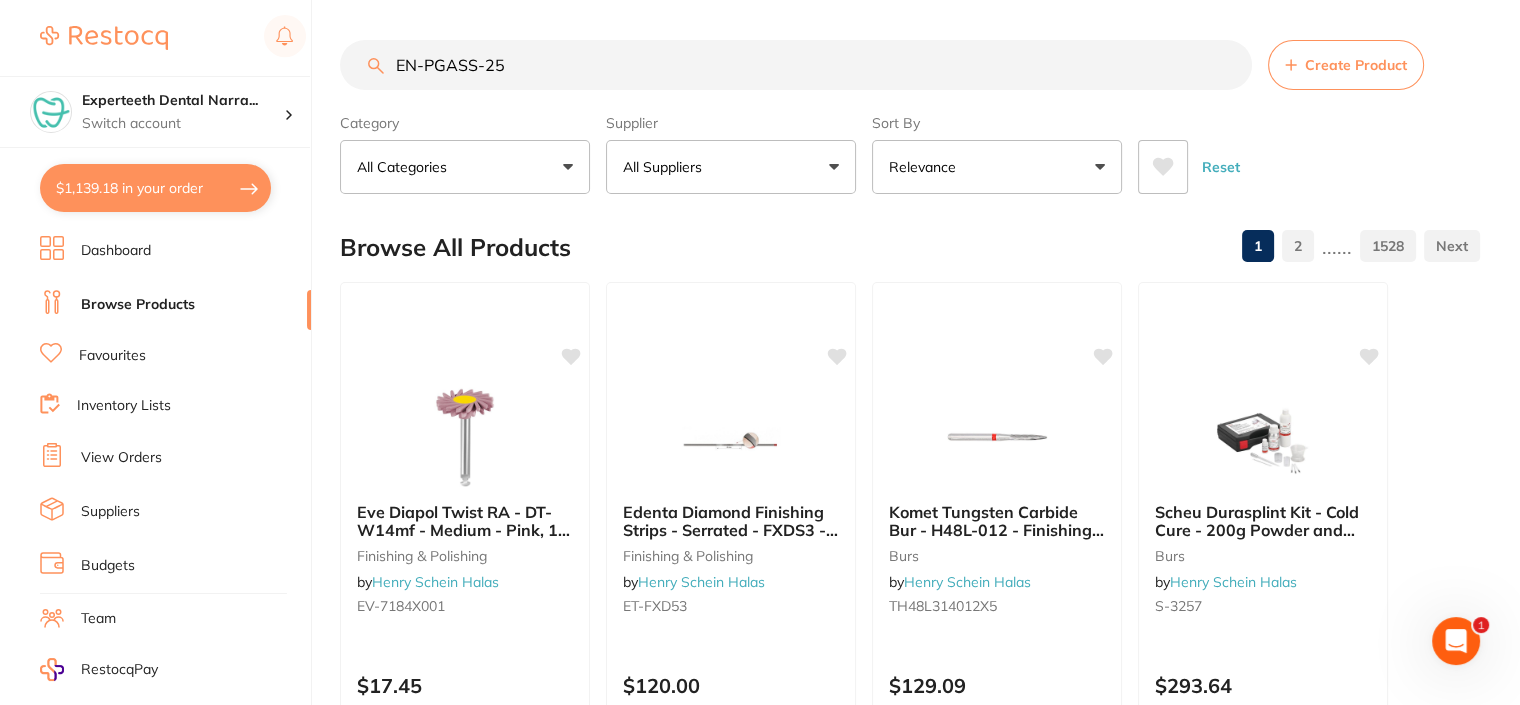 scroll, scrollTop: 0, scrollLeft: 0, axis: both 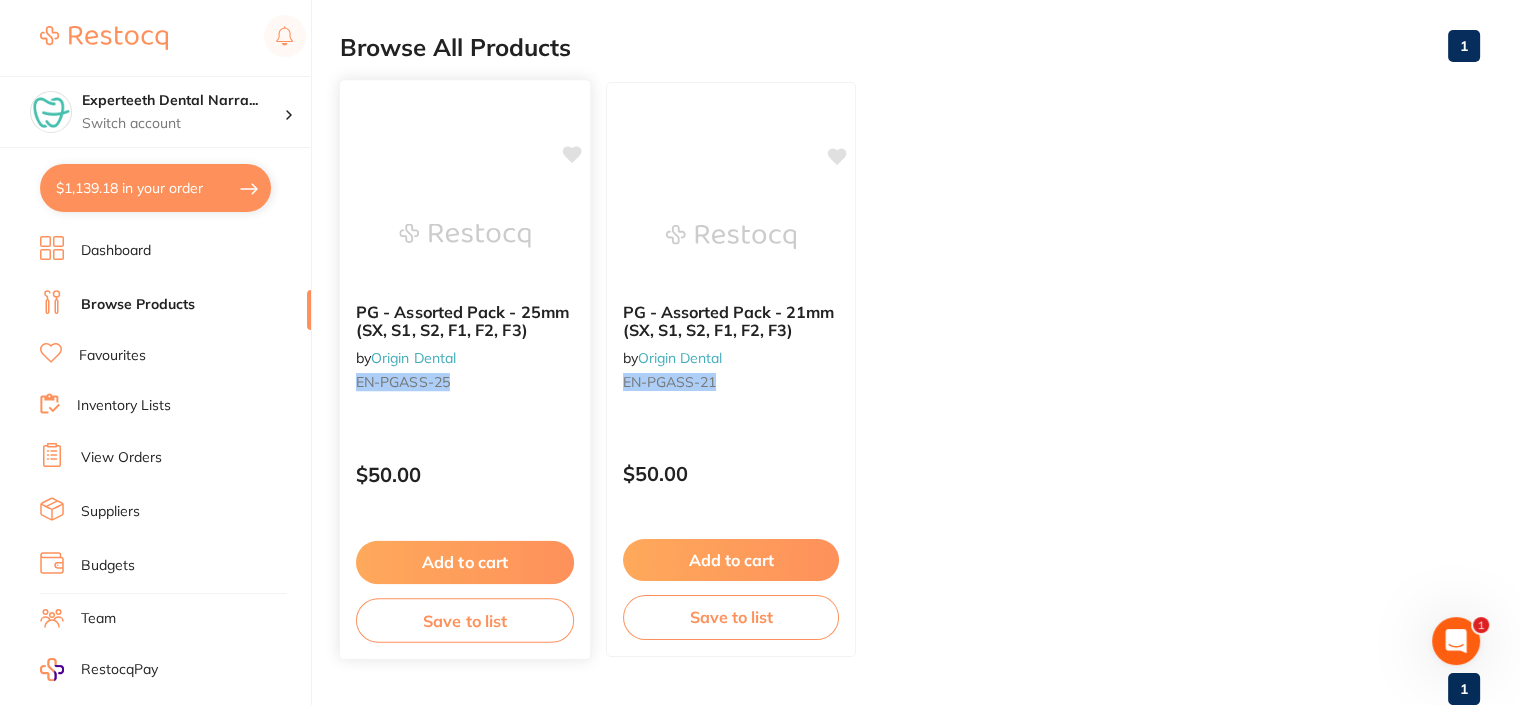 click on "PG - Assorted Pack - 25mm (SX, S1, S2, F1, F2, F3)" at bounding box center (462, 320) 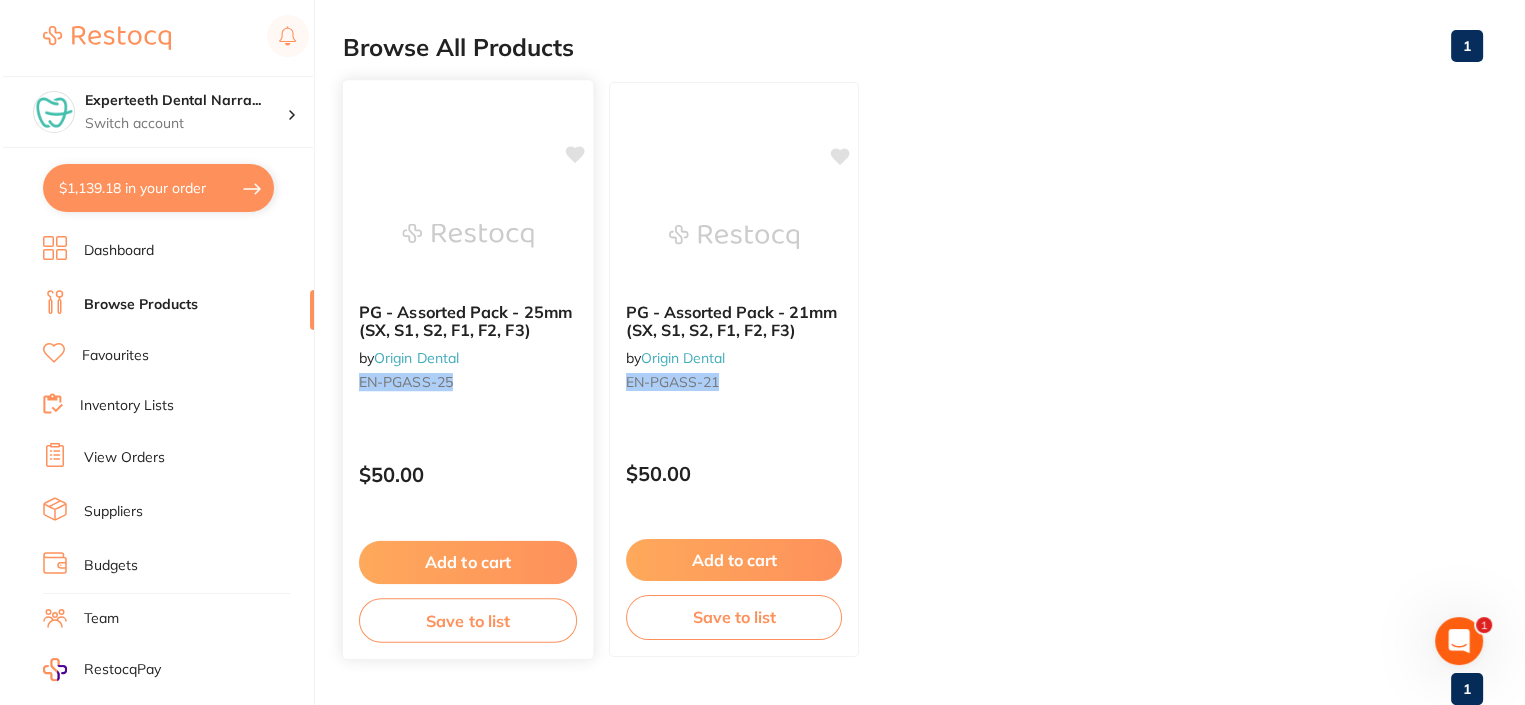 scroll, scrollTop: 0, scrollLeft: 0, axis: both 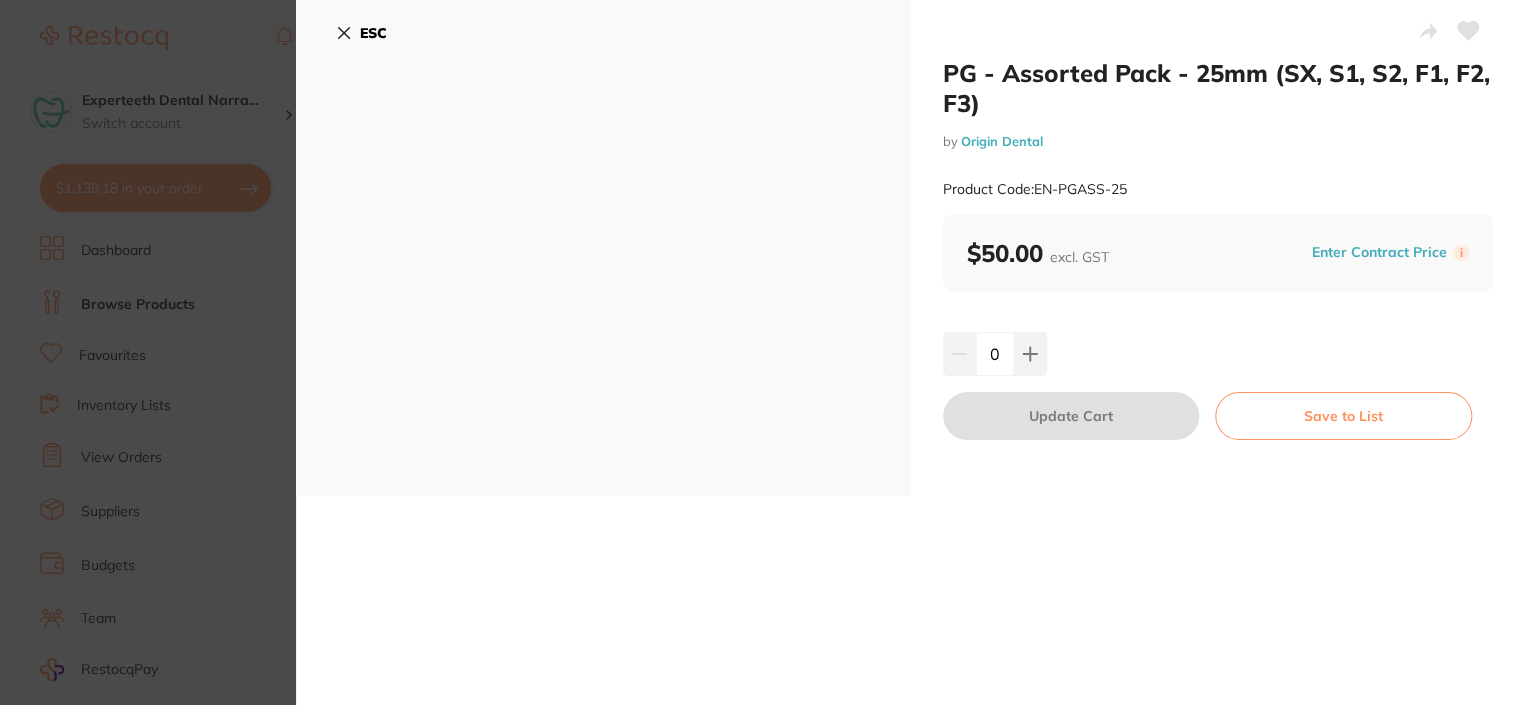 click on "Enter Contract Price" at bounding box center (1379, 252) 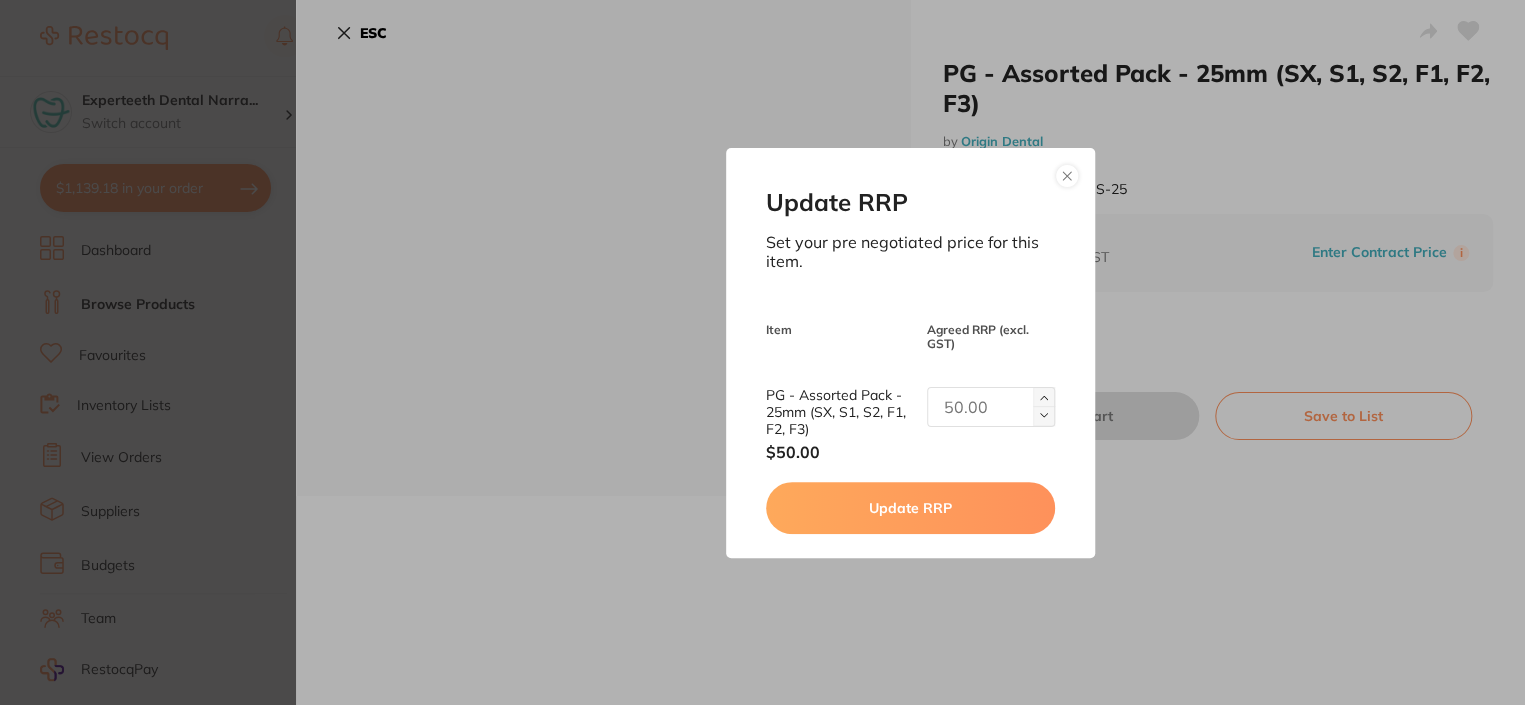 click at bounding box center [991, 407] 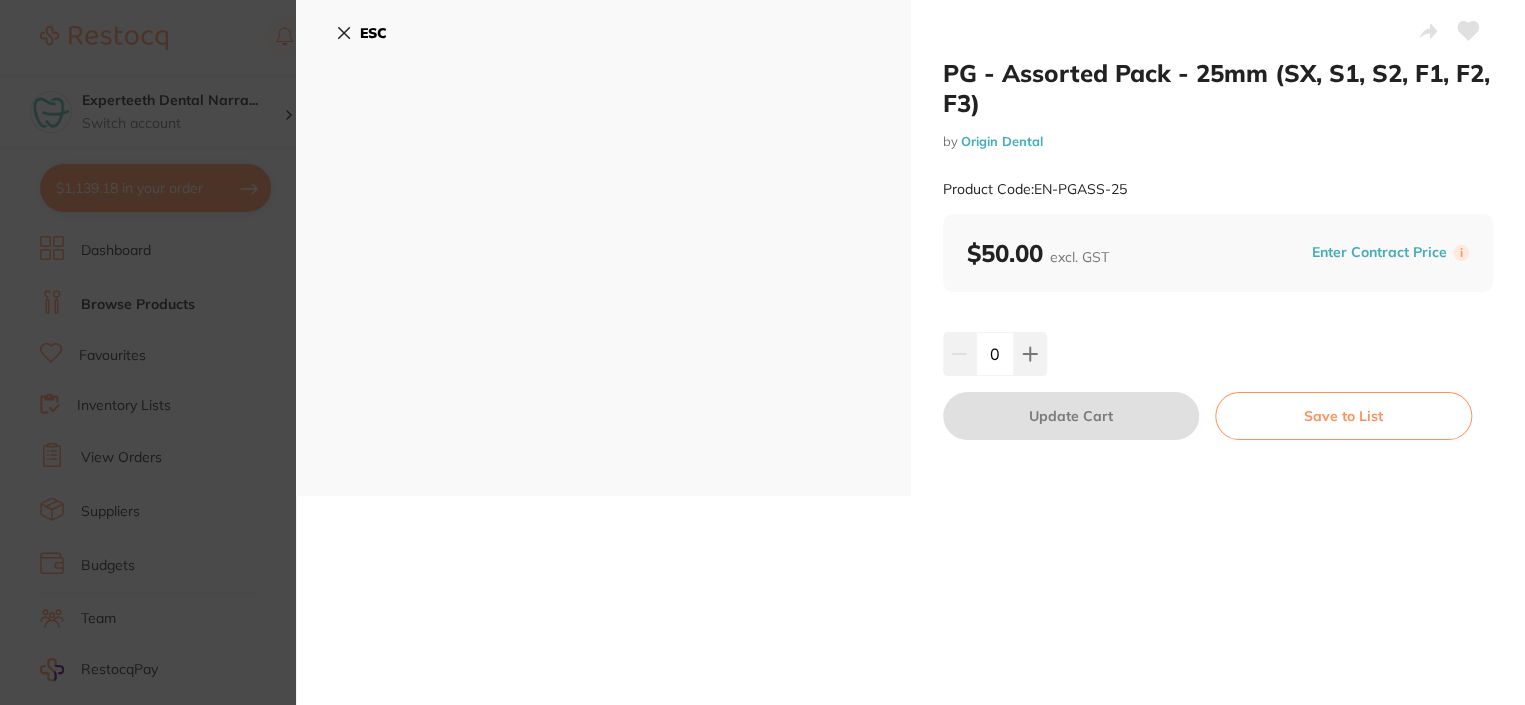 click on "ESC" at bounding box center (361, 33) 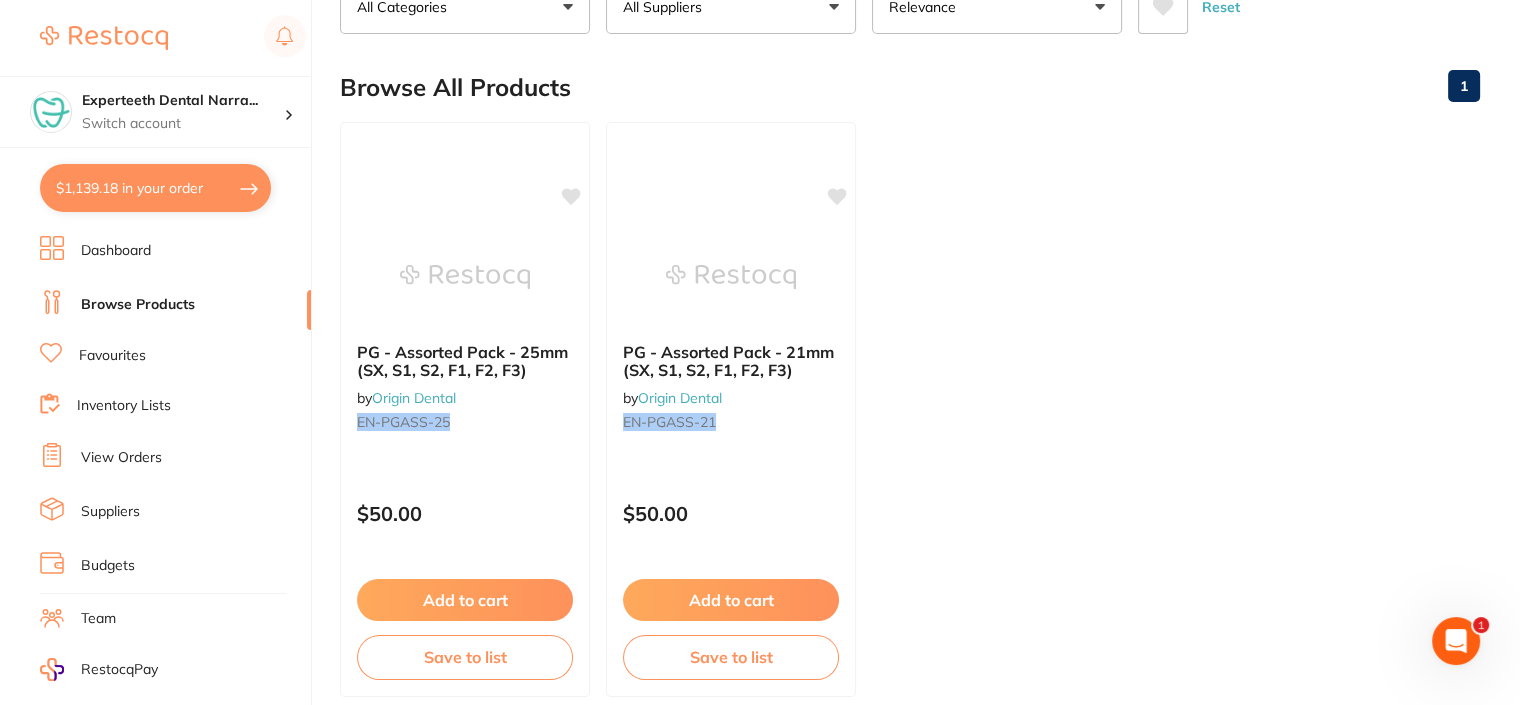 scroll, scrollTop: 0, scrollLeft: 0, axis: both 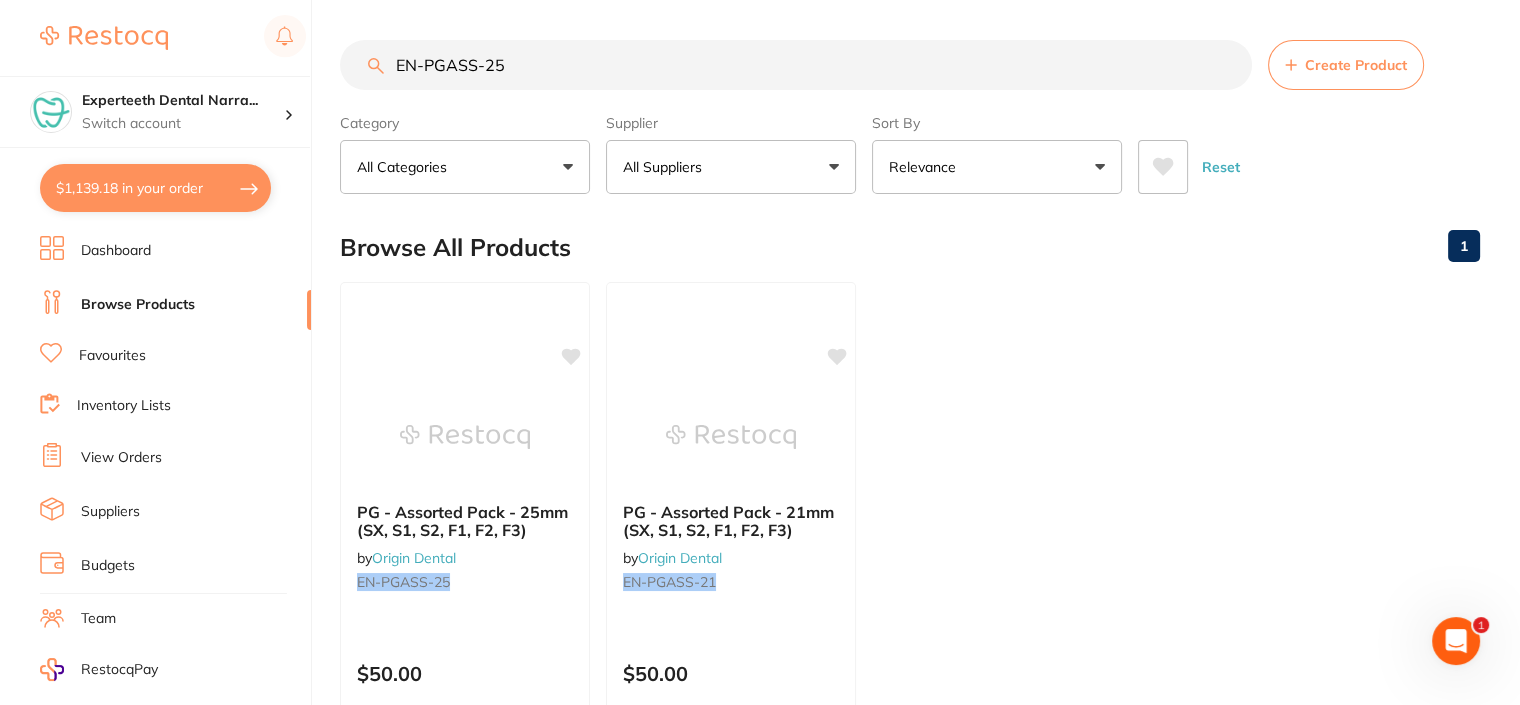 drag, startPoint x: 557, startPoint y: 76, endPoint x: 400, endPoint y: 64, distance: 157.45793 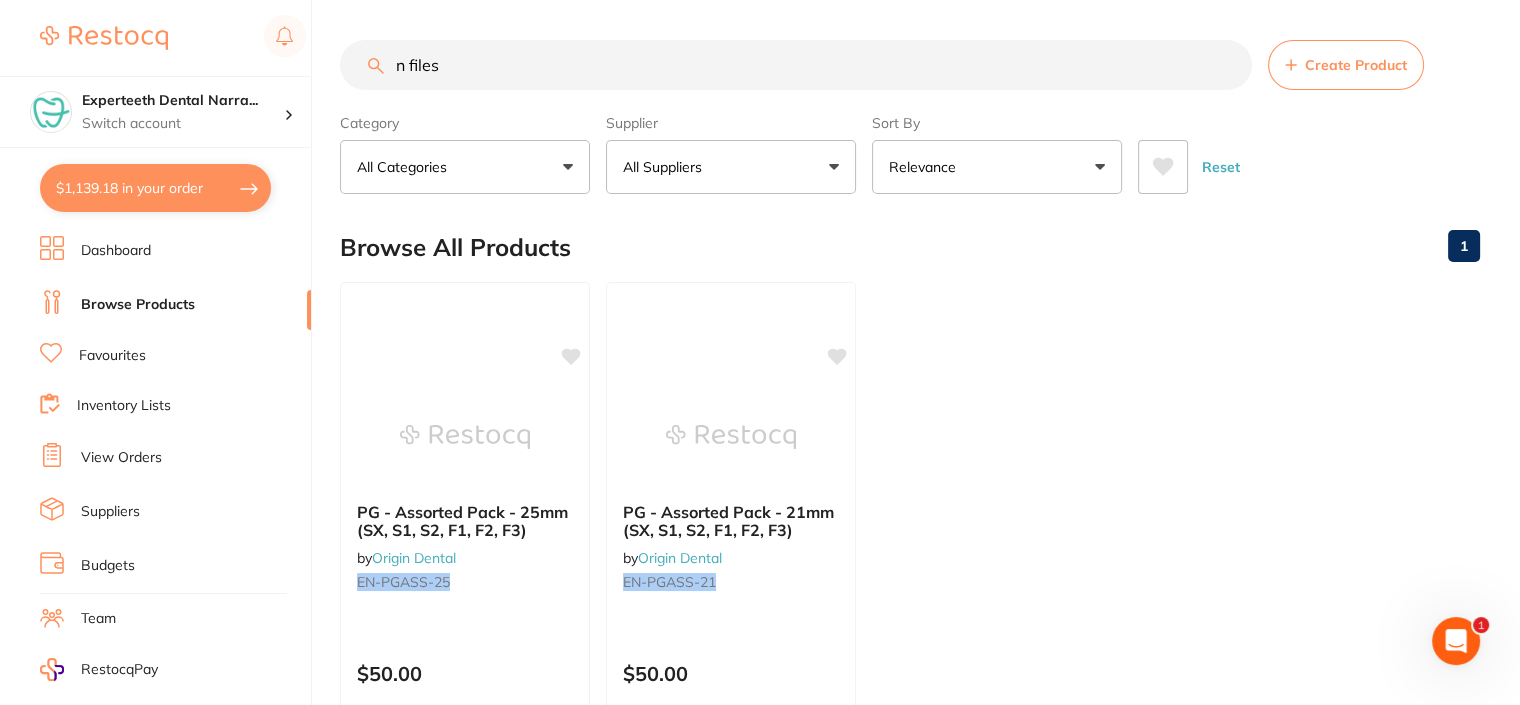 type on "n files" 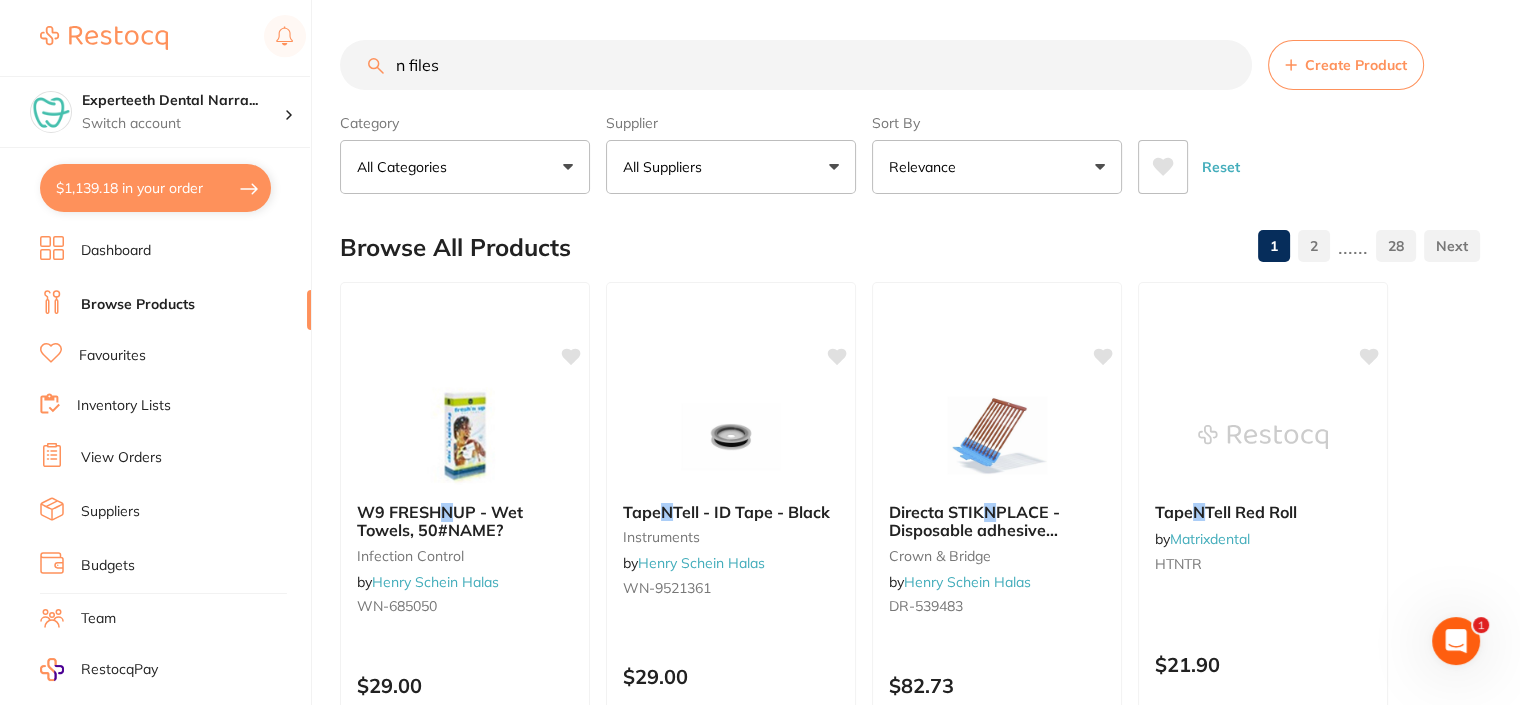 scroll, scrollTop: 0, scrollLeft: 0, axis: both 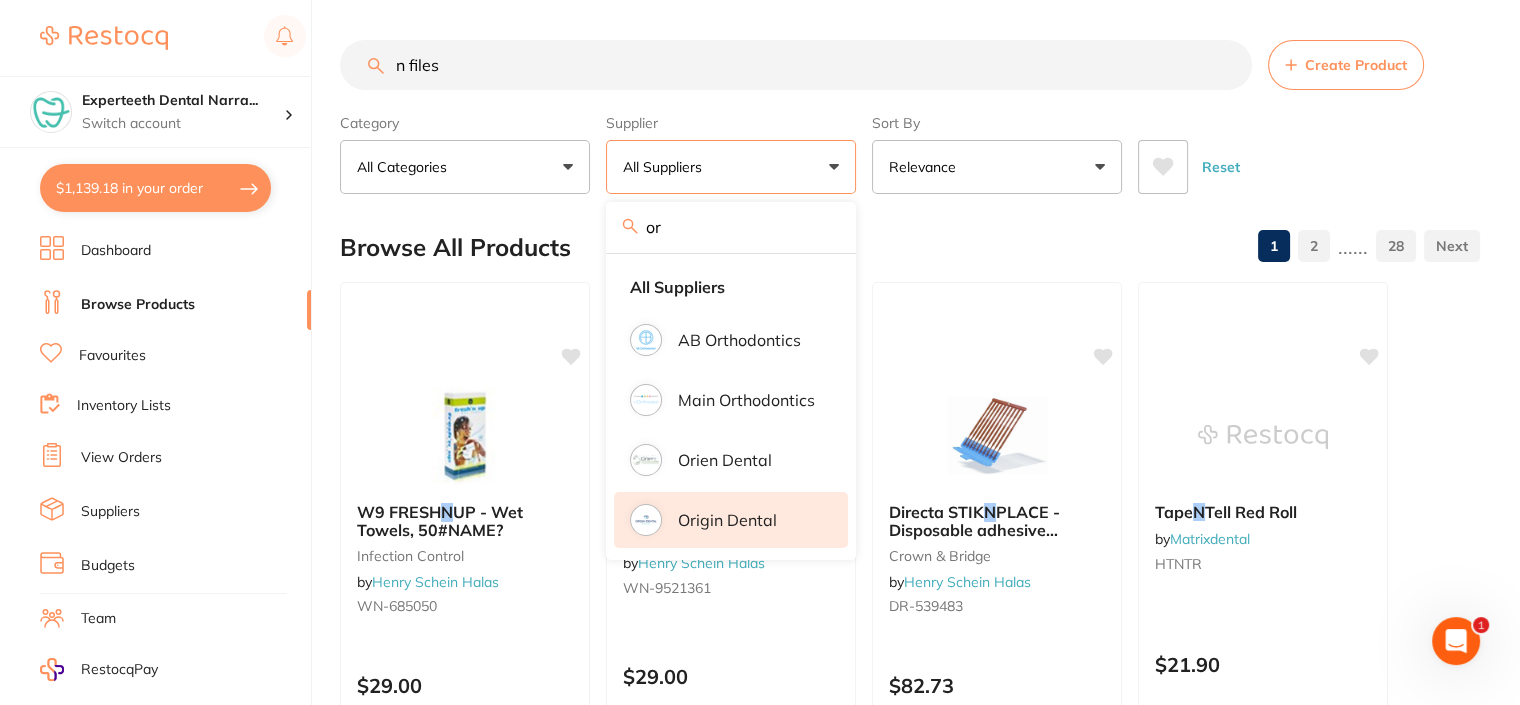 type on "or" 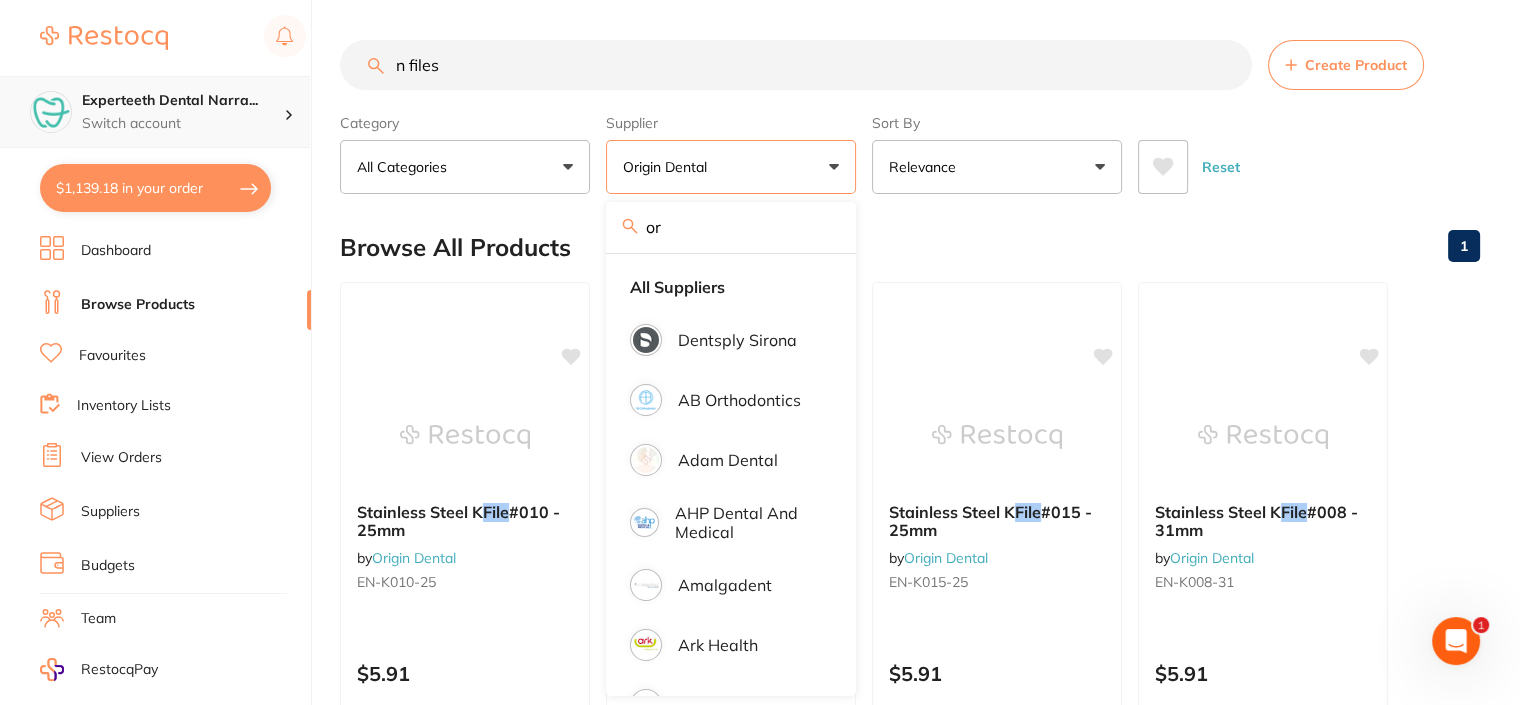 scroll, scrollTop: 0, scrollLeft: 0, axis: both 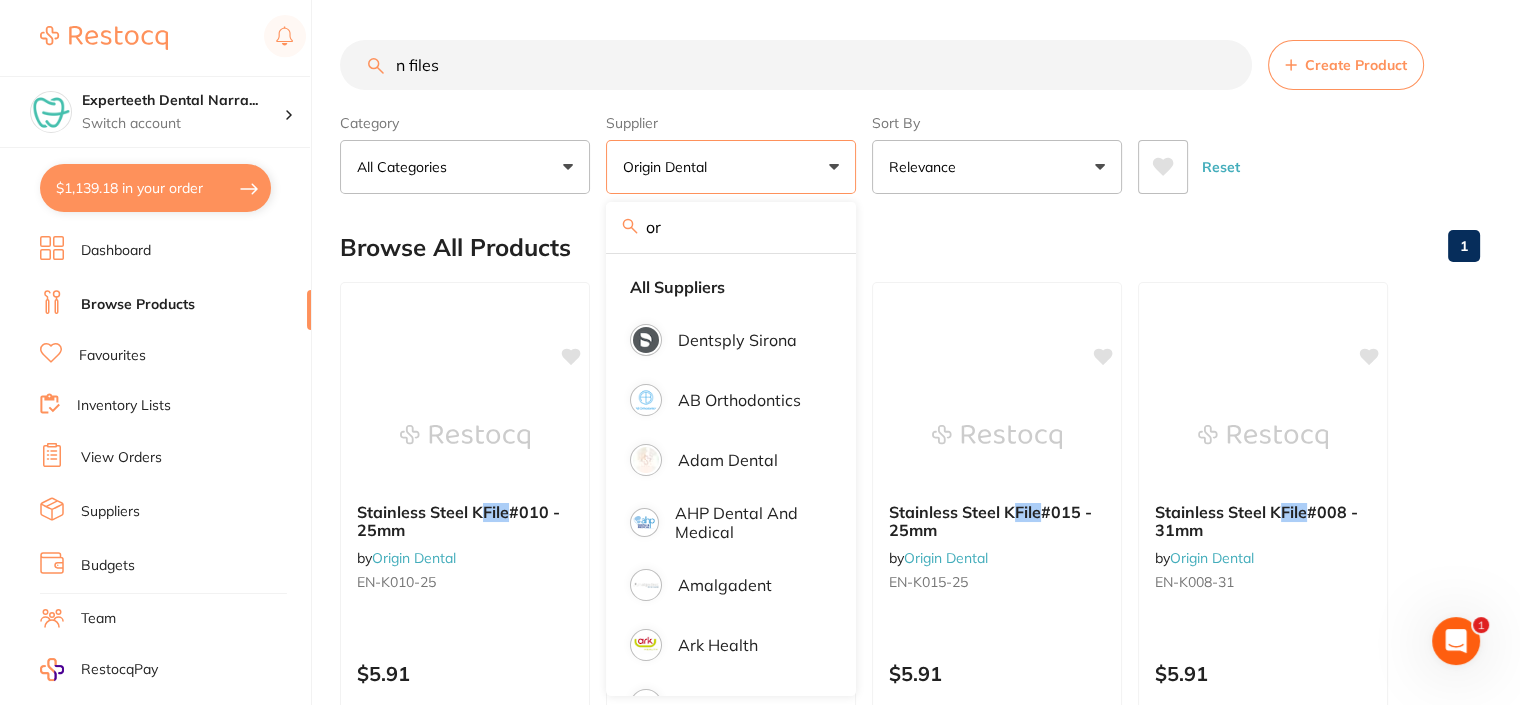 click on "$1,139.18 Experteeth Dental Narra... Switch account Narrabri Dental Care Experteeth Dental Narrabri Experteeth Dental Moree $1,139.18   in your order Dashboard Browse Products Favourites Inventory Lists View Orders Suppliers Budgets Team RestocqPay Rewards Subscriptions Account Support Log Out n files         Create Product Category All Categories All Categories Clear Category   false    All Categories Category All Categories Supplier Origin Dental or All Suppliers Dentsply Sirona AB Orthodontics Adam Dental AHP Dental and Medical Amalgadent Ark Health Critical Dental DENSOL Dental Practice Supplies Dental Zone Erskine Dental Healthware Australia Ridley Henry Schein Halas HIT Dental & Medical Supplies Independent Dental Ivoclar Vivadent Leepac Medical and Dental Livingstone International Main Orthodontics Matrixdental Numedical Orien dental Origin Dental Quovo Raypurt Dental Straumann VP Dental & Medical Supplies Clear Supplier   true    Origin Dental Supplier or Dentsply Sirona AB Orthodontics Adam Dental" at bounding box center [760, 352] 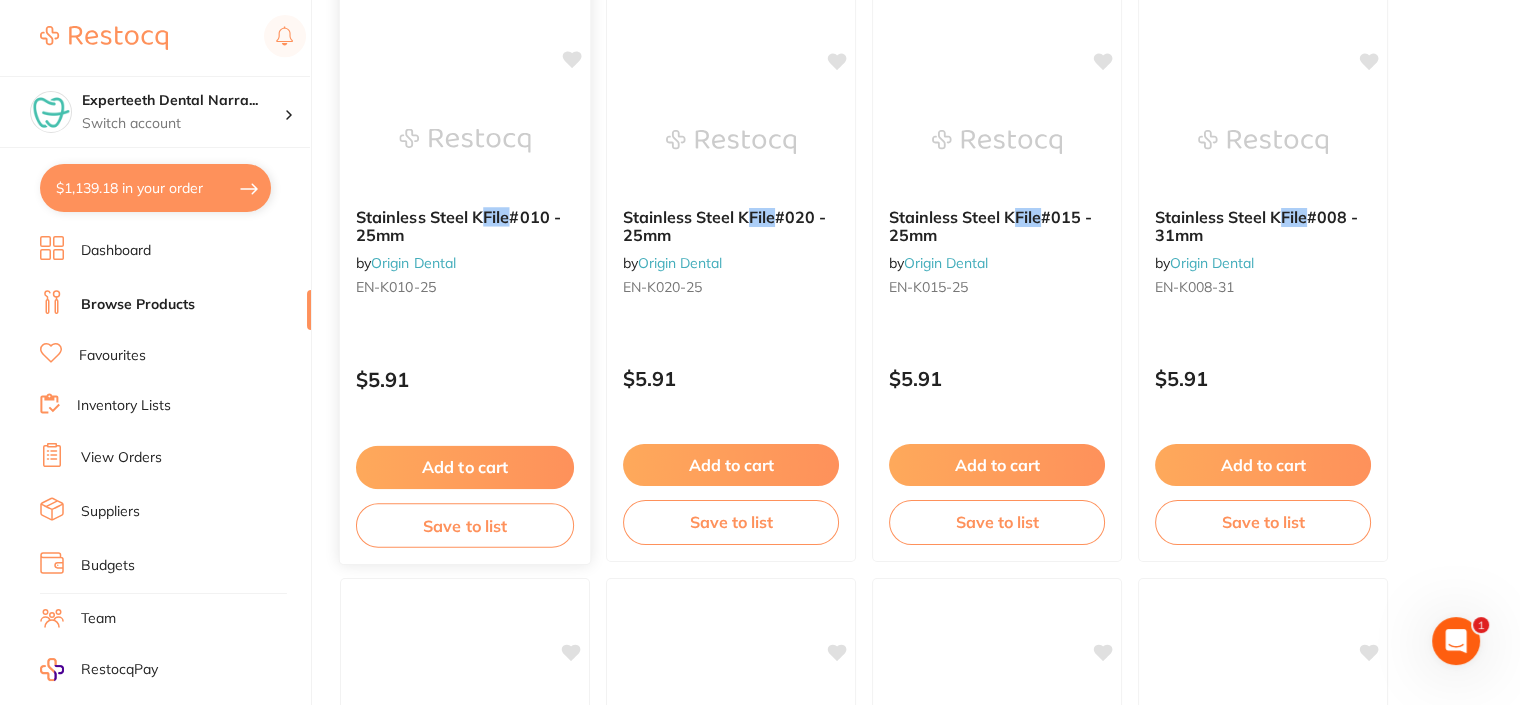 scroll, scrollTop: 0, scrollLeft: 0, axis: both 